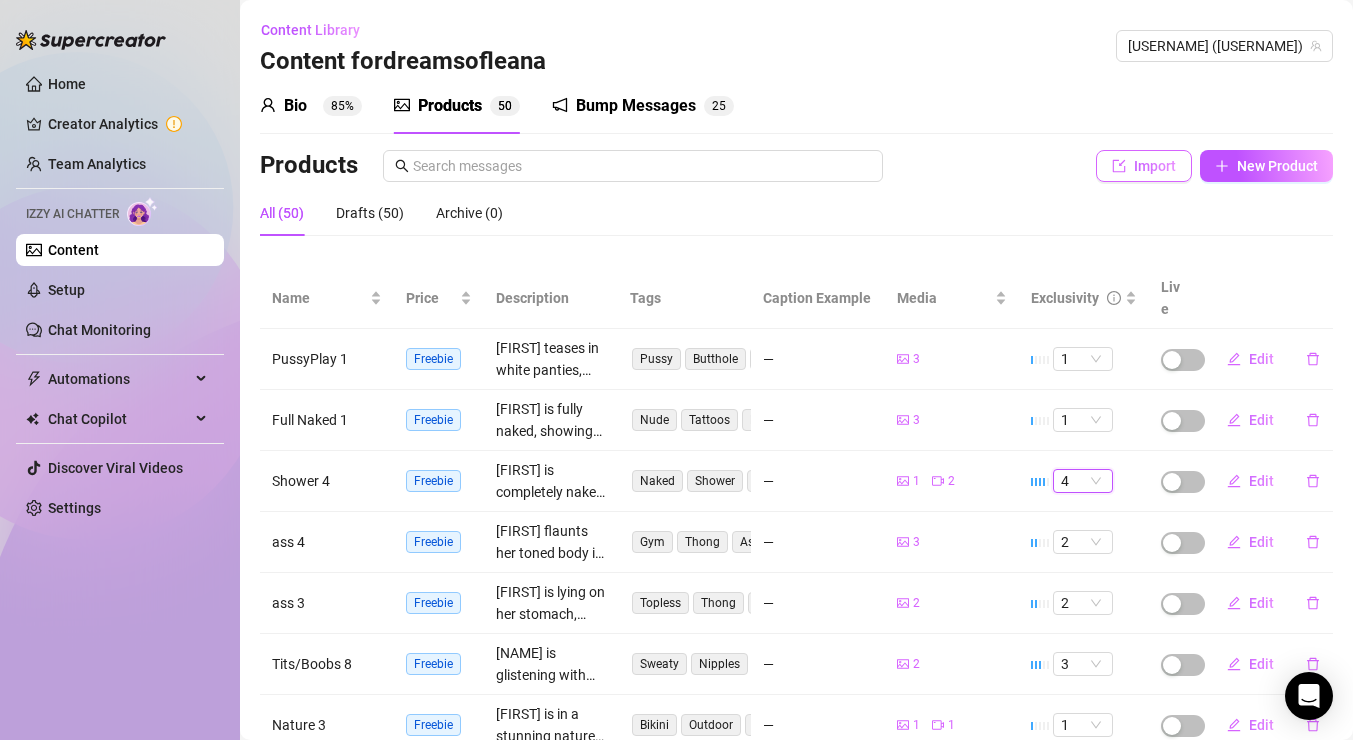 click on "All (50) Drafts (50) Archive (0)" at bounding box center (796, 213) 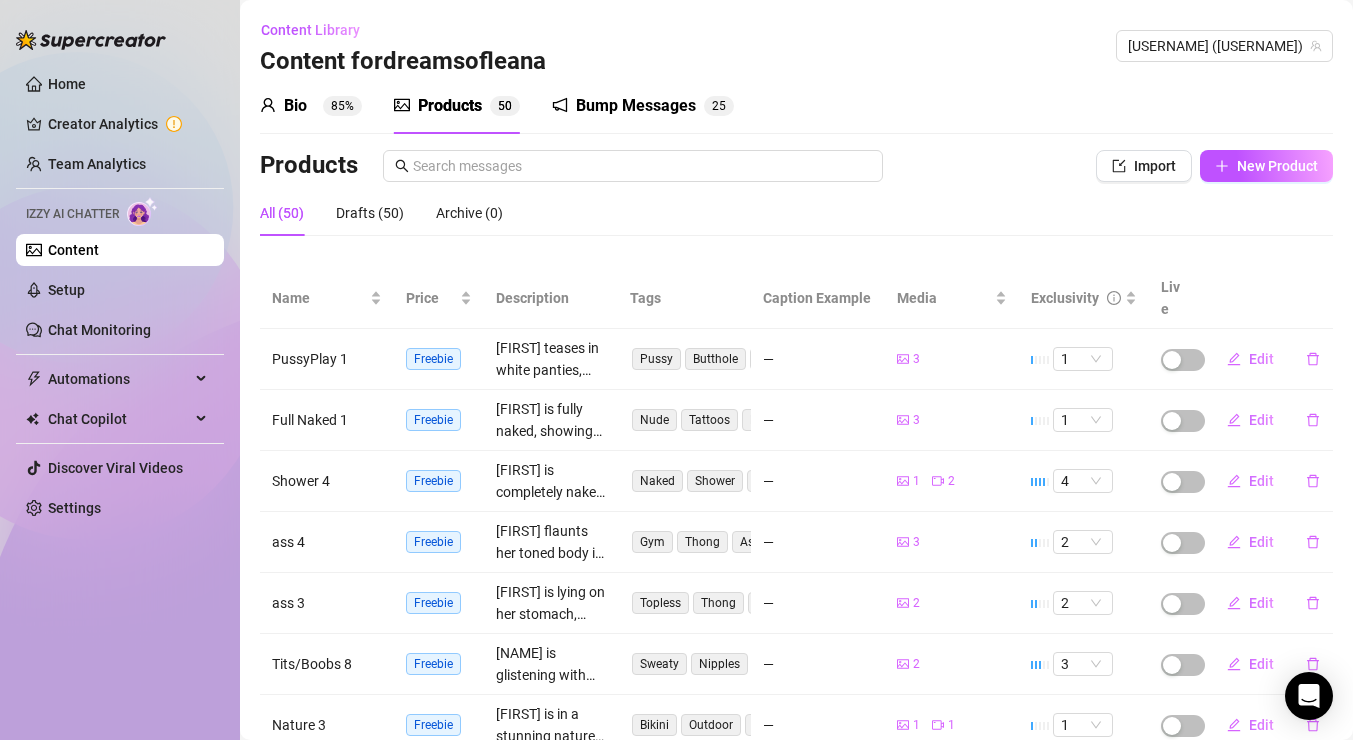scroll, scrollTop: 0, scrollLeft: 0, axis: both 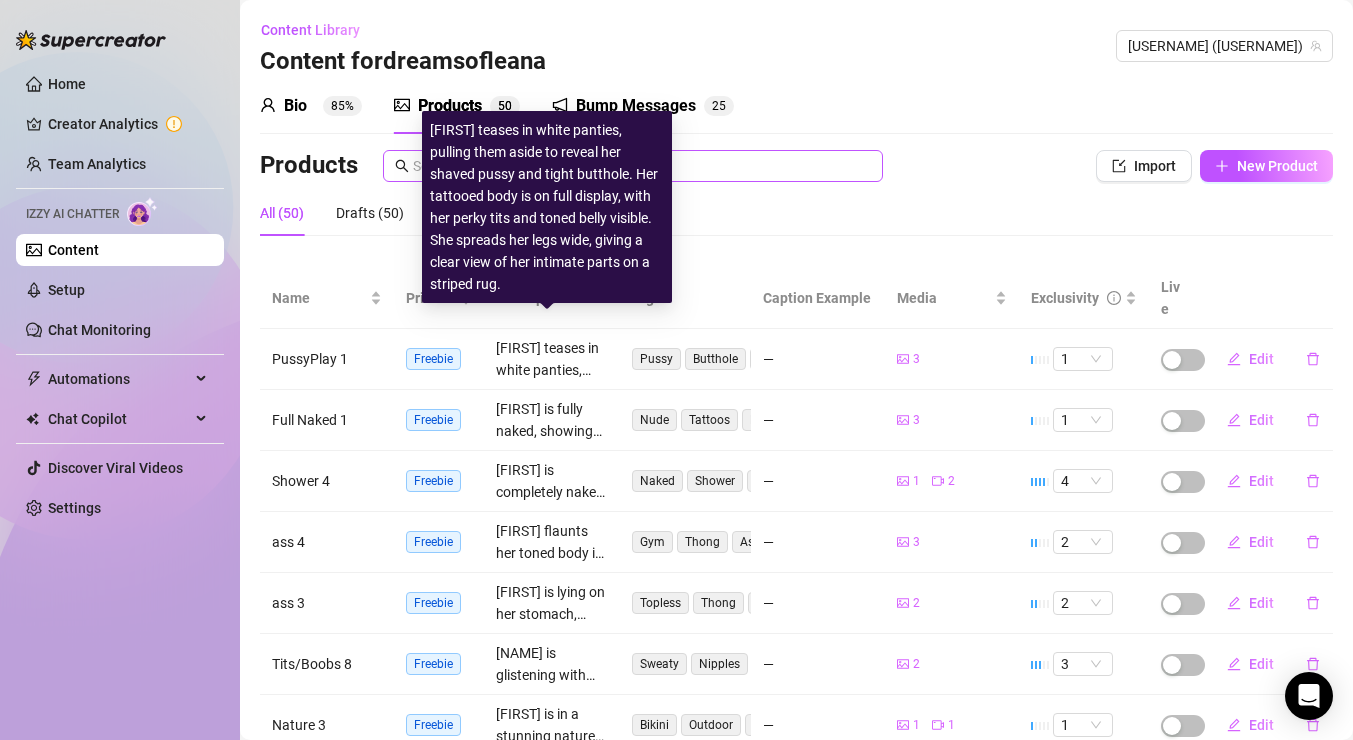 click at bounding box center (633, 166) 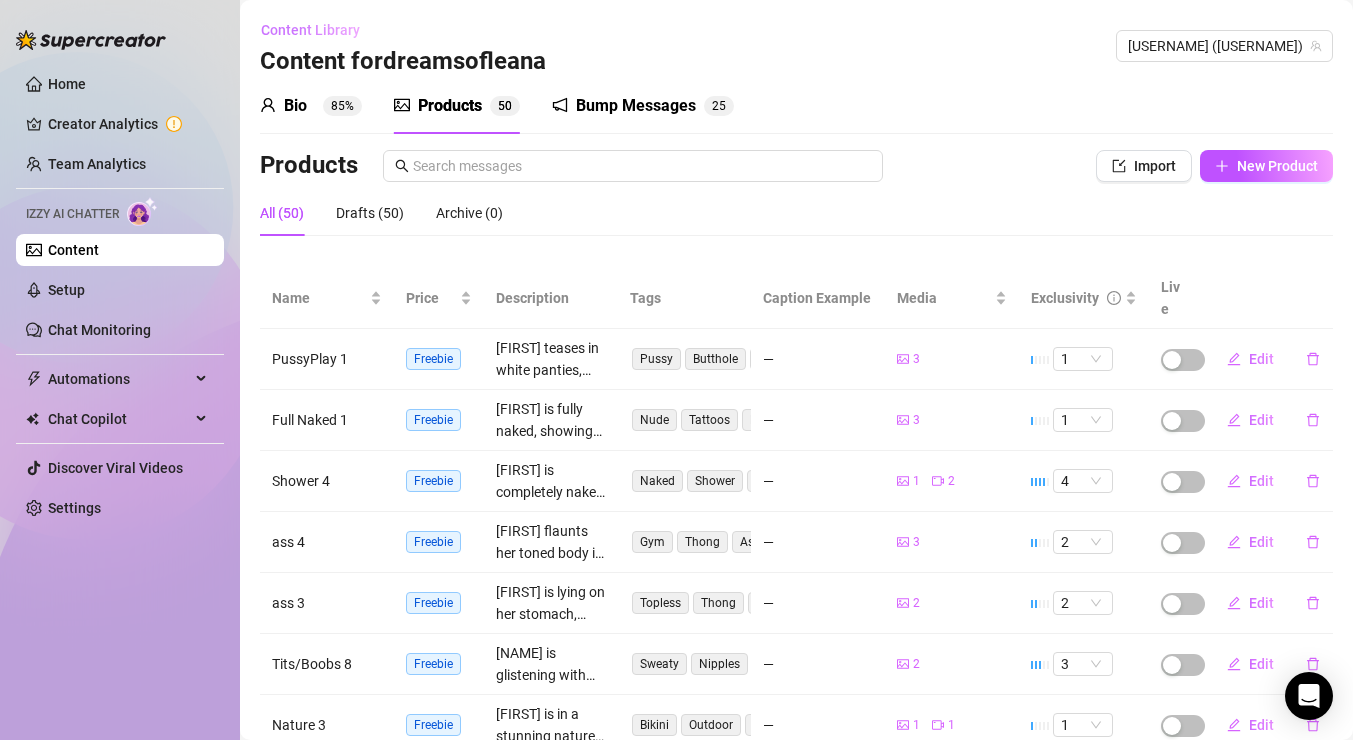 click on "Content Library" at bounding box center (310, 30) 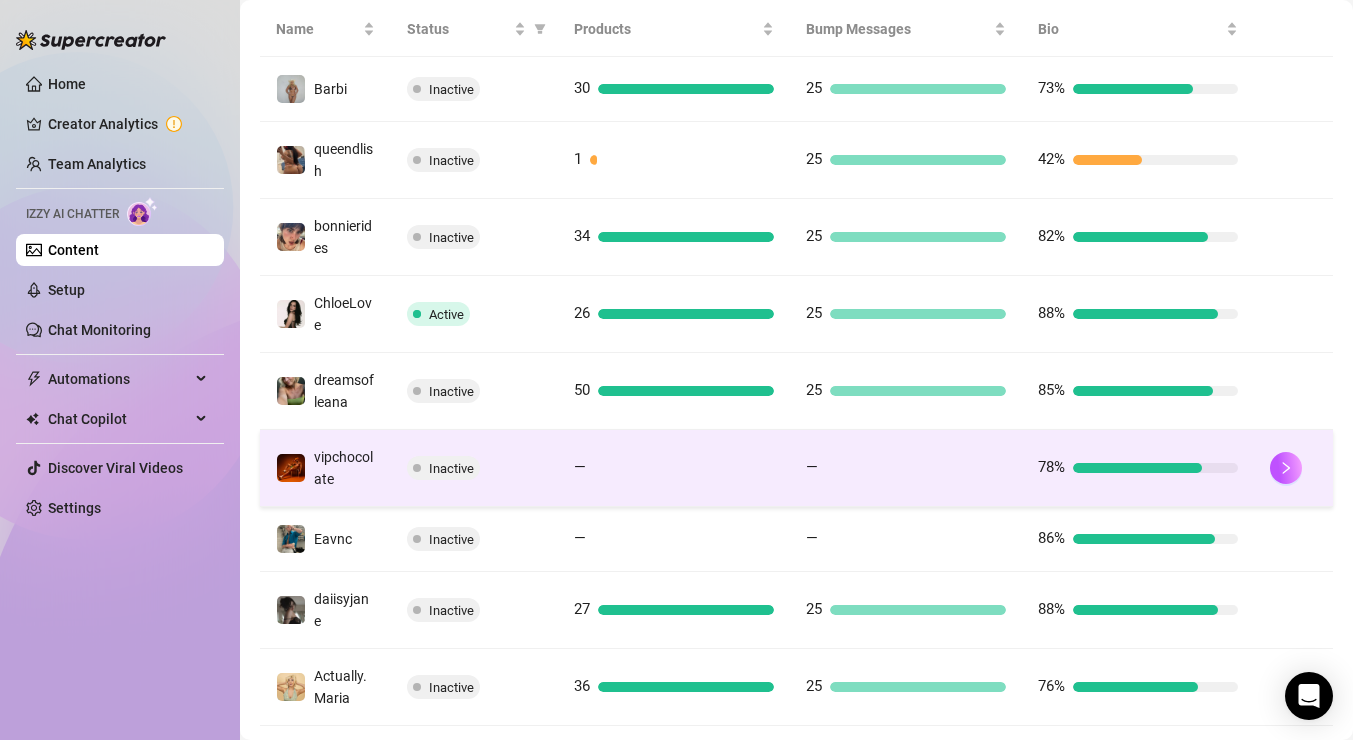scroll, scrollTop: 583, scrollLeft: 0, axis: vertical 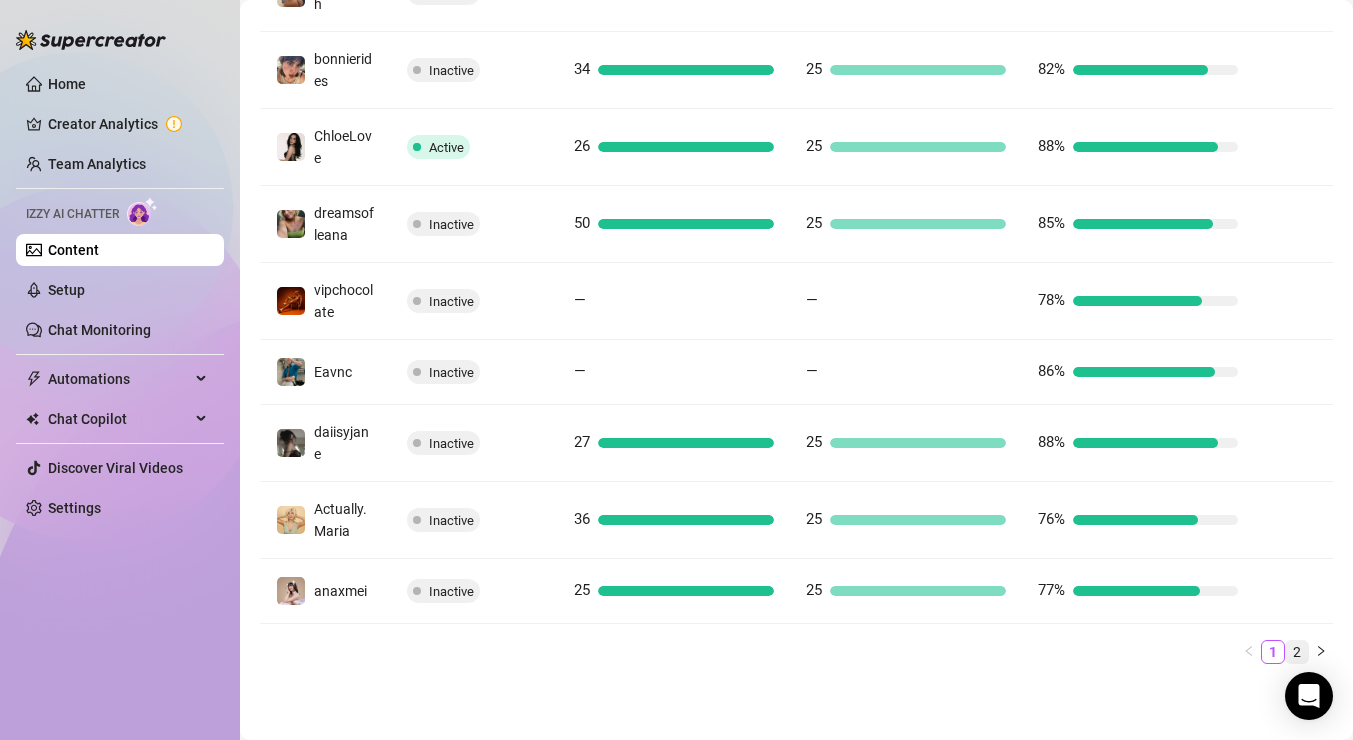 click on "2" at bounding box center [1297, 652] 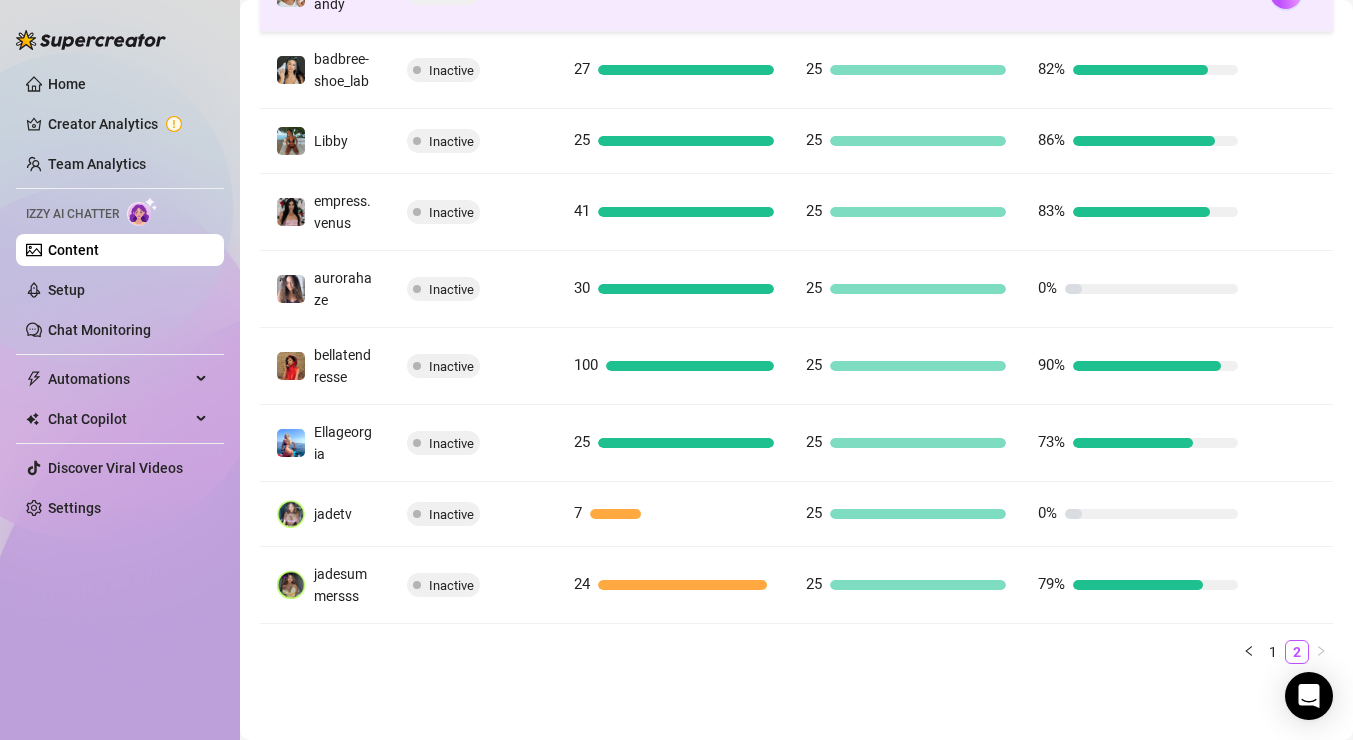 scroll, scrollTop: 0, scrollLeft: 0, axis: both 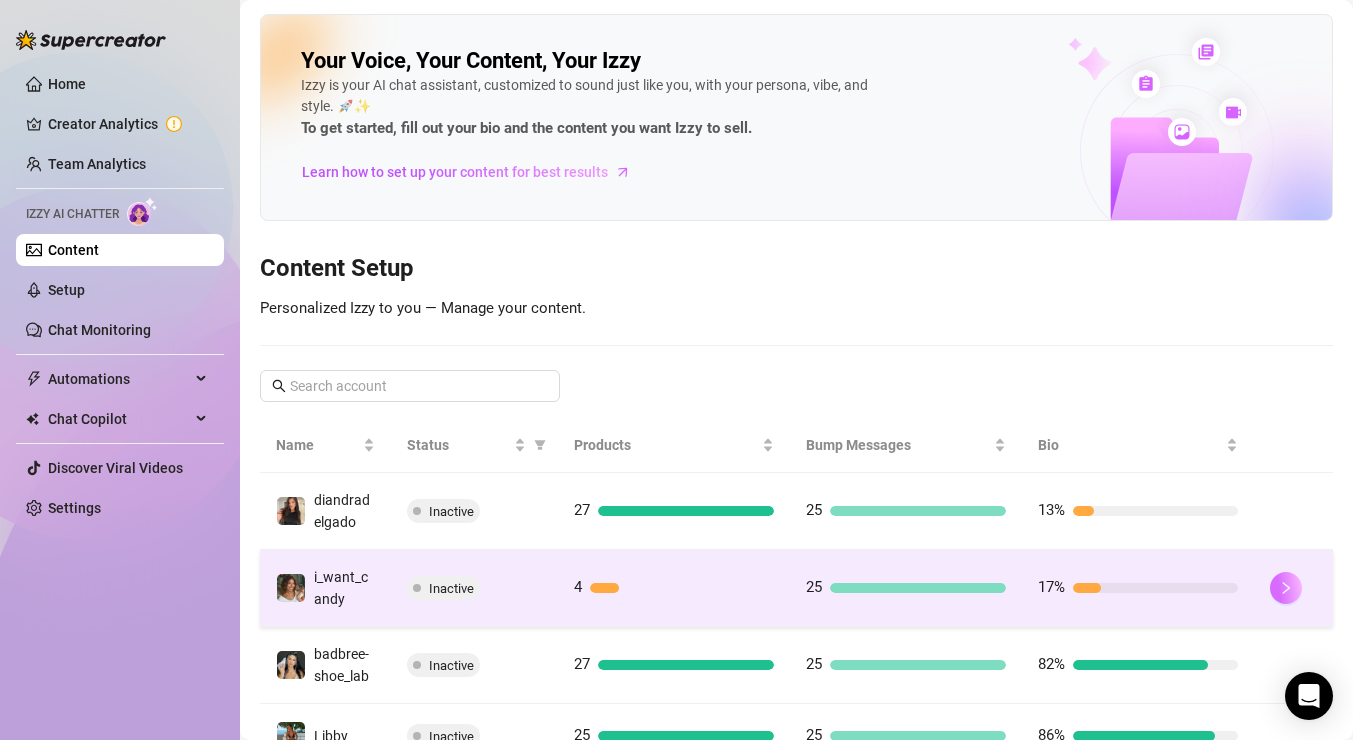 click 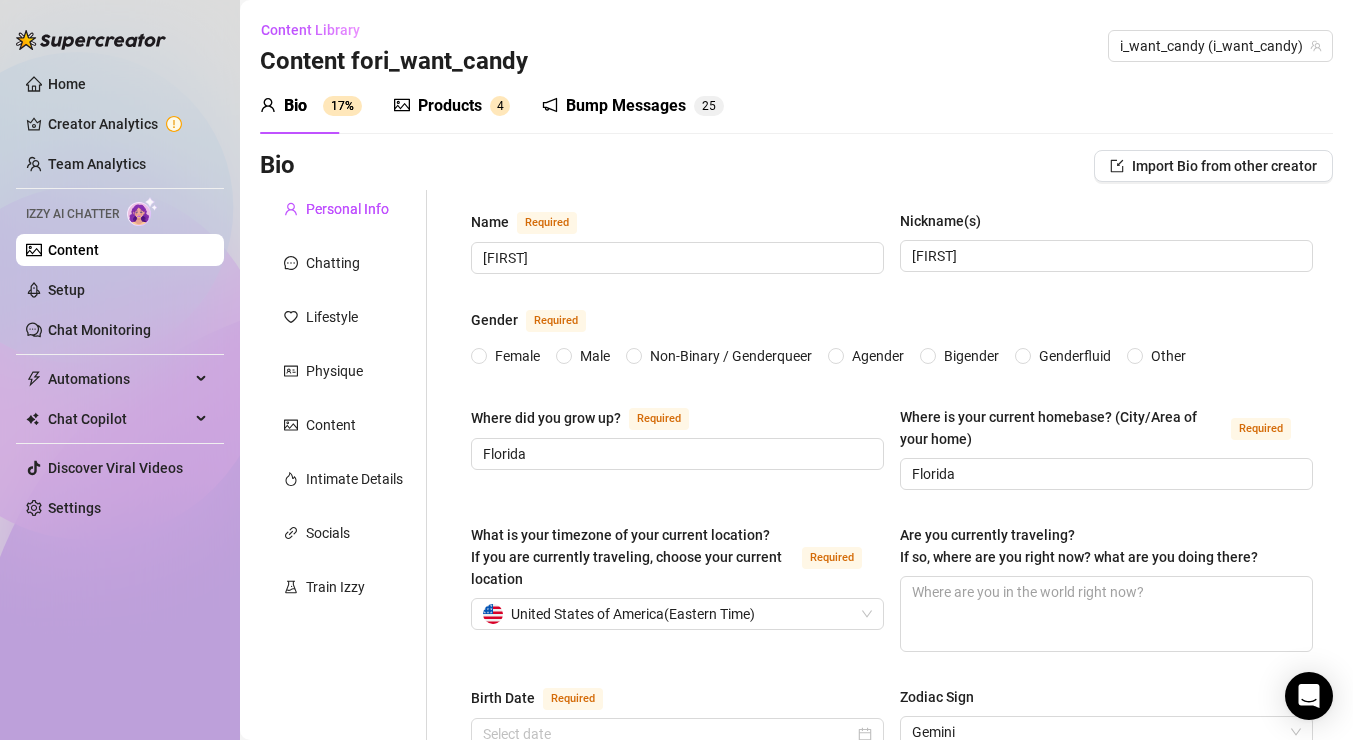 type 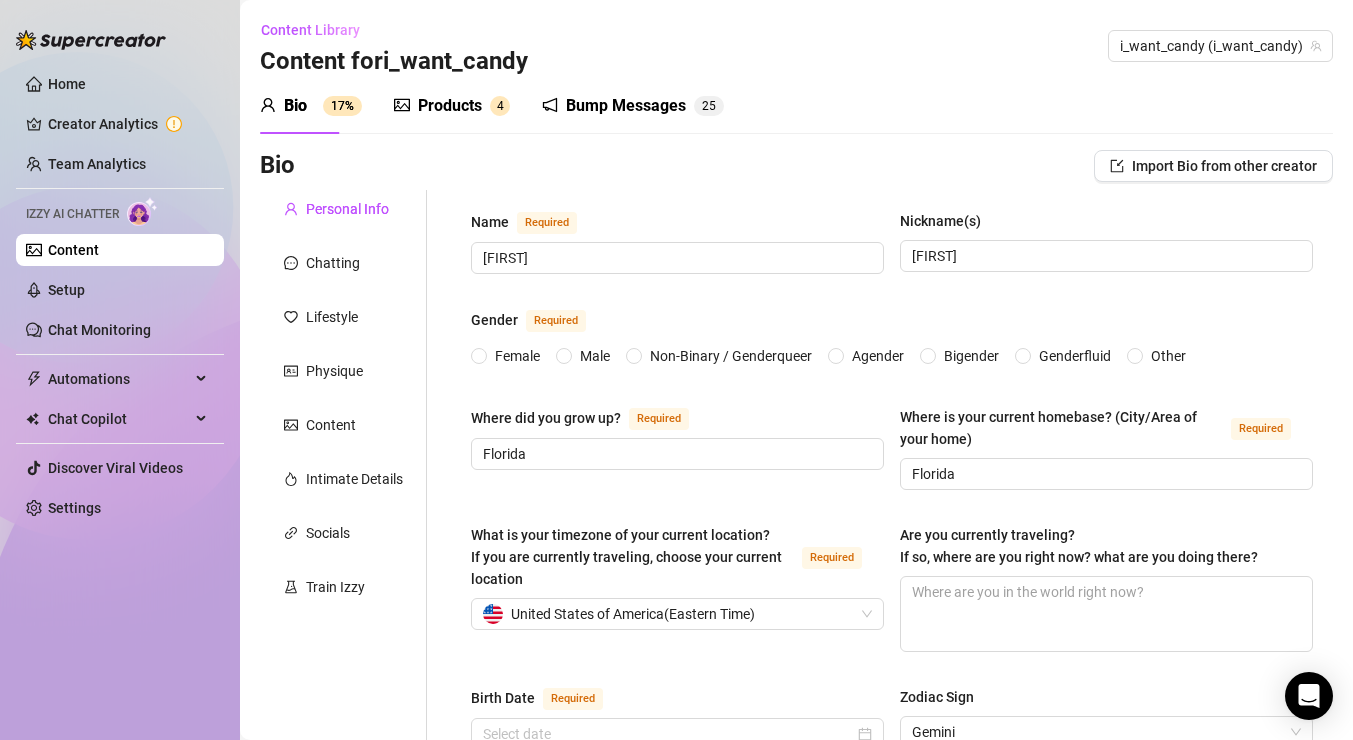 type on "[FIRST]" 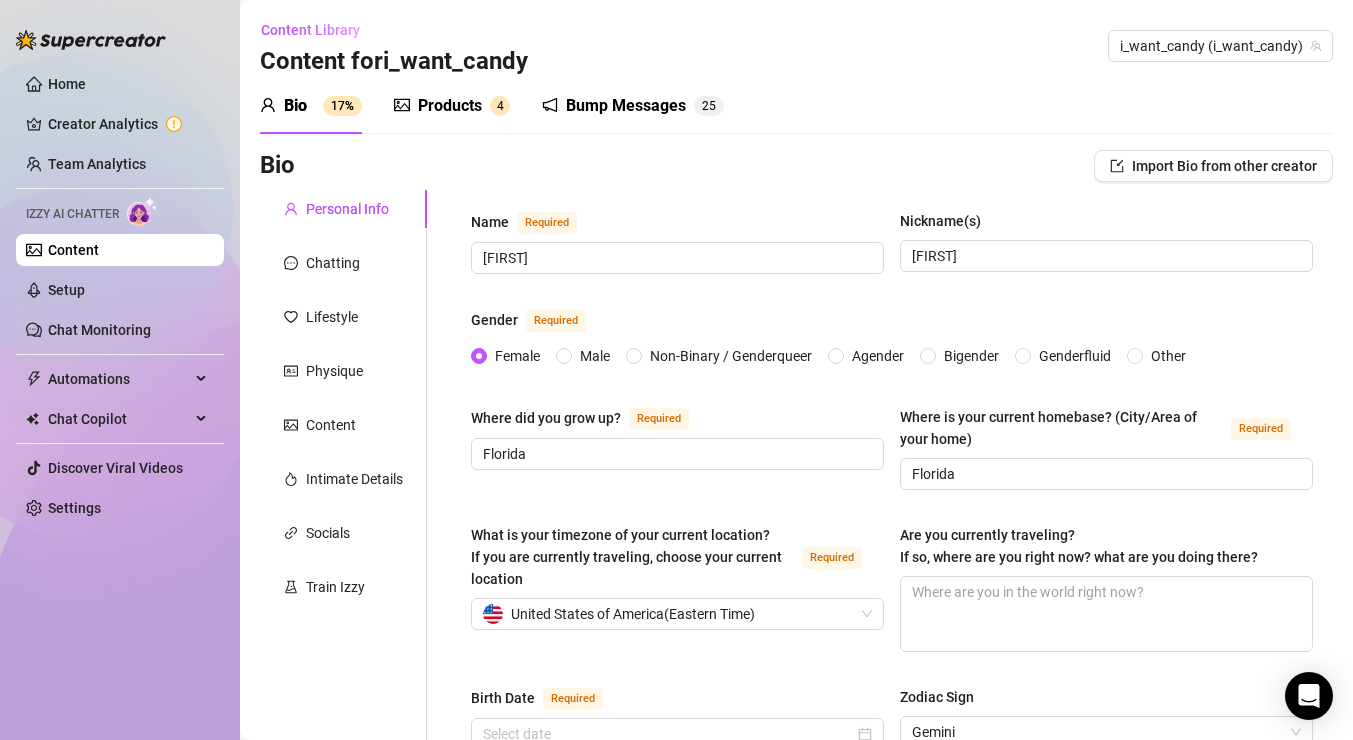 click on "Products" at bounding box center [450, 106] 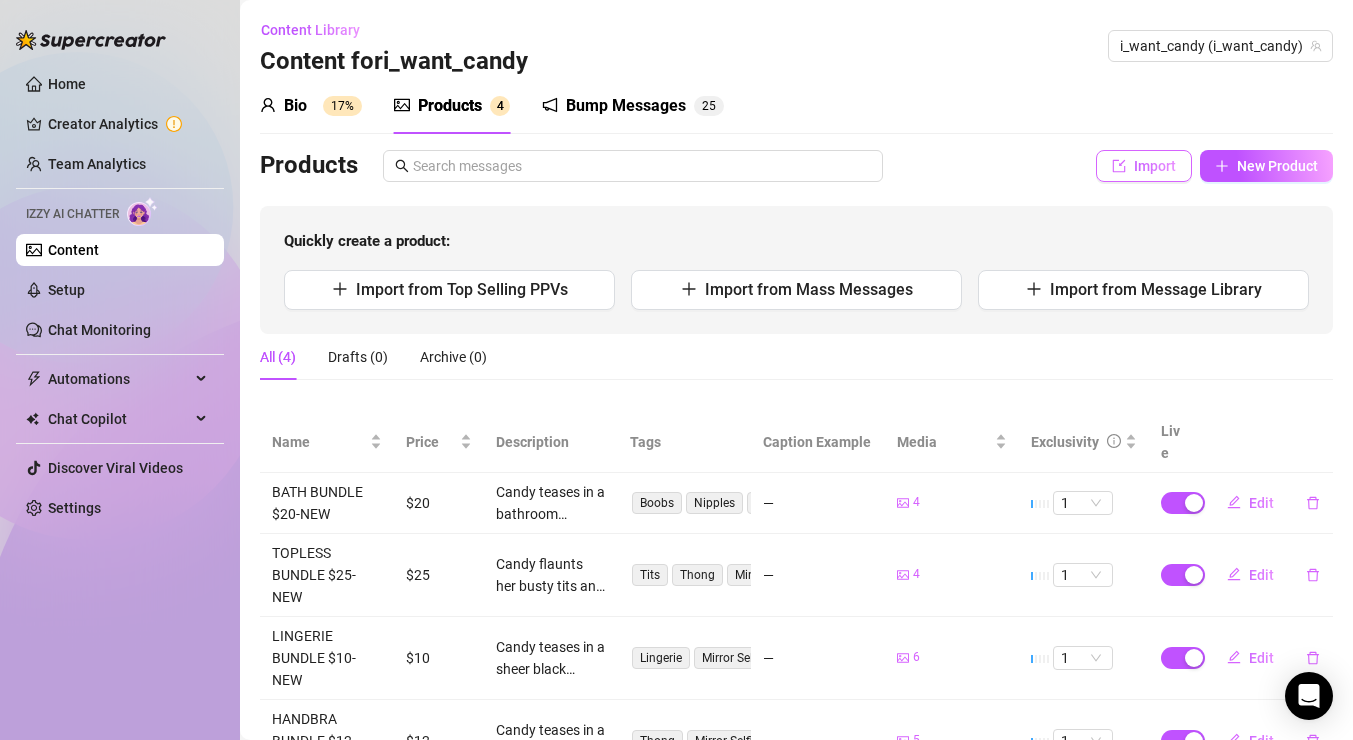 click on "Import" at bounding box center (1144, 166) 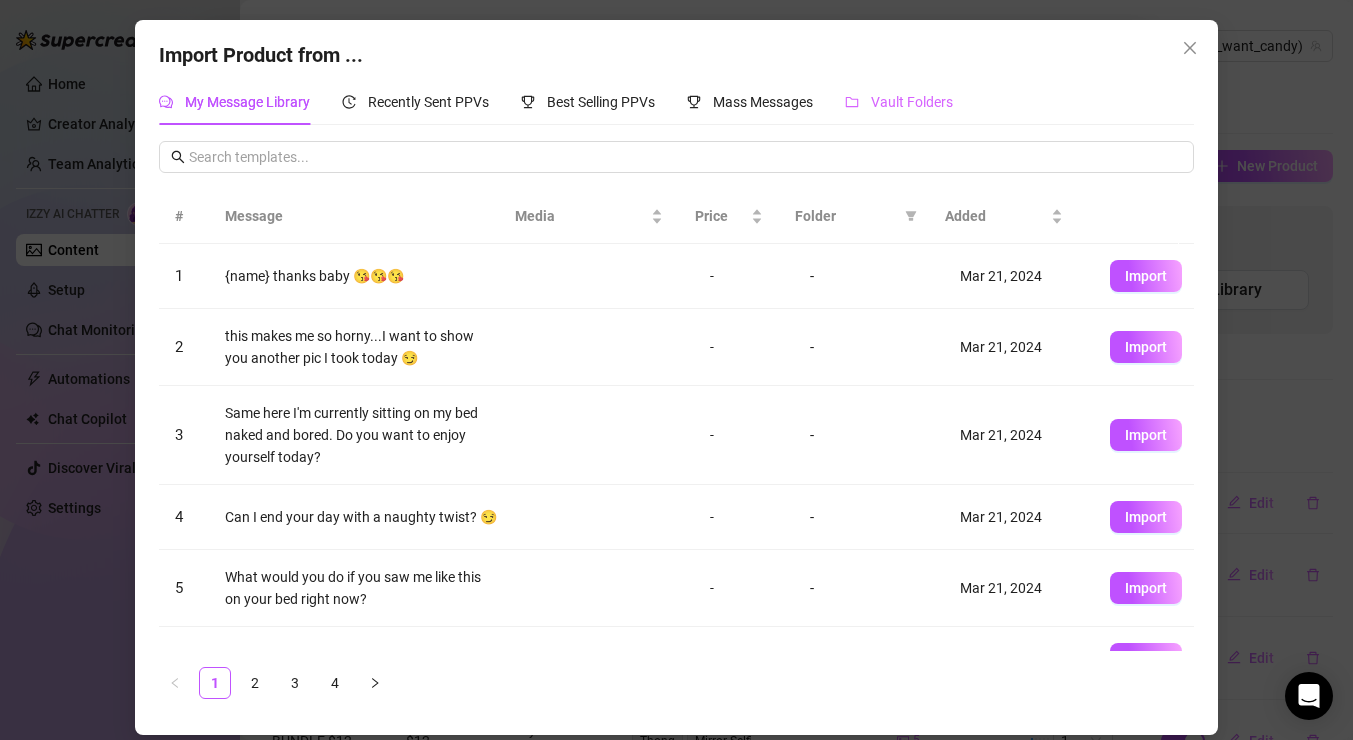 click on "Vault Folders" at bounding box center (899, 102) 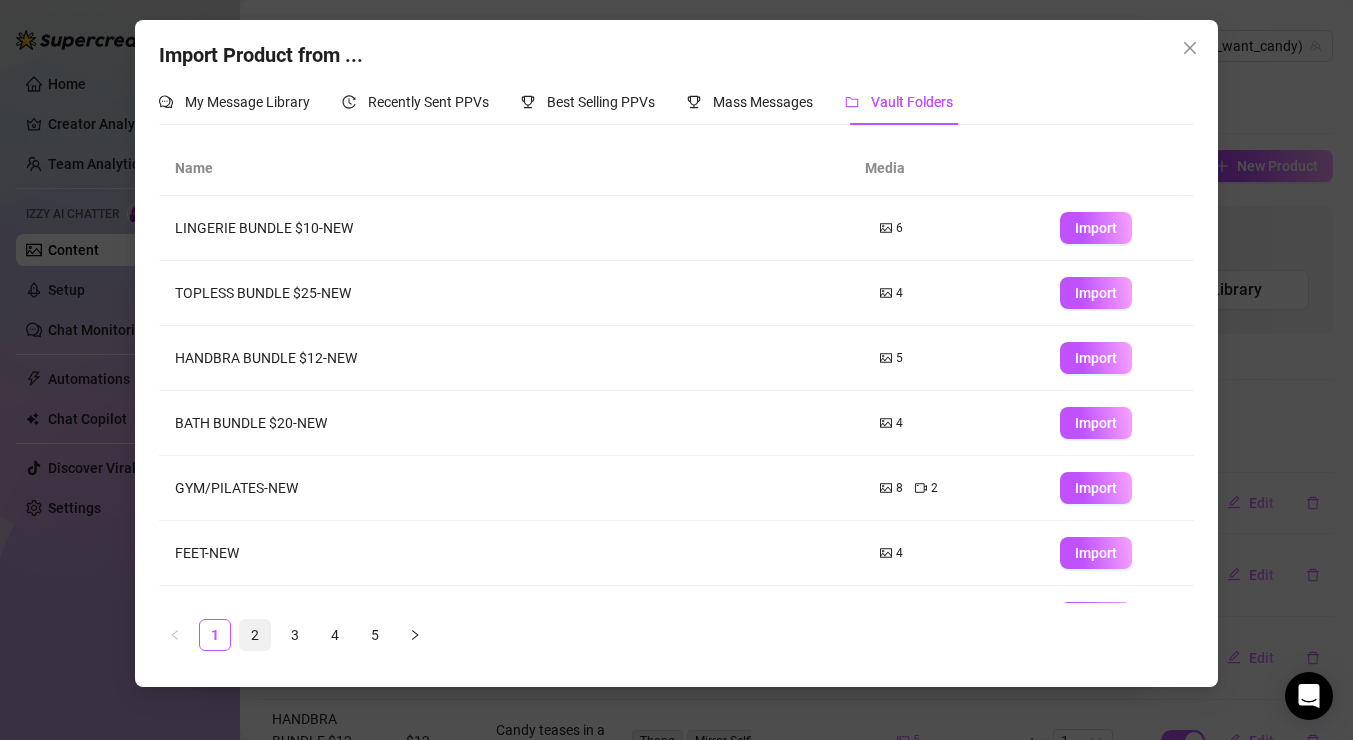 click on "2" at bounding box center [255, 635] 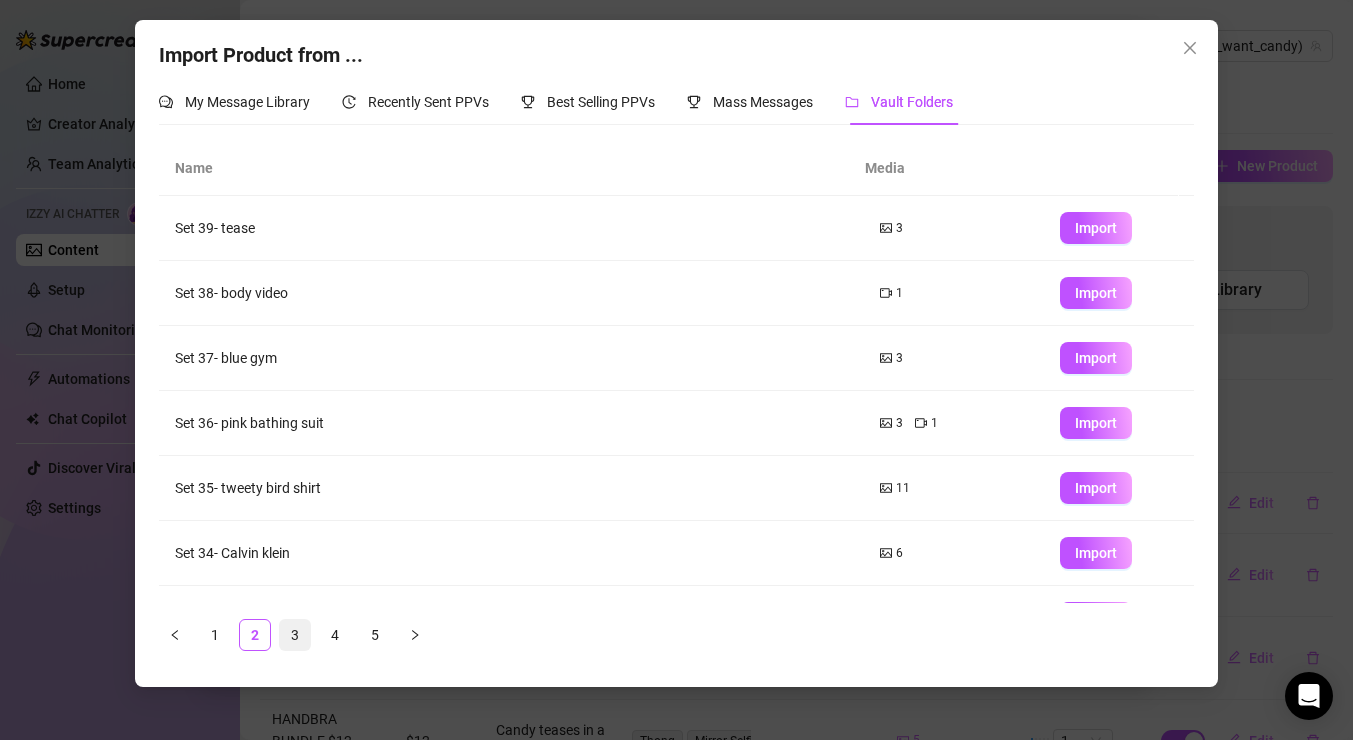 click on "3" at bounding box center (295, 635) 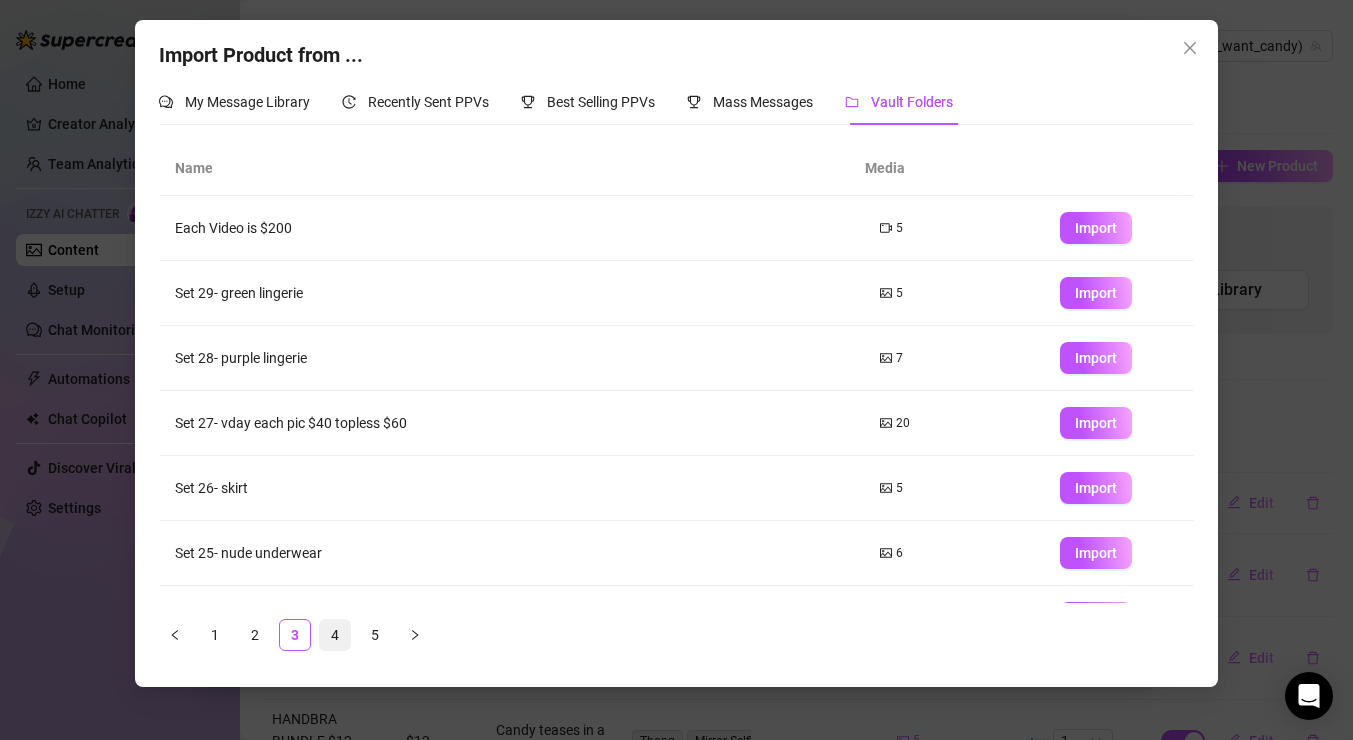 click on "4" at bounding box center (335, 635) 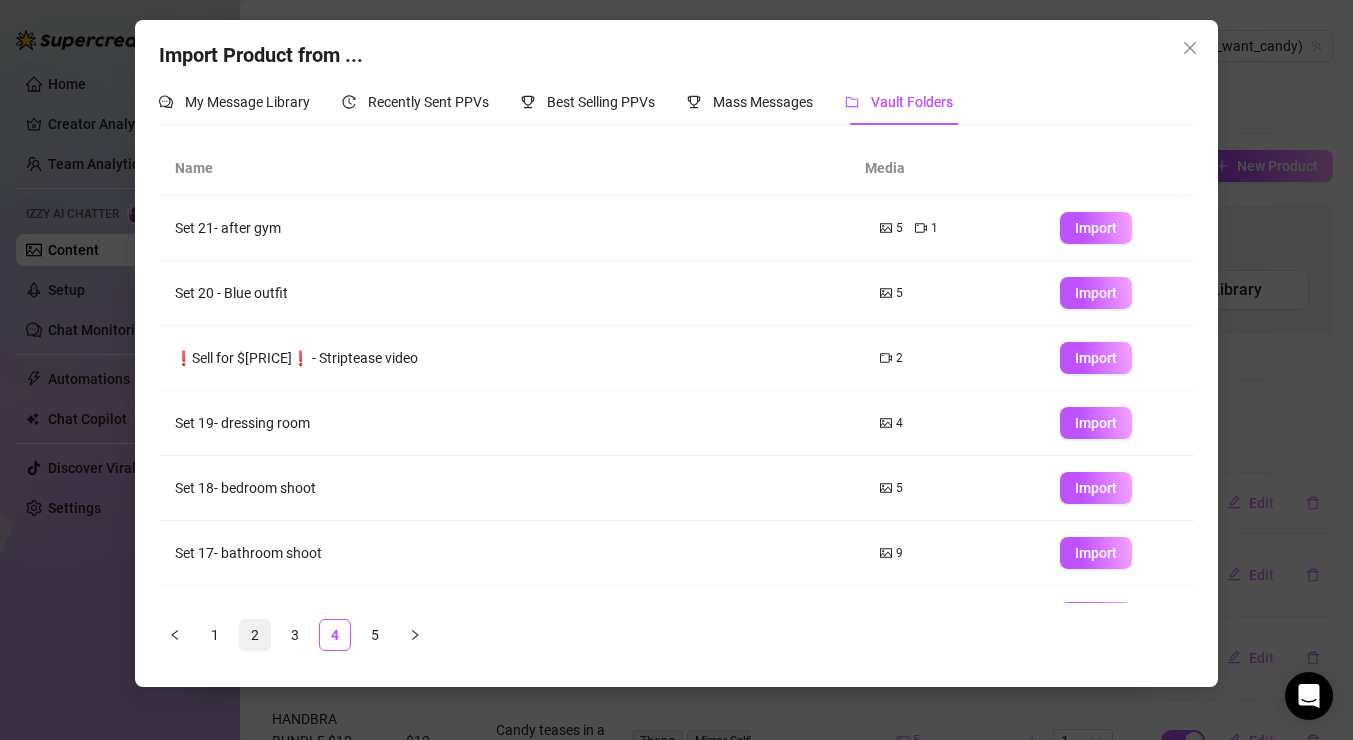 click on "2" at bounding box center (255, 635) 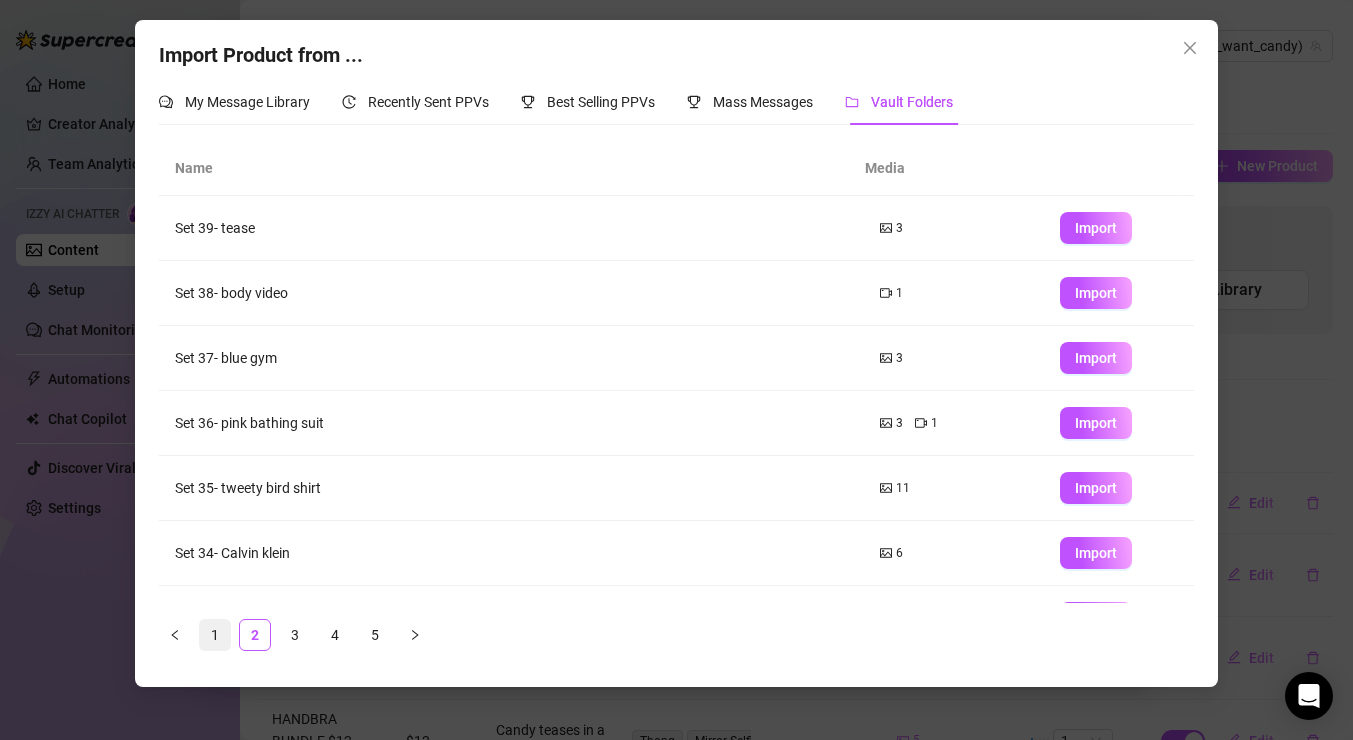 click on "1" at bounding box center [215, 635] 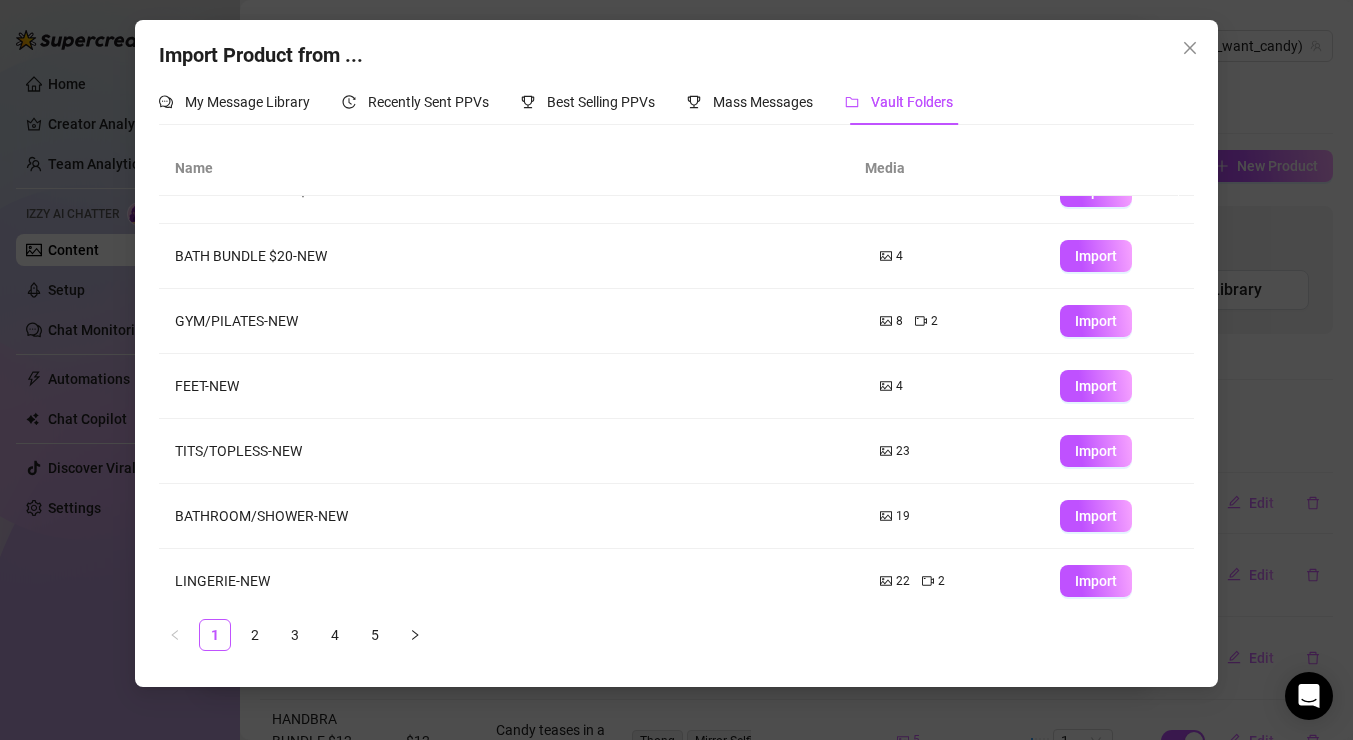 scroll, scrollTop: 182, scrollLeft: 0, axis: vertical 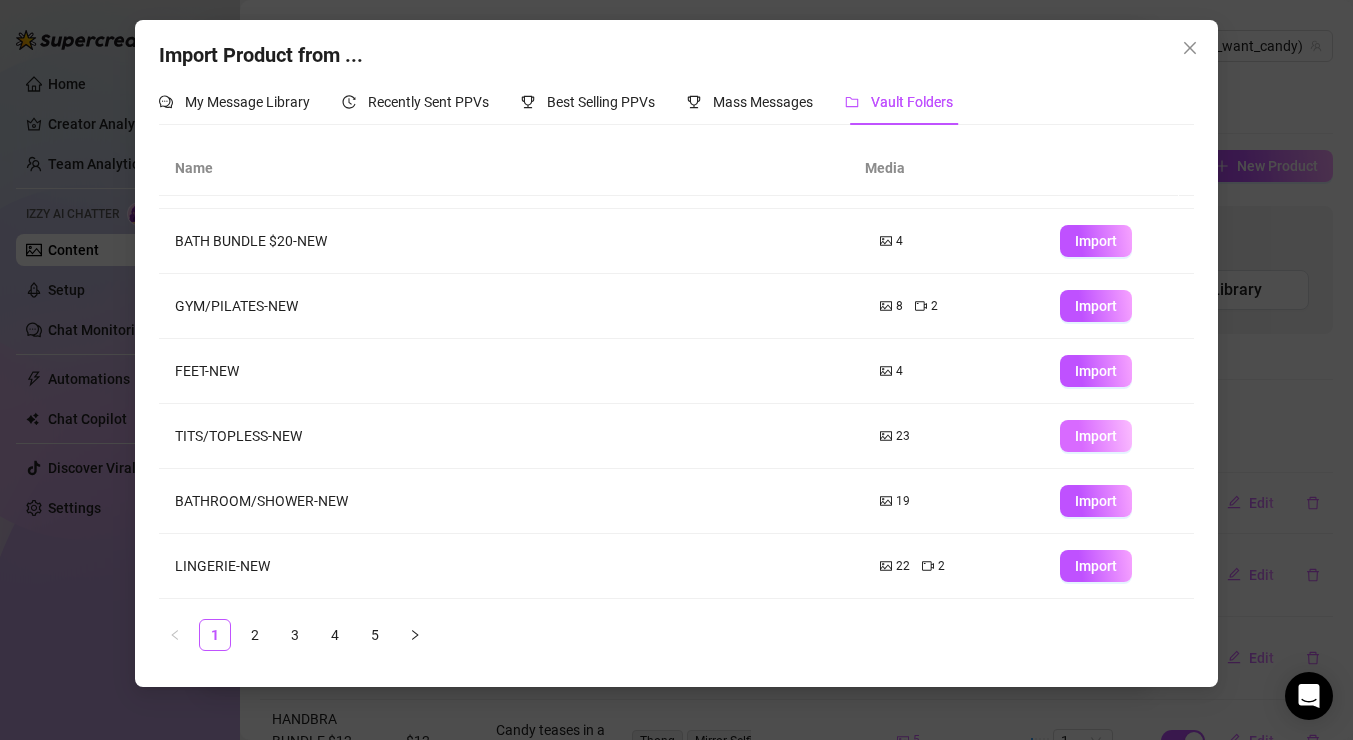 click on "Import" at bounding box center (1096, 436) 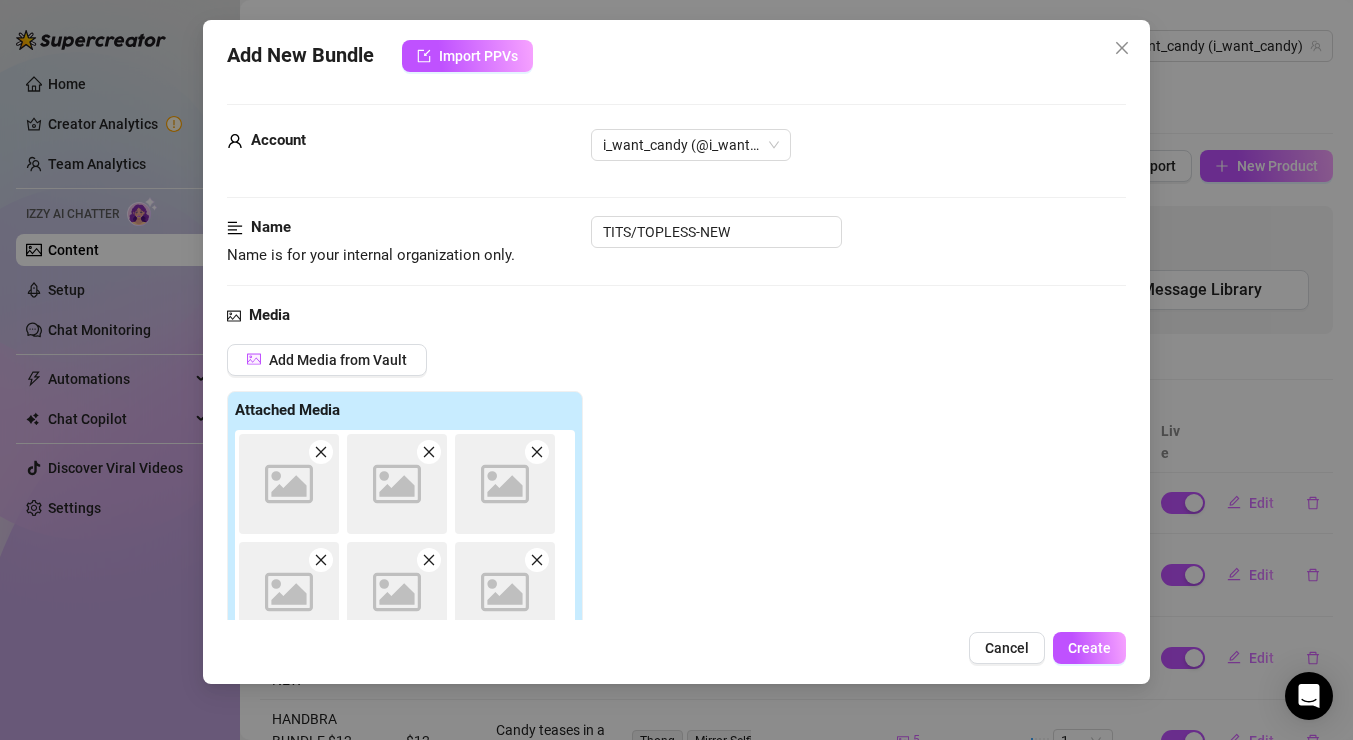 type on "Type your message here..." 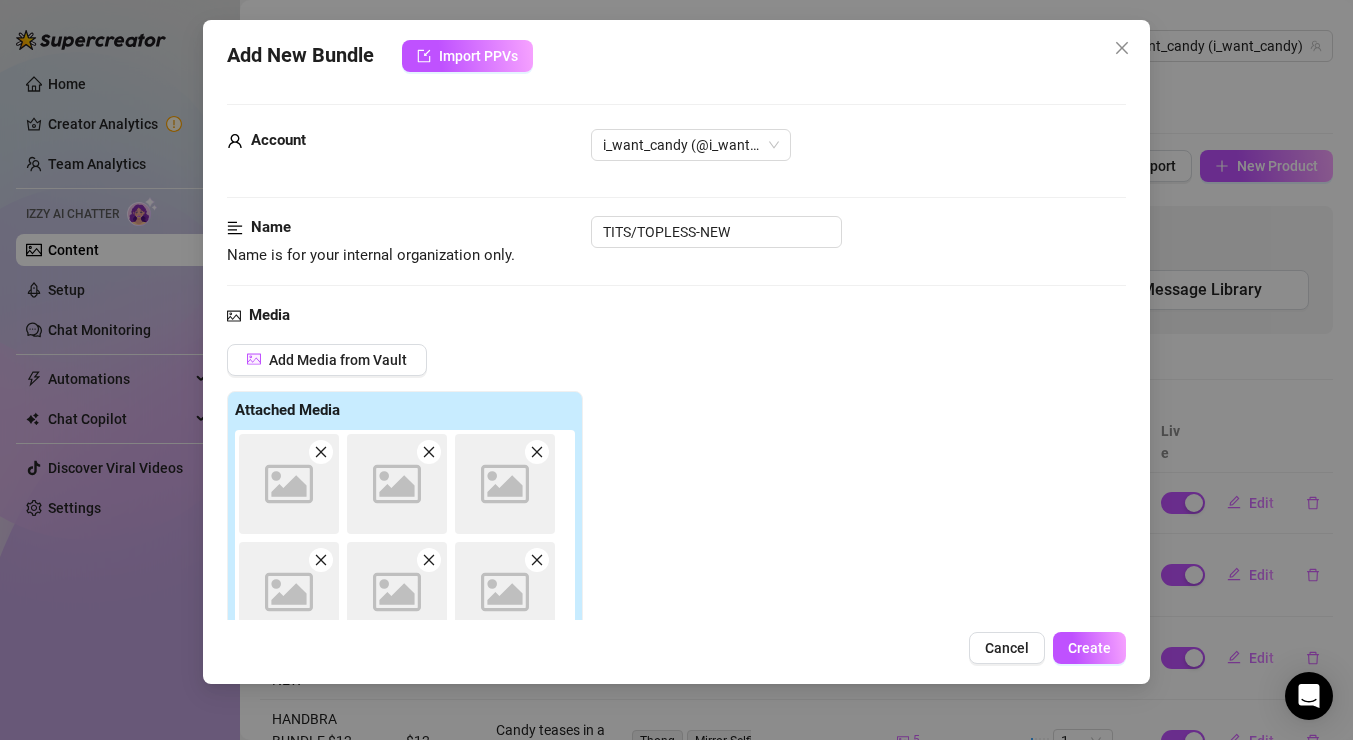 scroll, scrollTop: 288, scrollLeft: 0, axis: vertical 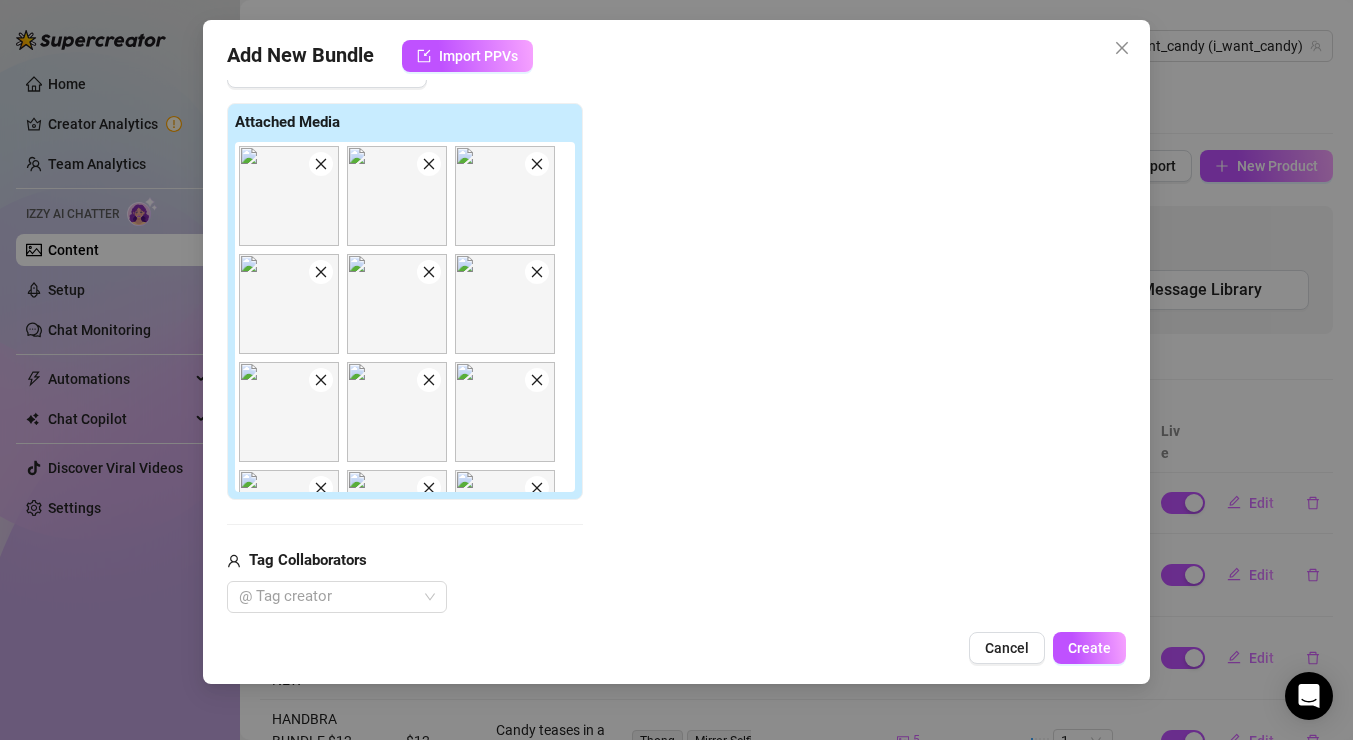 click 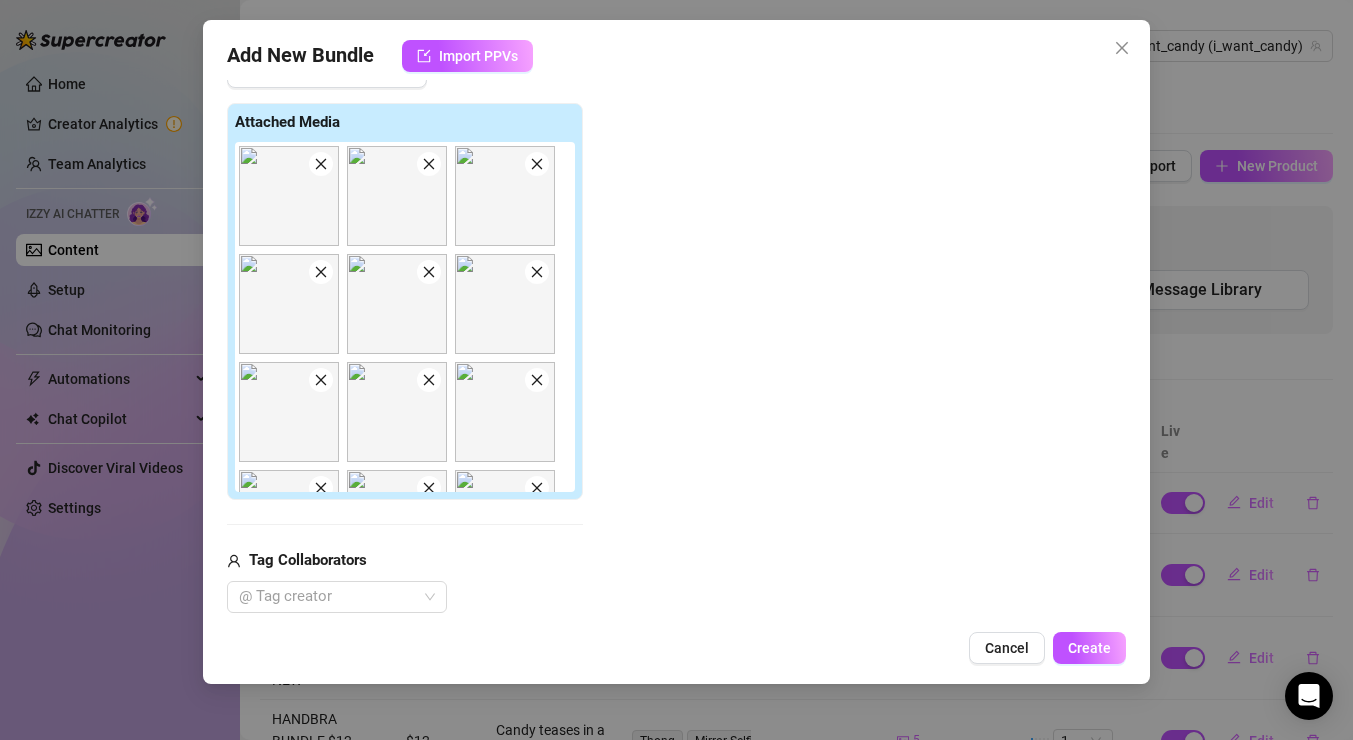 click at bounding box center [537, 164] 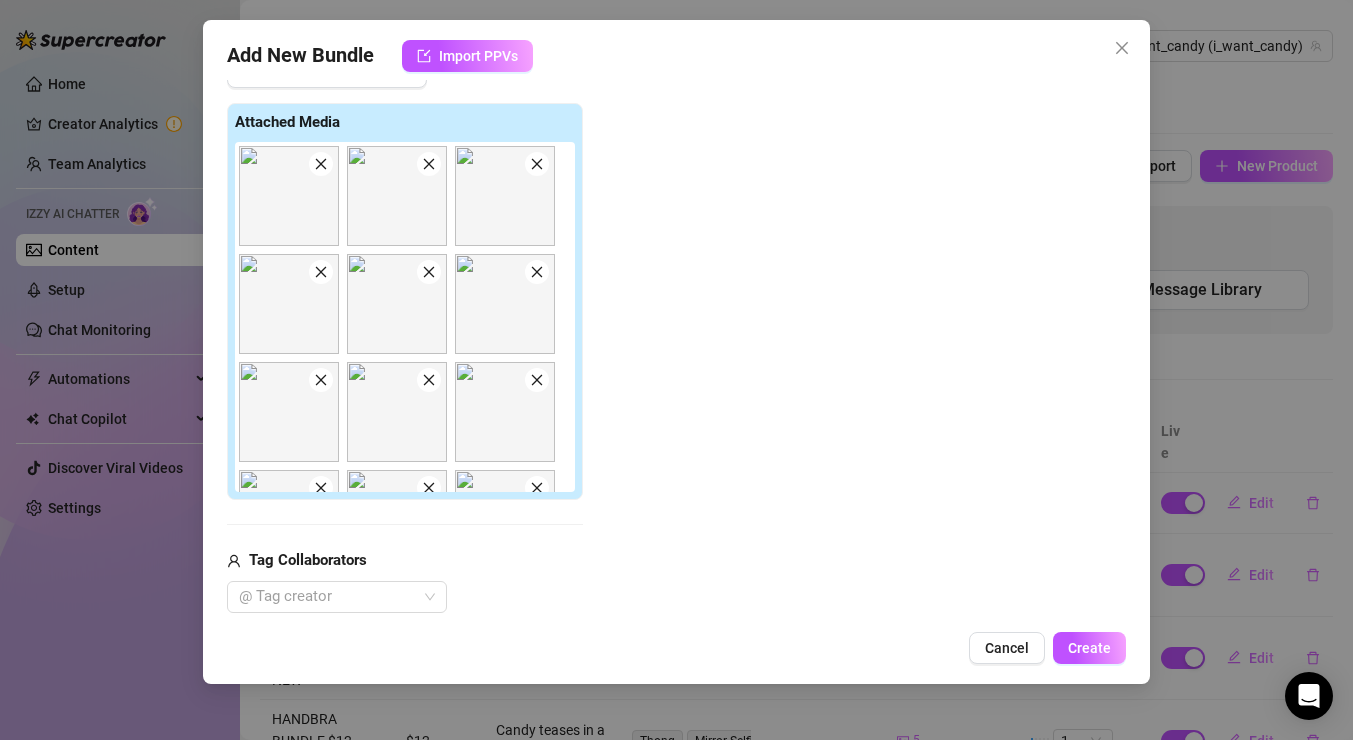 click at bounding box center [537, 164] 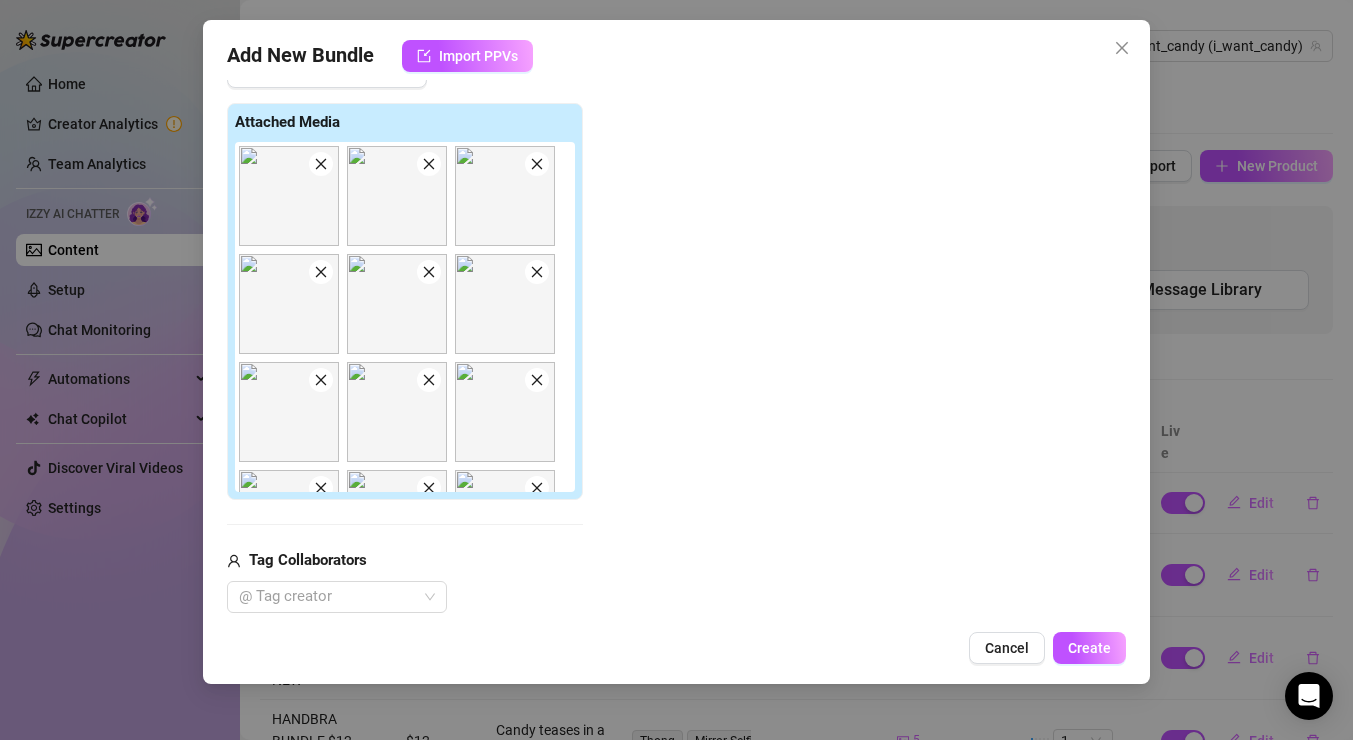 click at bounding box center (537, 164) 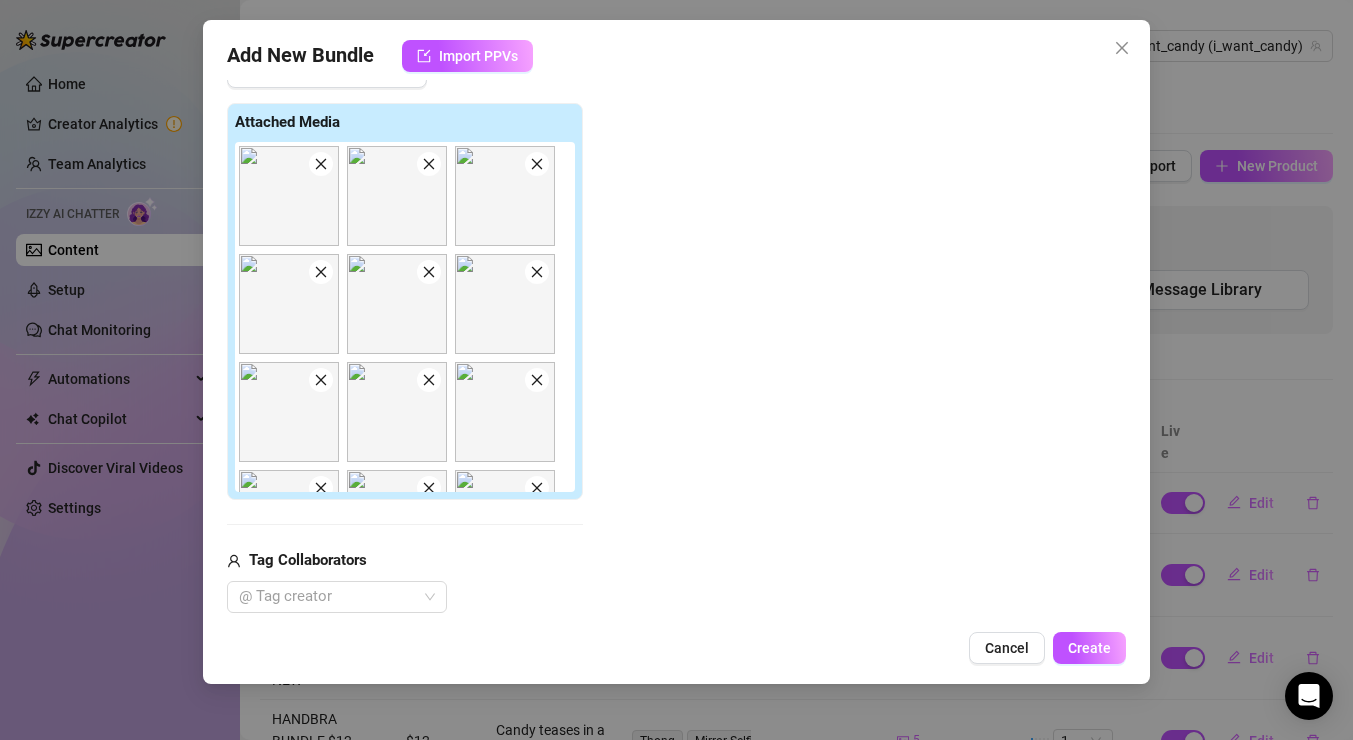 click at bounding box center (537, 164) 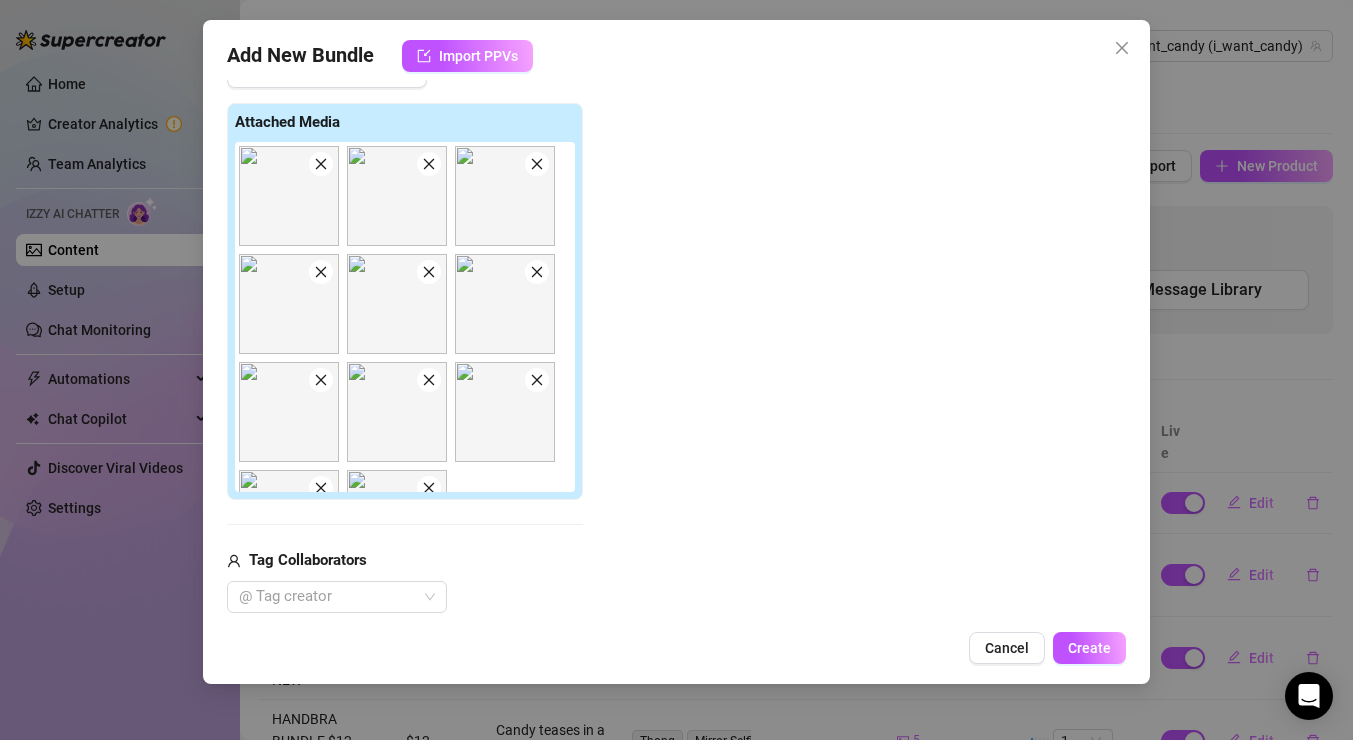 click at bounding box center (537, 164) 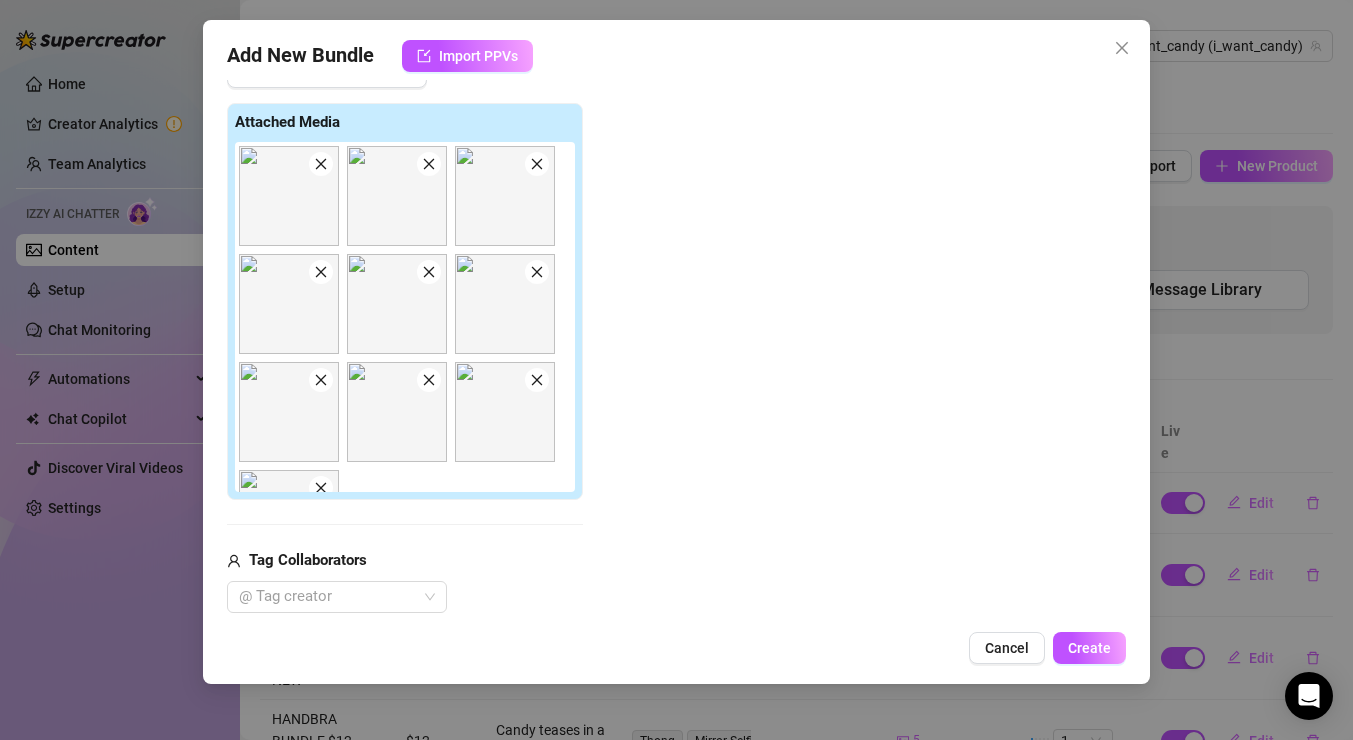 click at bounding box center [537, 164] 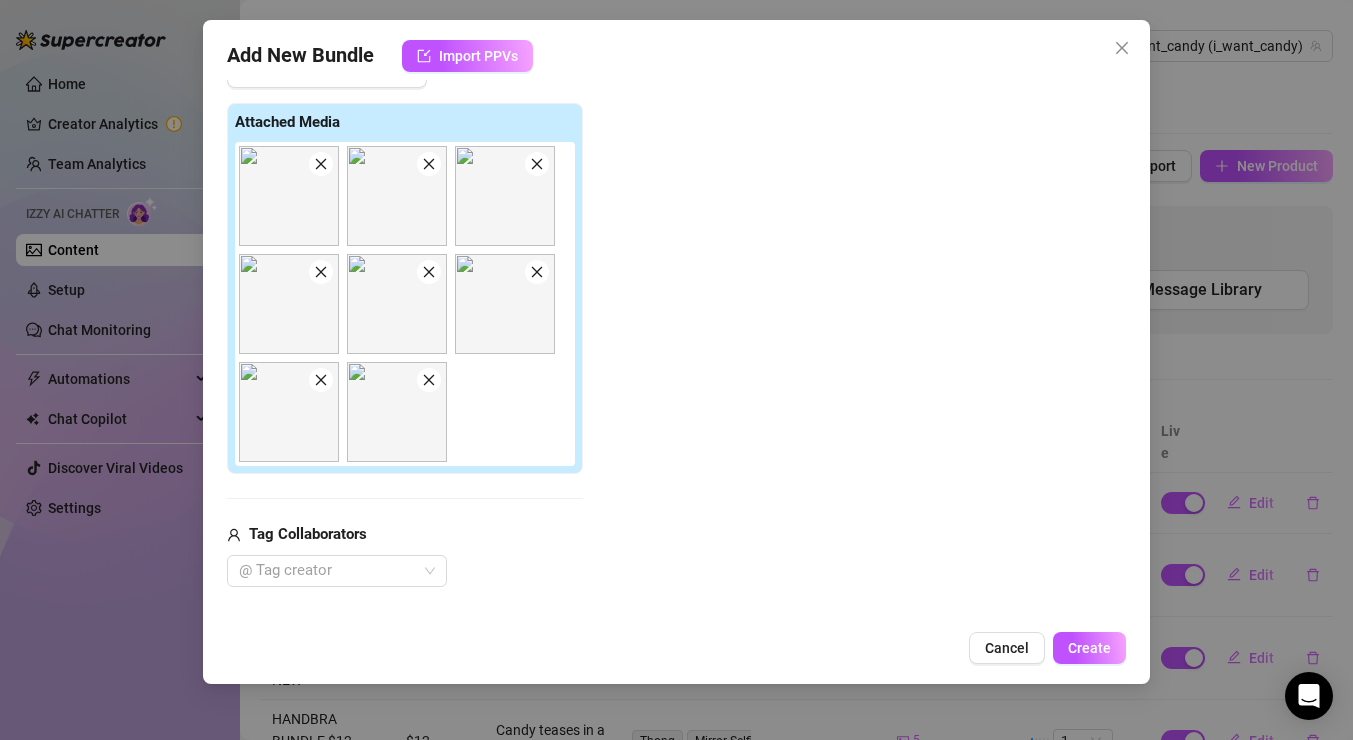 click at bounding box center (537, 164) 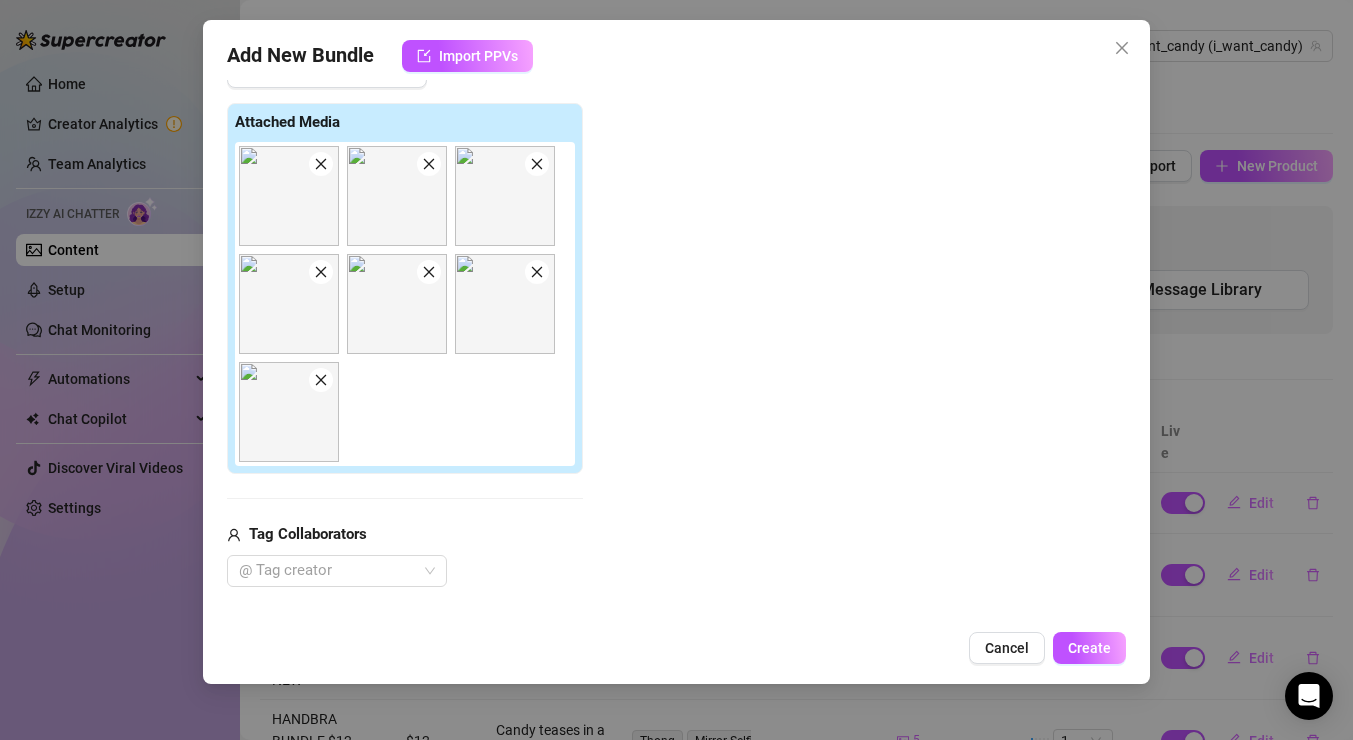 click at bounding box center [537, 164] 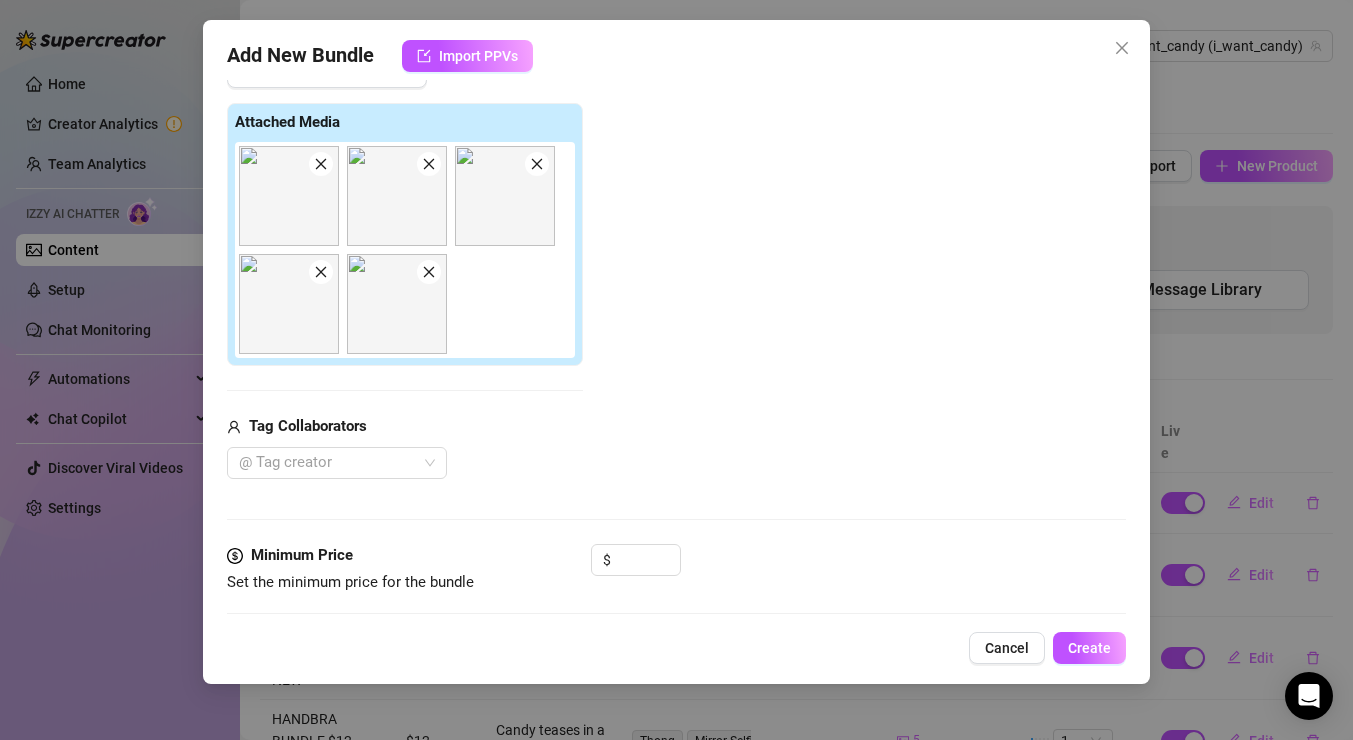 click at bounding box center [537, 164] 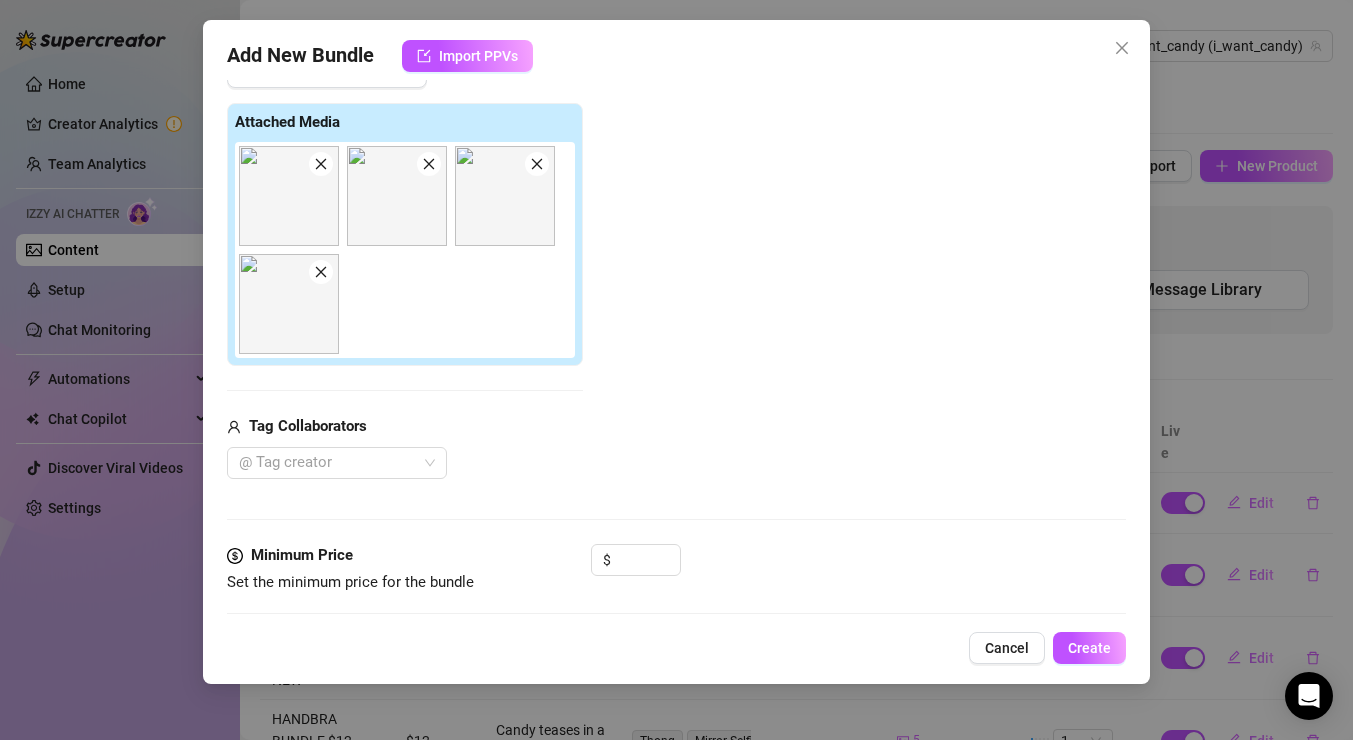 click at bounding box center (537, 164) 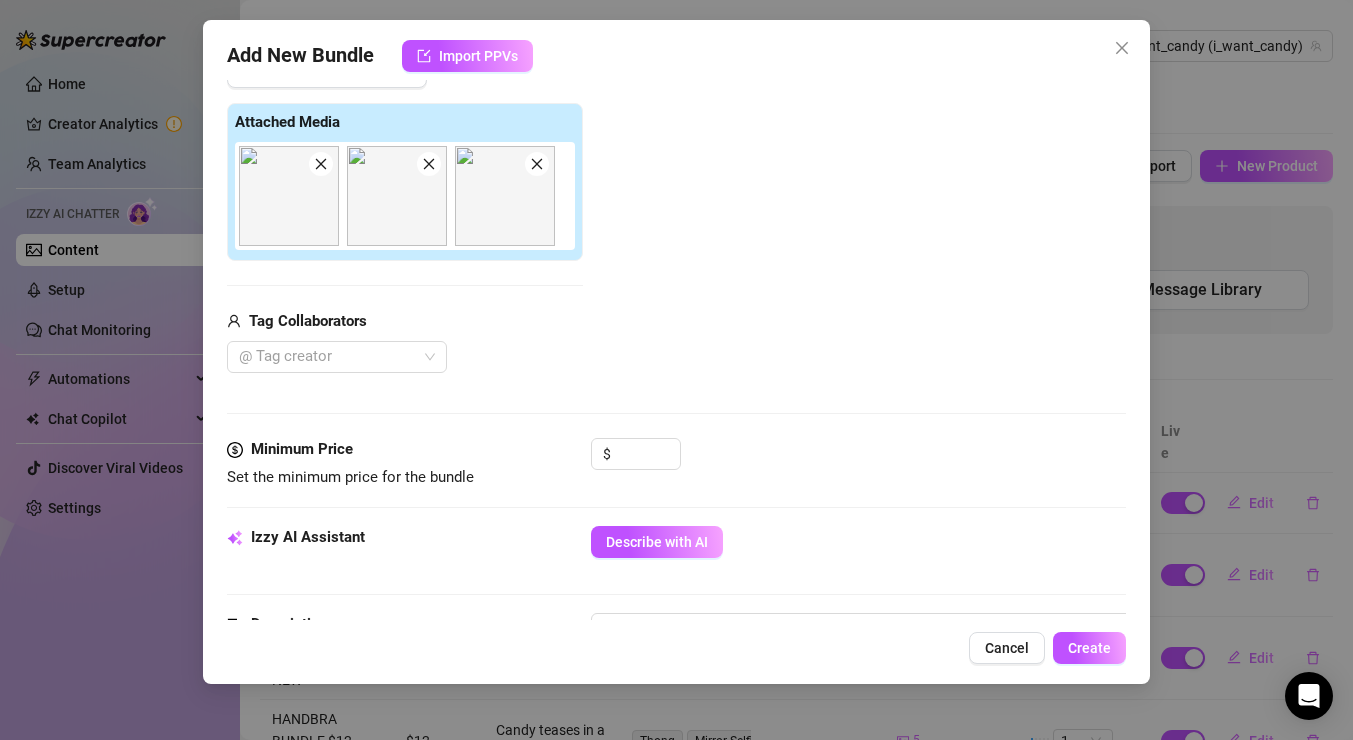 click at bounding box center [537, 164] 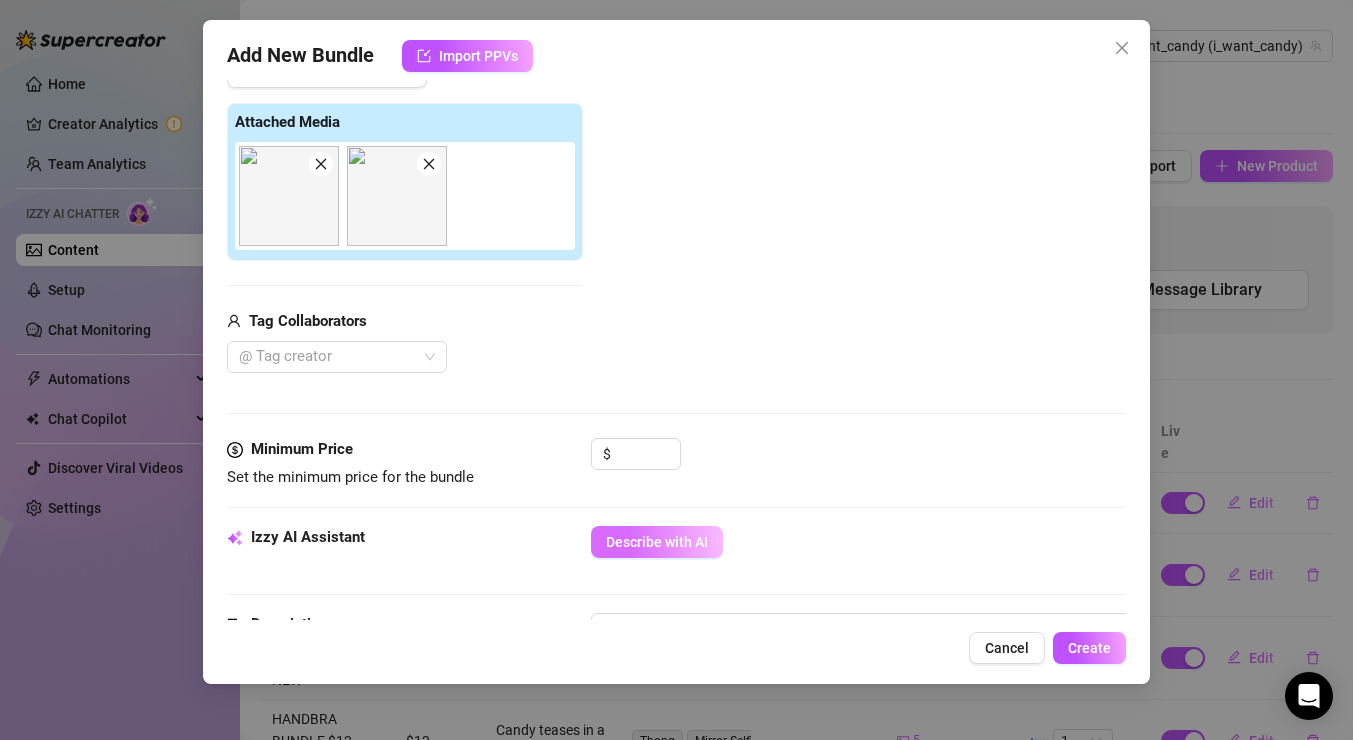 click on "Describe with AI" at bounding box center (657, 542) 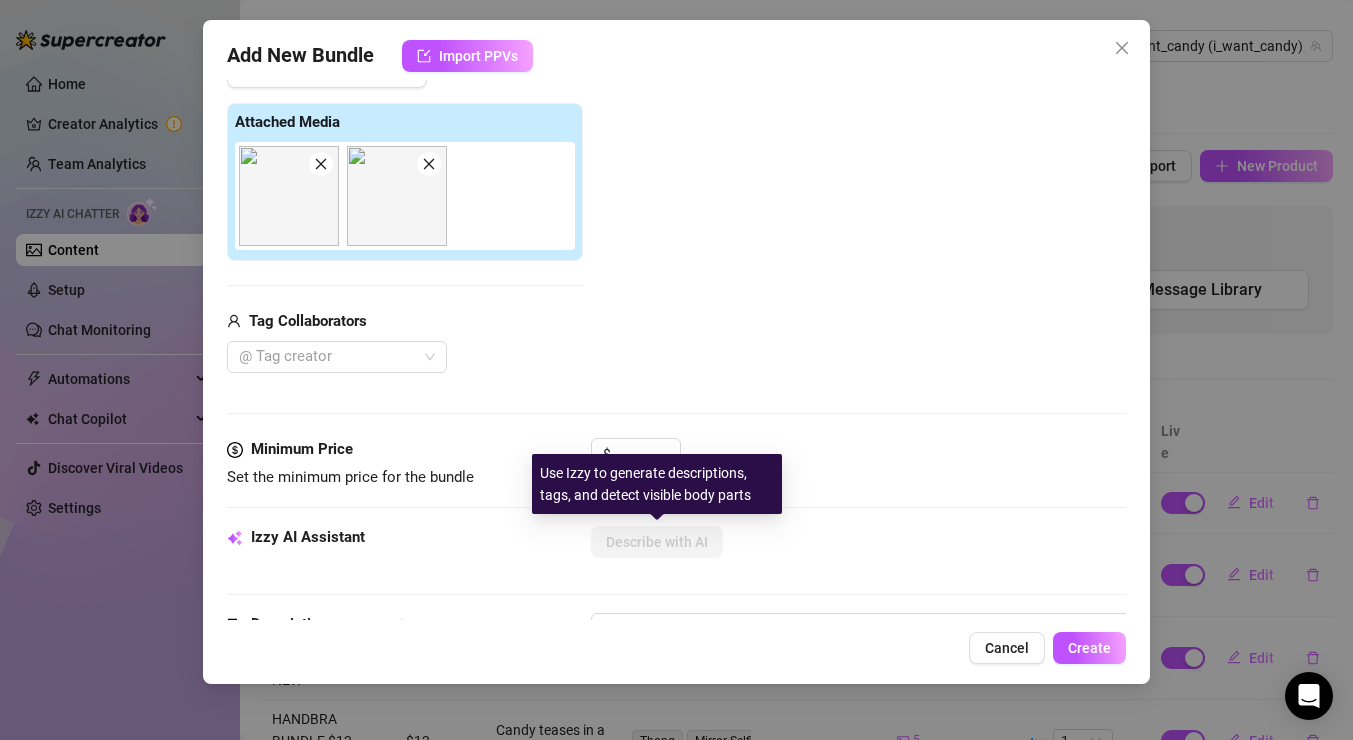 scroll, scrollTop: 0, scrollLeft: 0, axis: both 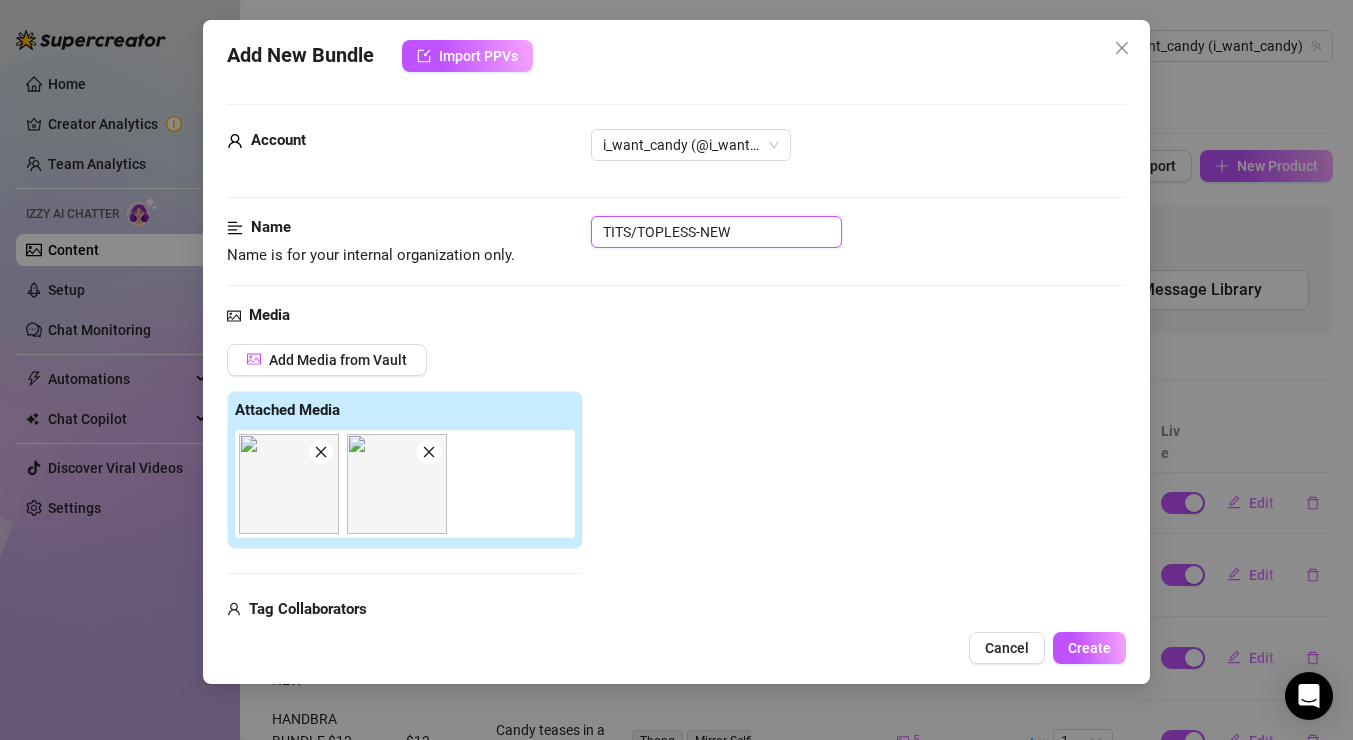 click on "TITS/TOPLESS-NEW" at bounding box center (716, 232) 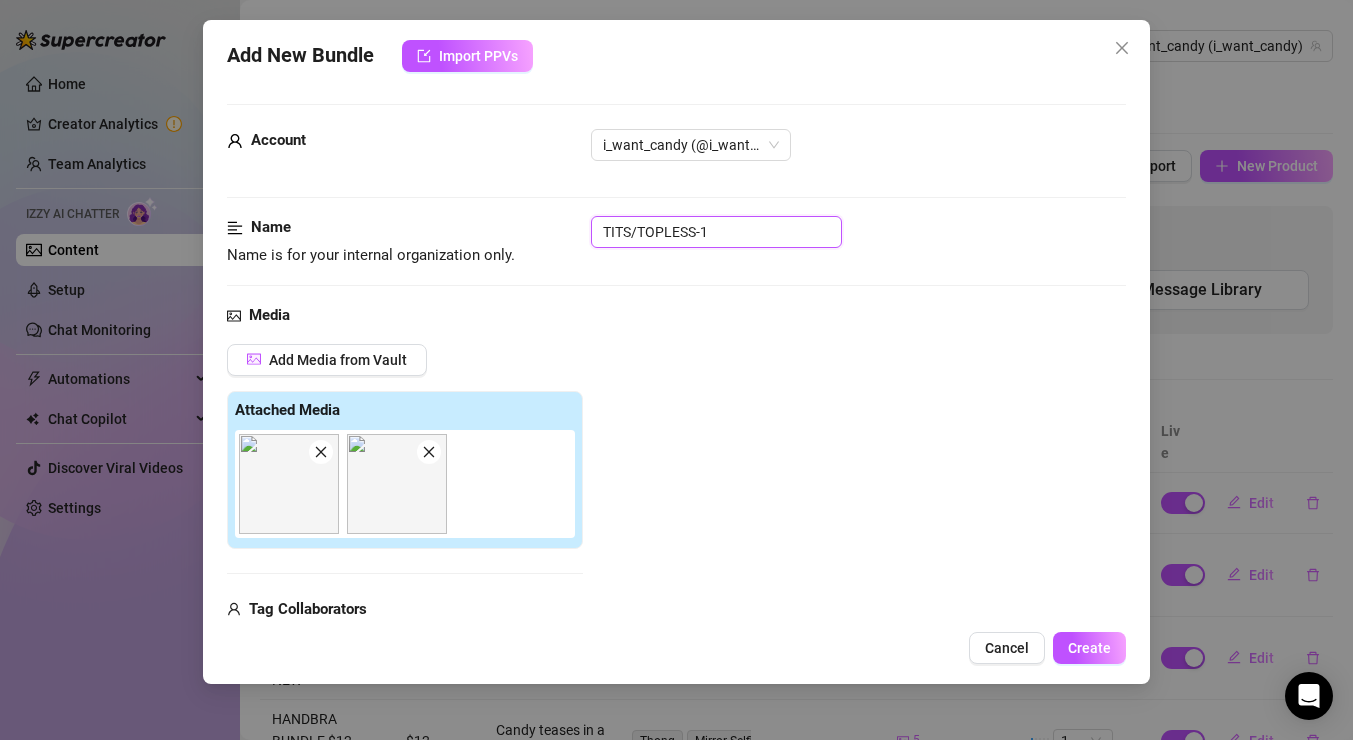 type on "TITS/TOPLESS-1" 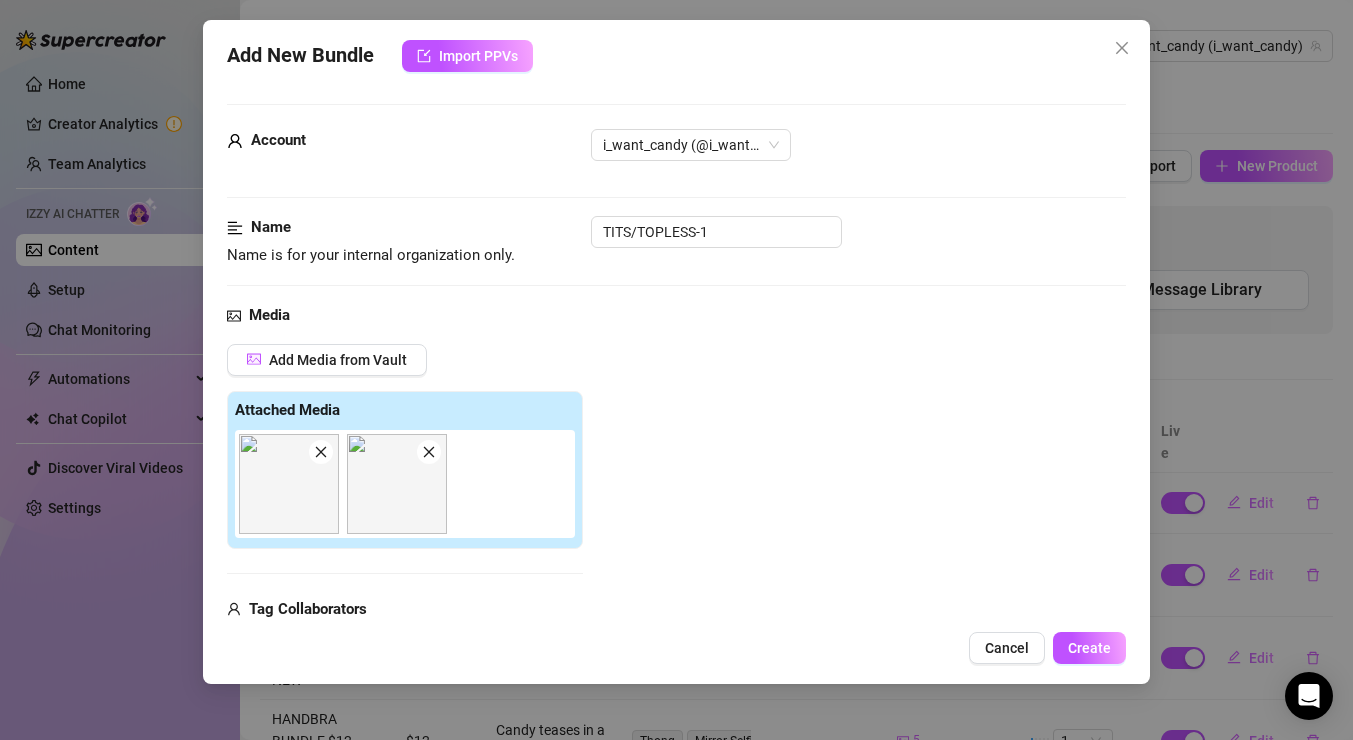 click on "Add Media from Vault Attached Media Tag Collaborators   @ Tag creator" at bounding box center [676, 503] 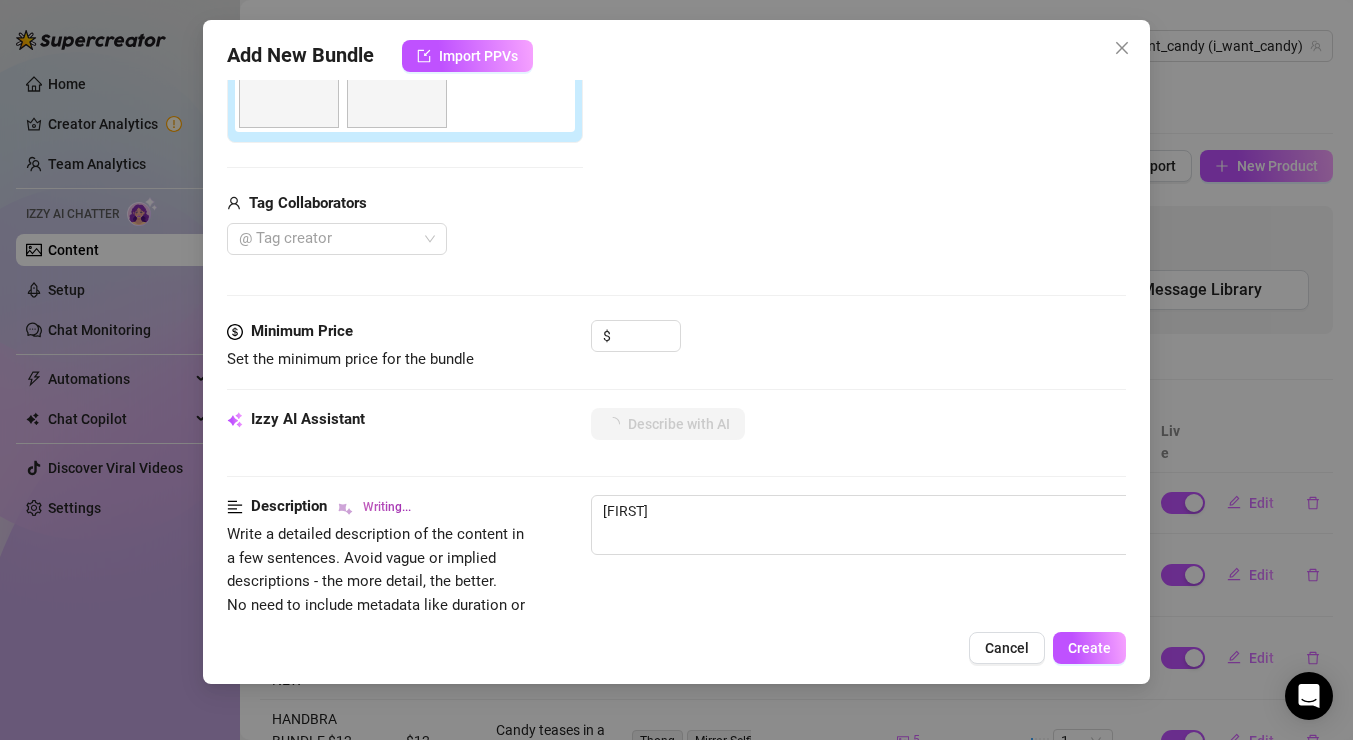 type on "Candy flaunts" 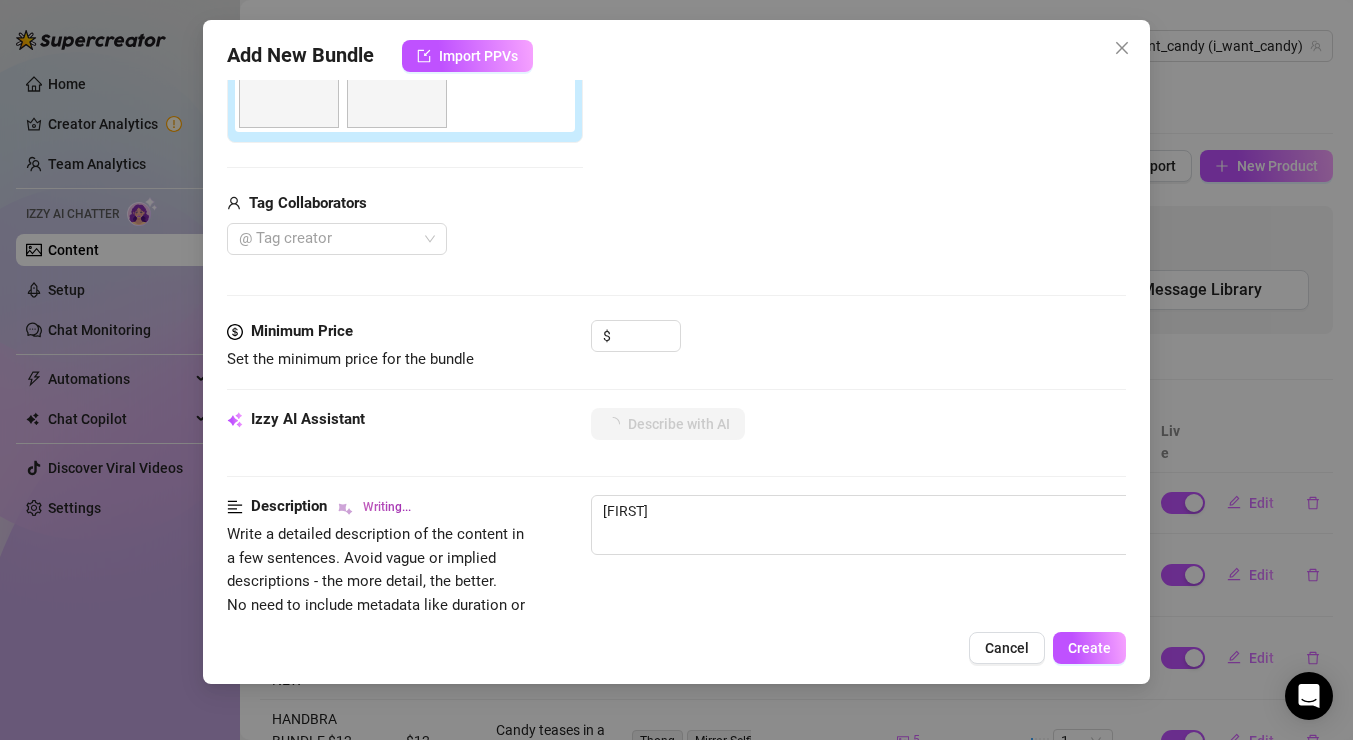 type on "Candy flaunts" 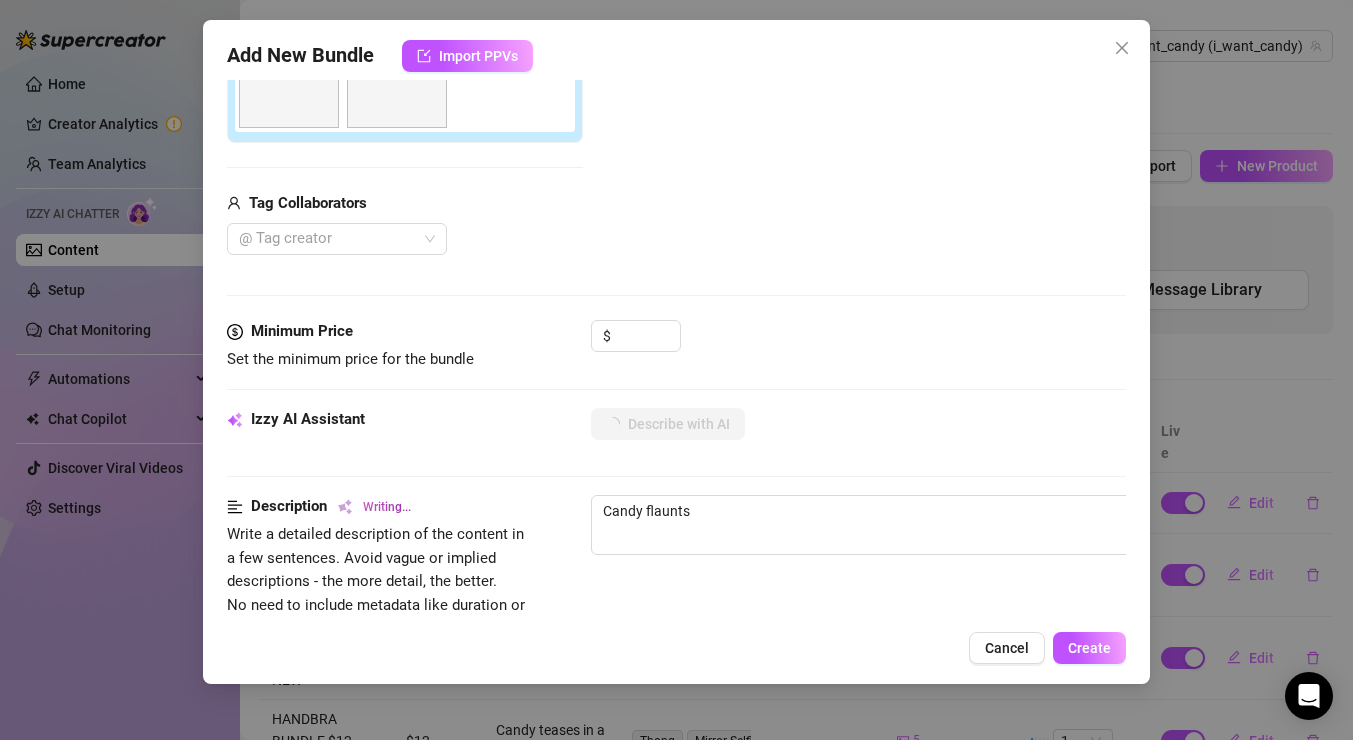 type on "Candy flaunts her" 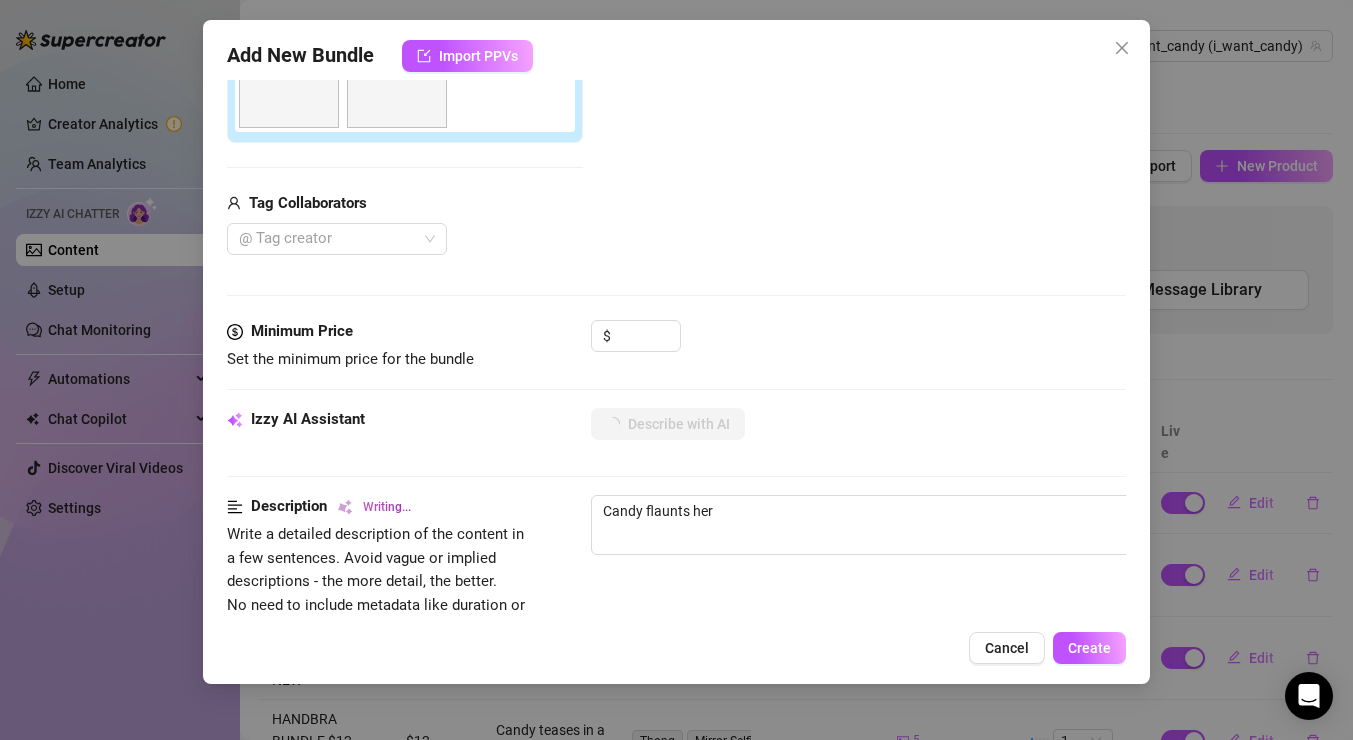 type on "Candy flaunts her sexy" 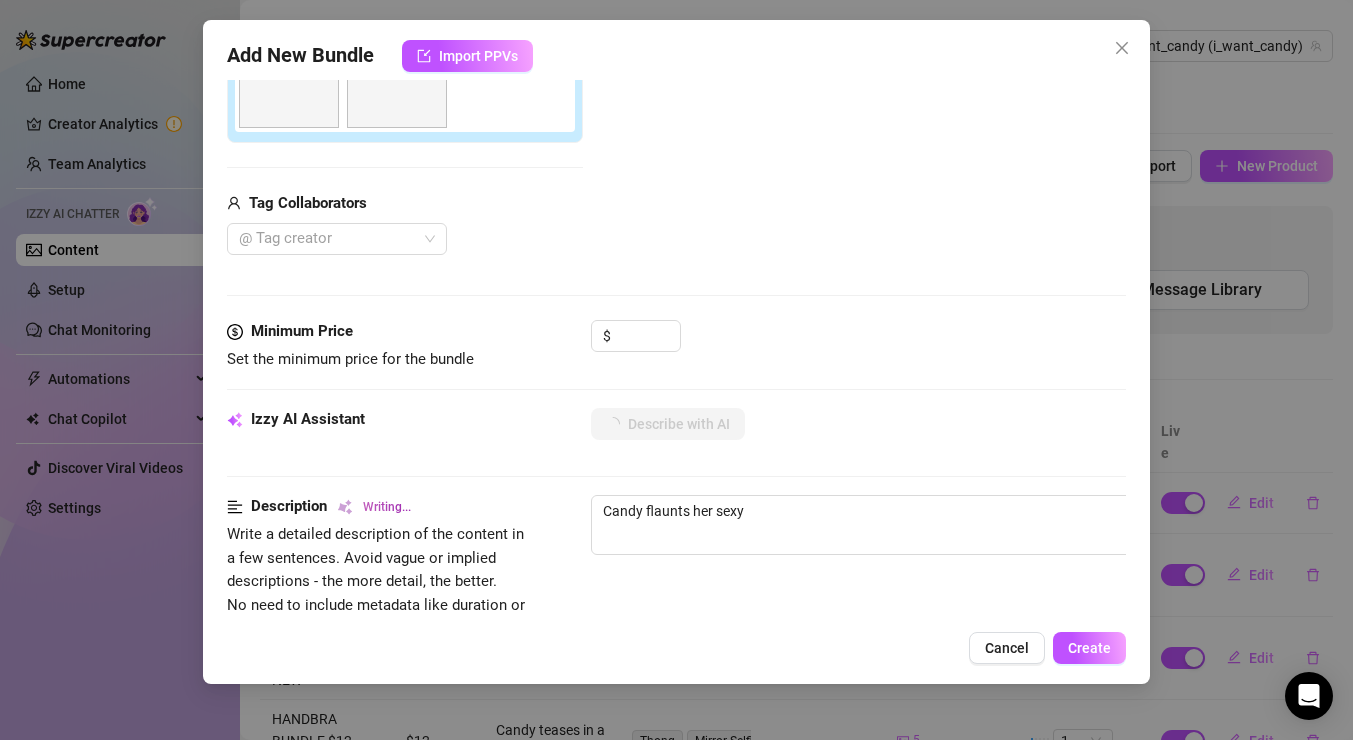 type on "Candy flaunts her sexy body" 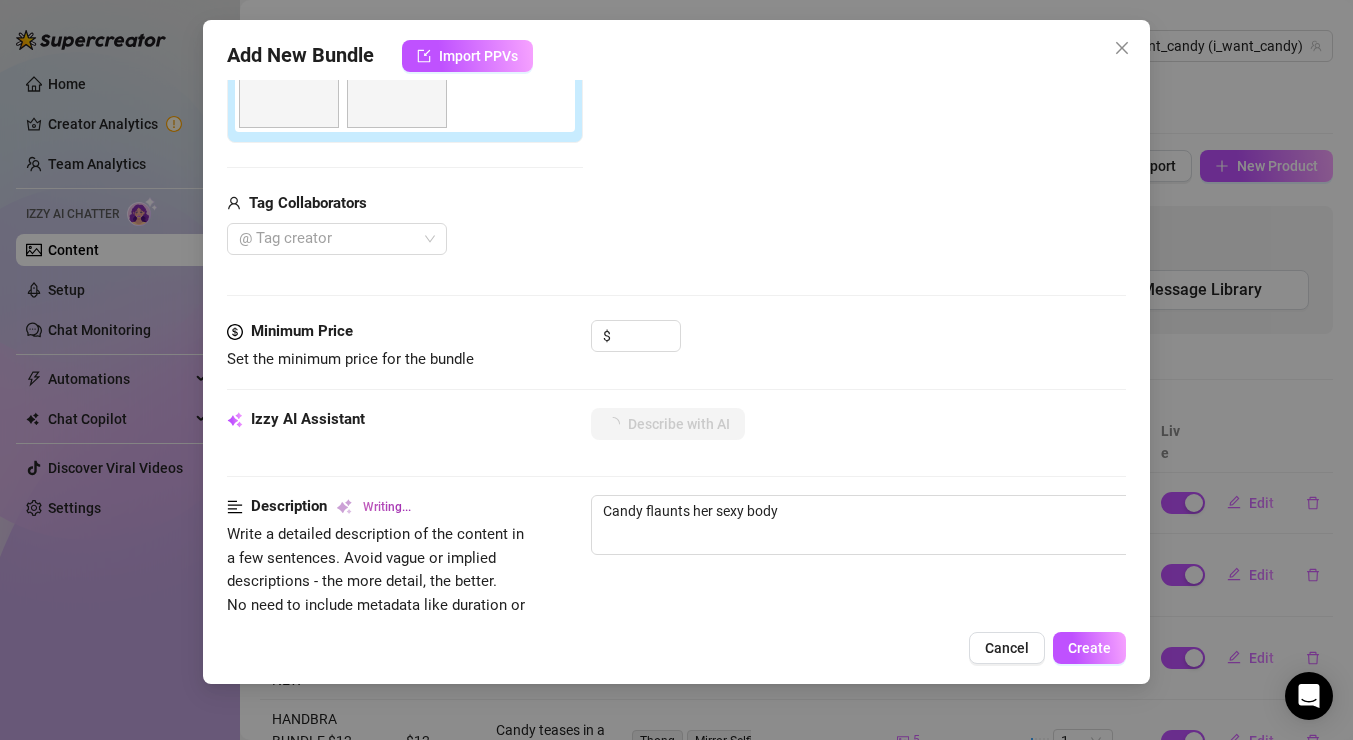 type on "Candy flaunts her sexy body in" 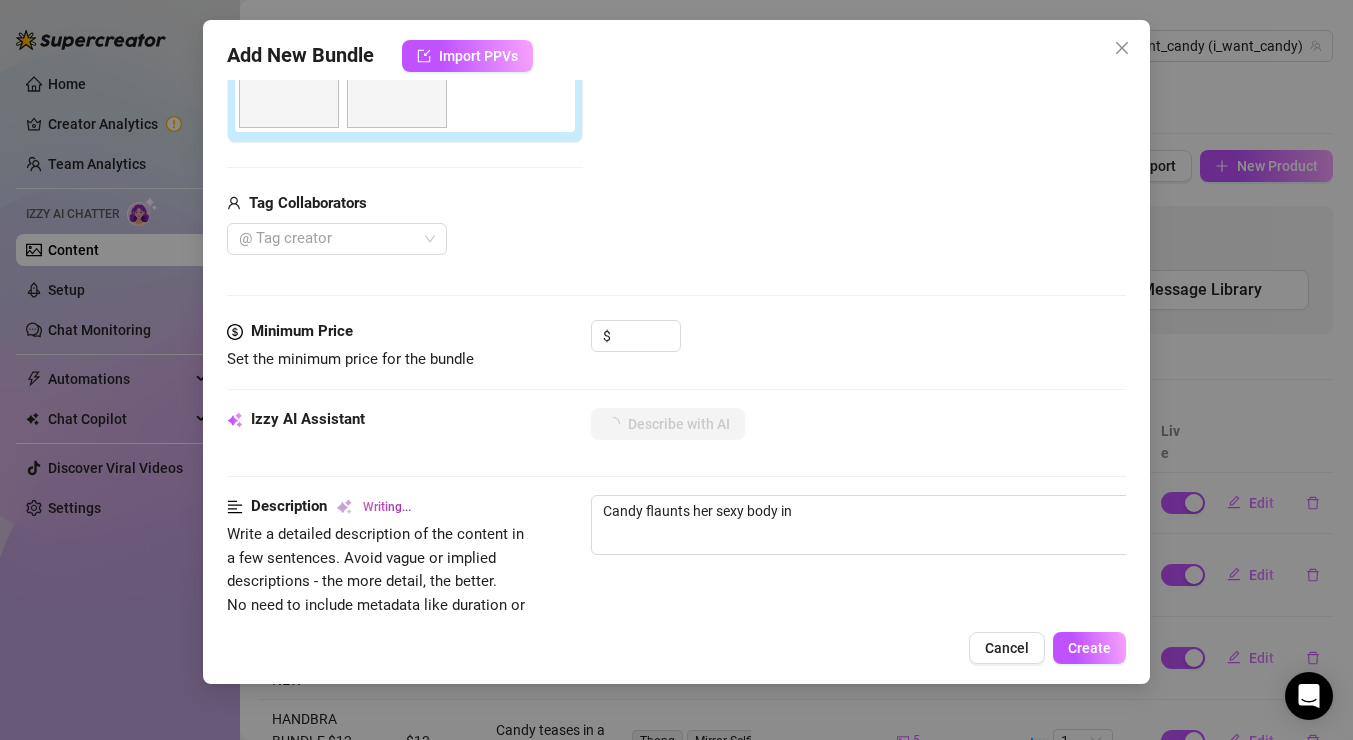 type on "Candy flaunts her sexy body in a" 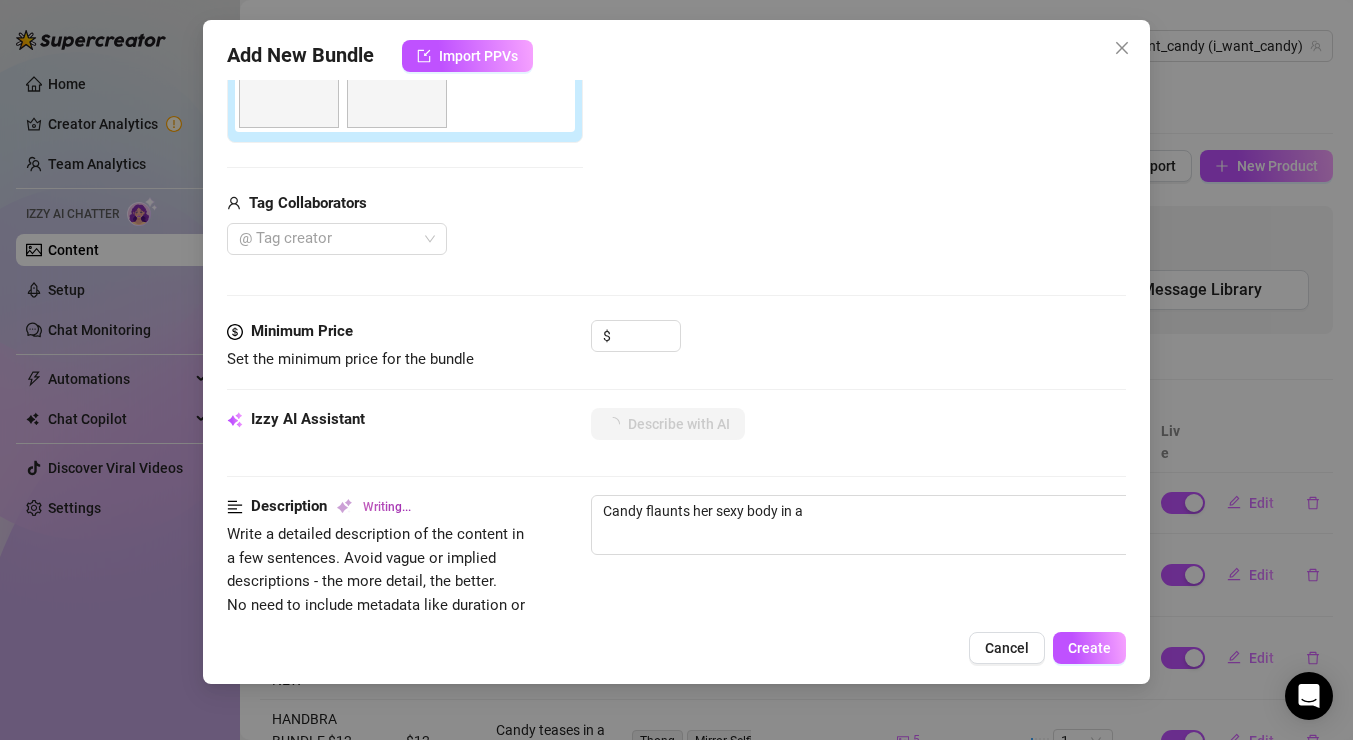 type on "Candy flaunts her sexy body in a tiny" 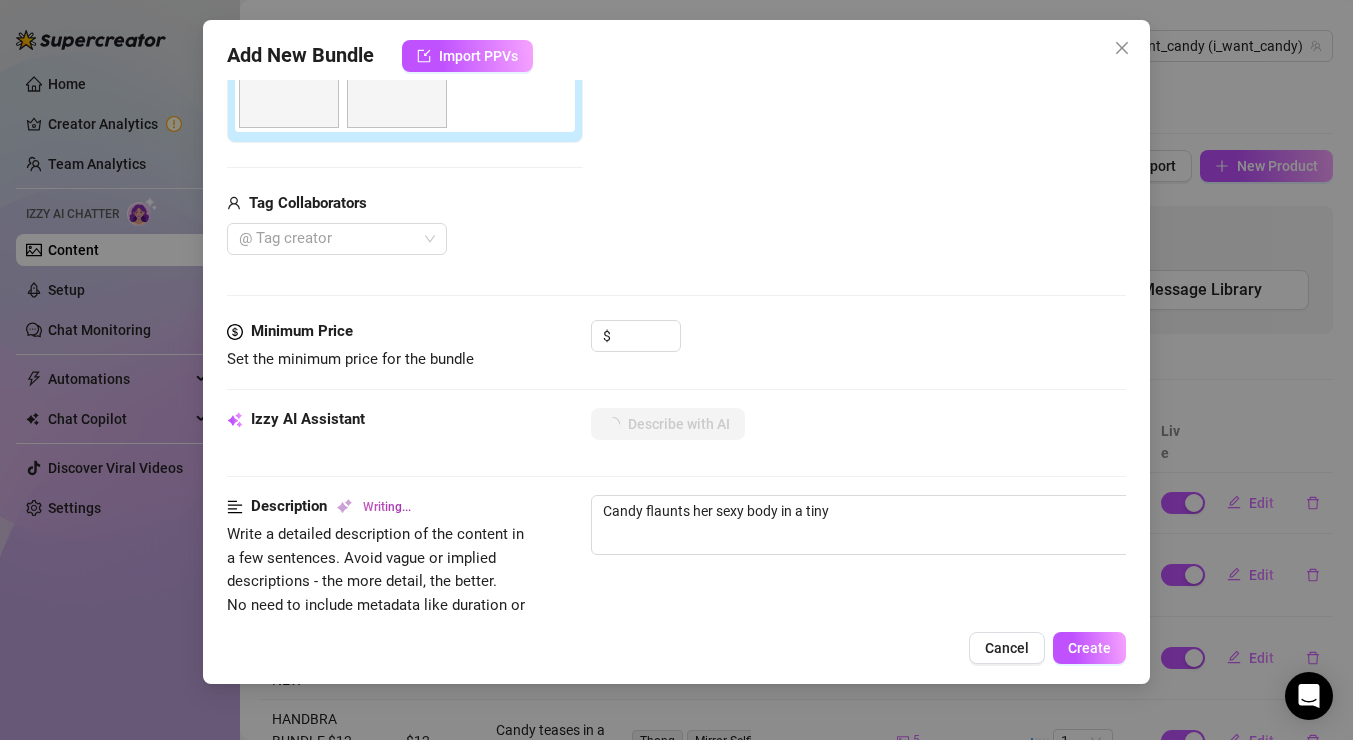 type on "[FIRST] flaunts her sexy body in a tiny white" 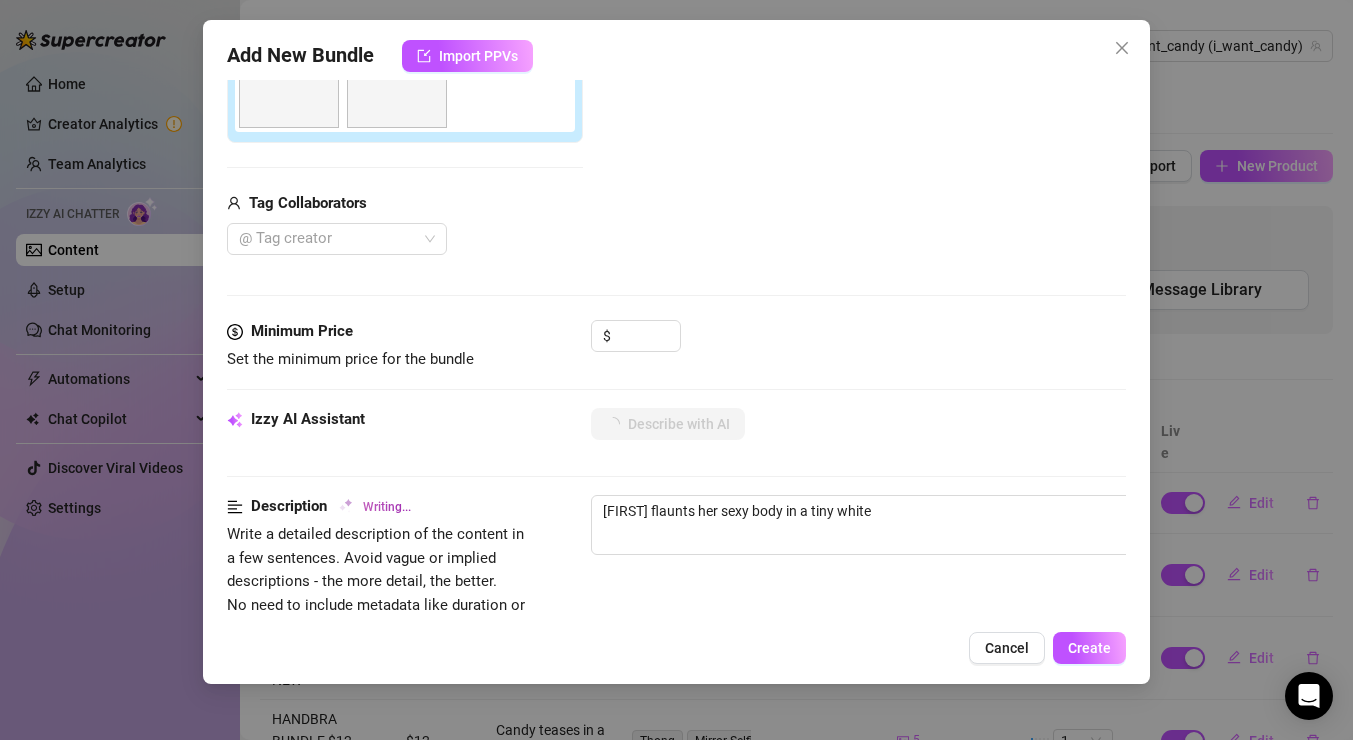 type on "[FIRST] flaunts her sexy body in a tiny white thong," 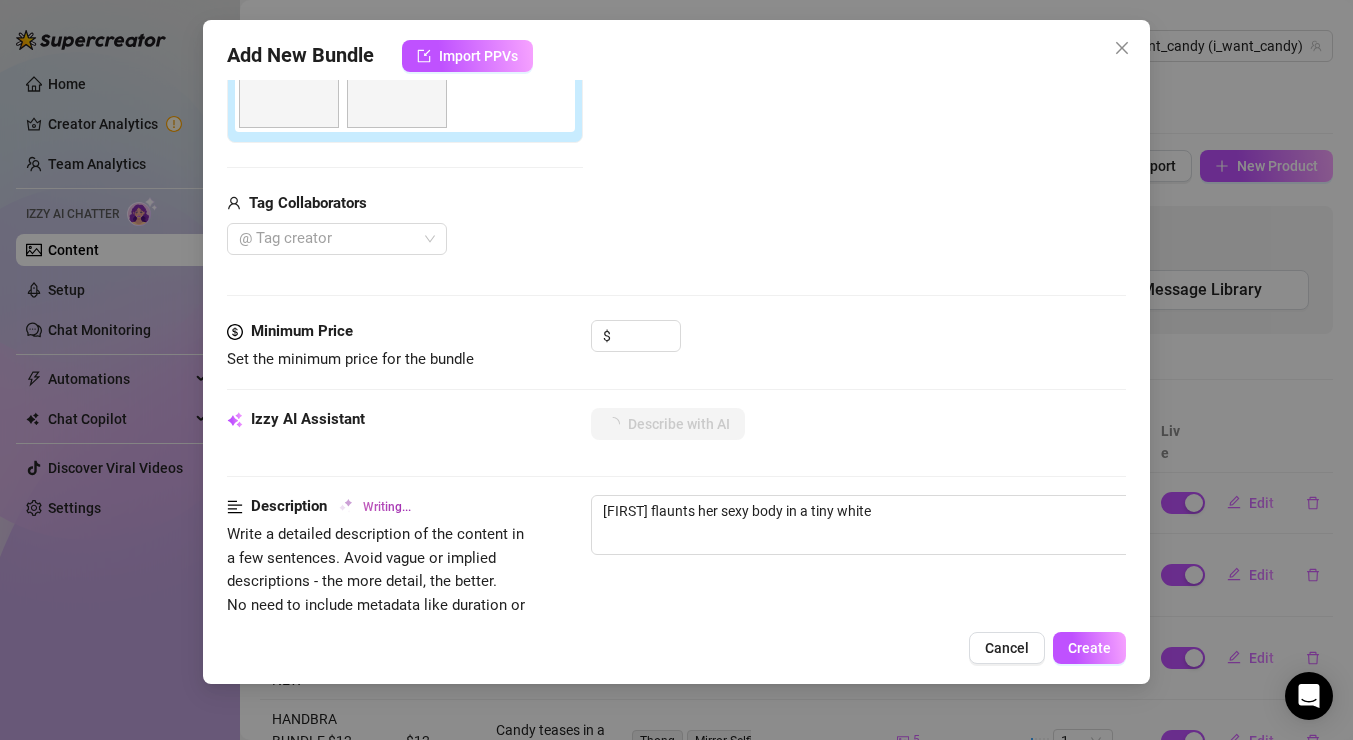 type on "[FIRST] flaunts her sexy body in a tiny white thong," 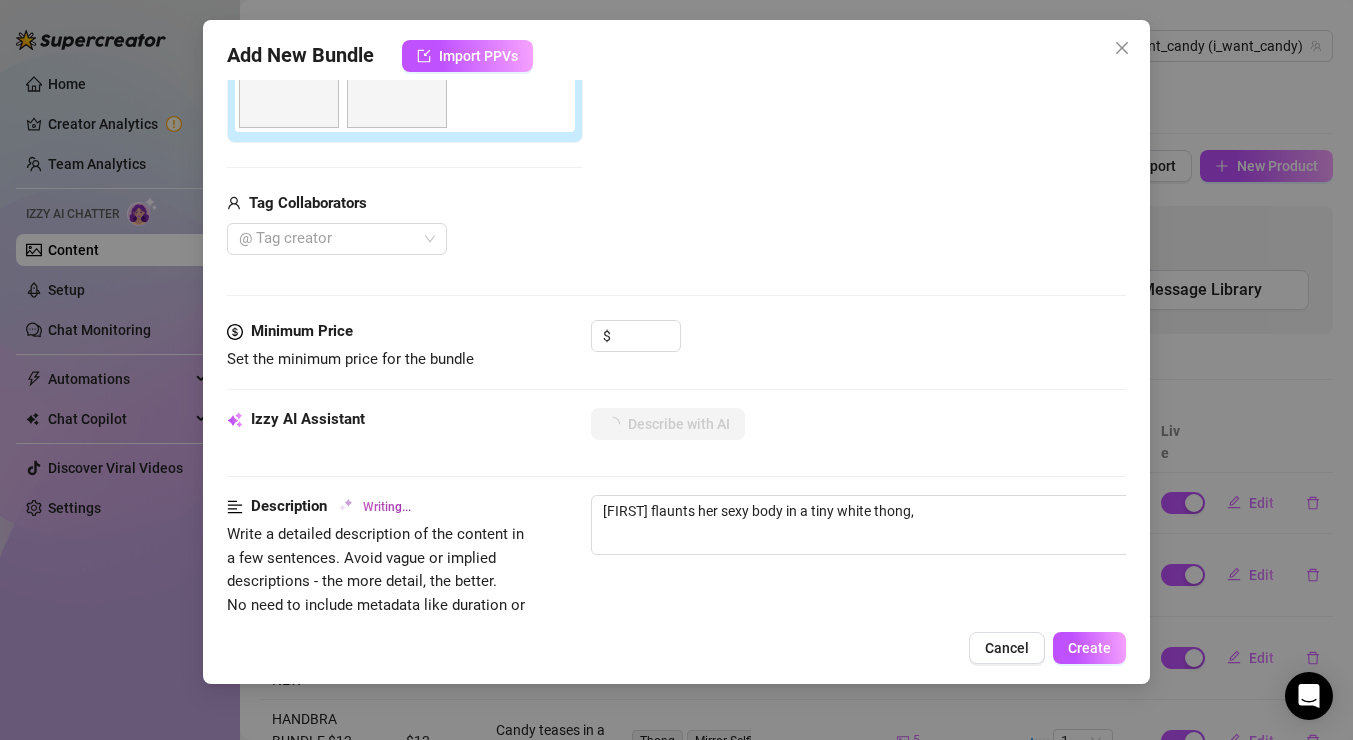 type on "[FIRST] flaunts her sexy body in a tiny white thong, teasing" 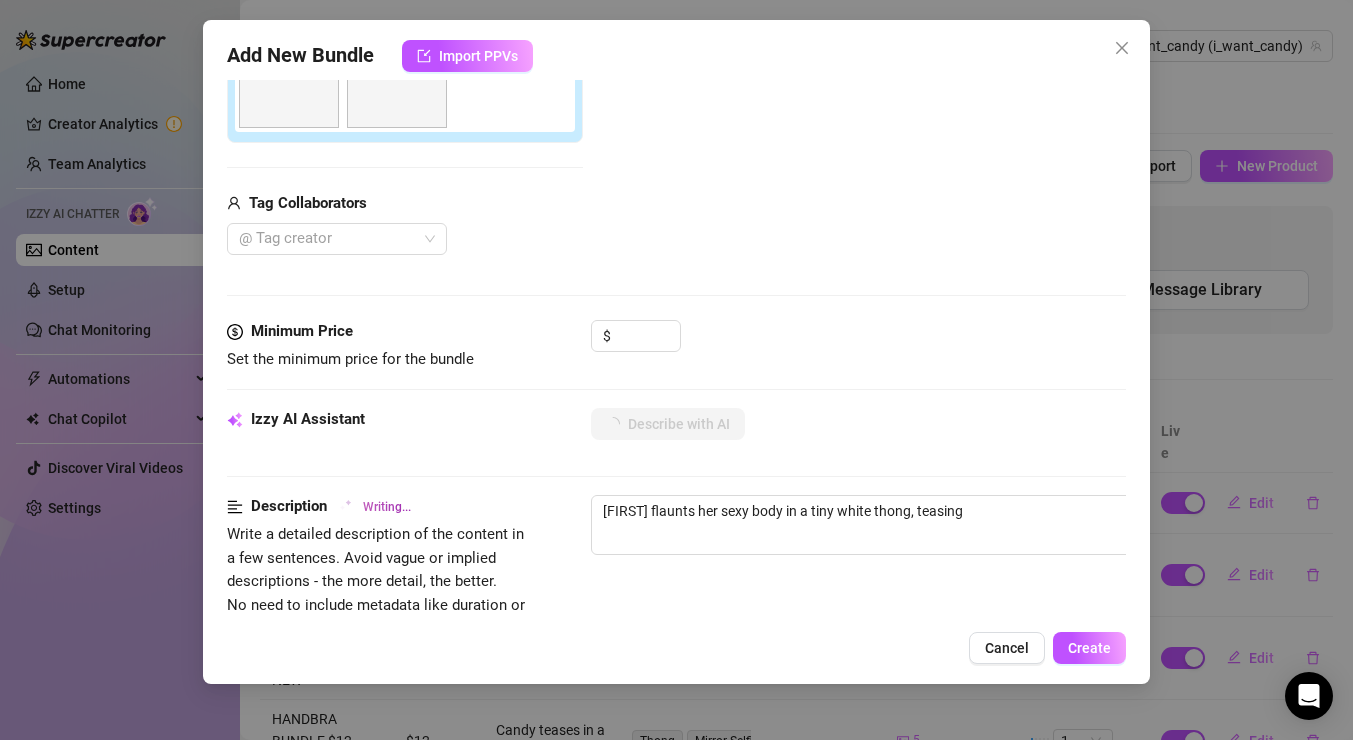type on "[FIRST] flaunts her sexy body in a tiny white thong, teasing with her" 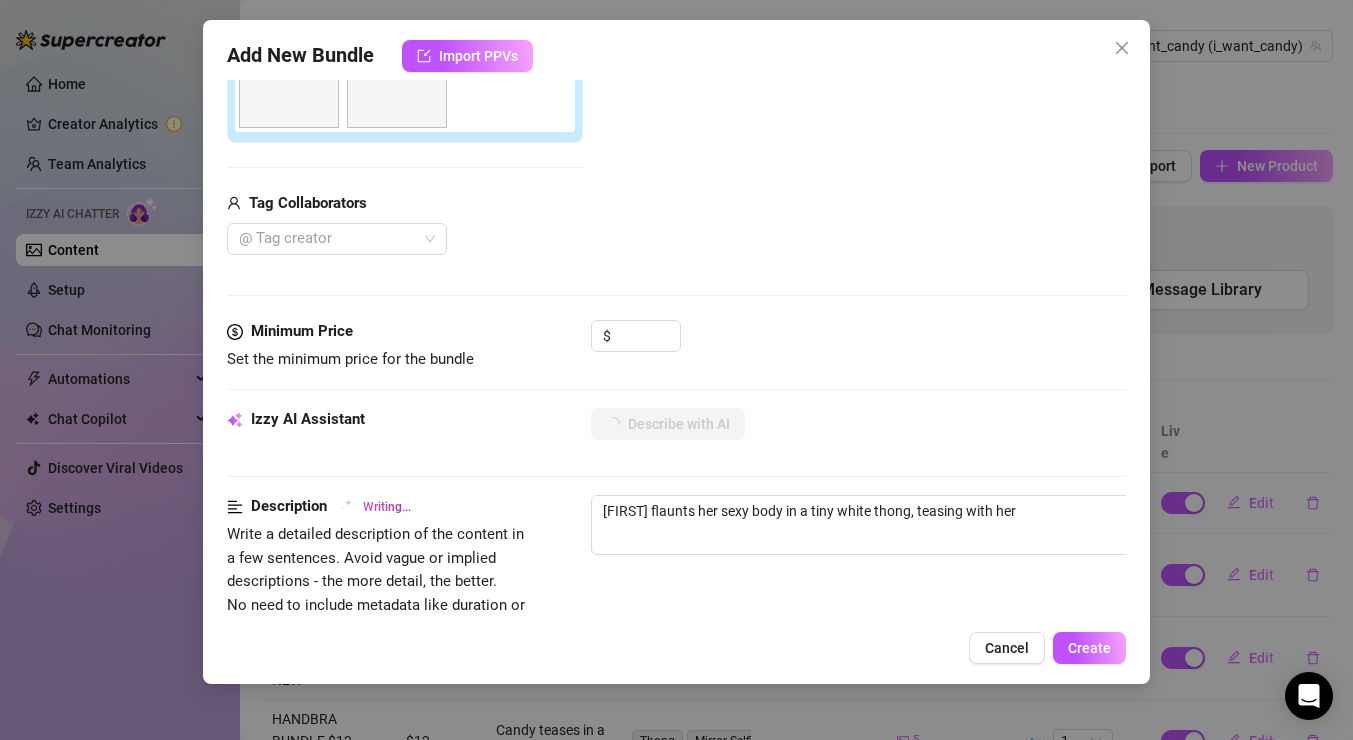 type on "[FIRST] flaunts her sexy body in a tiny white thong, teasing with her" 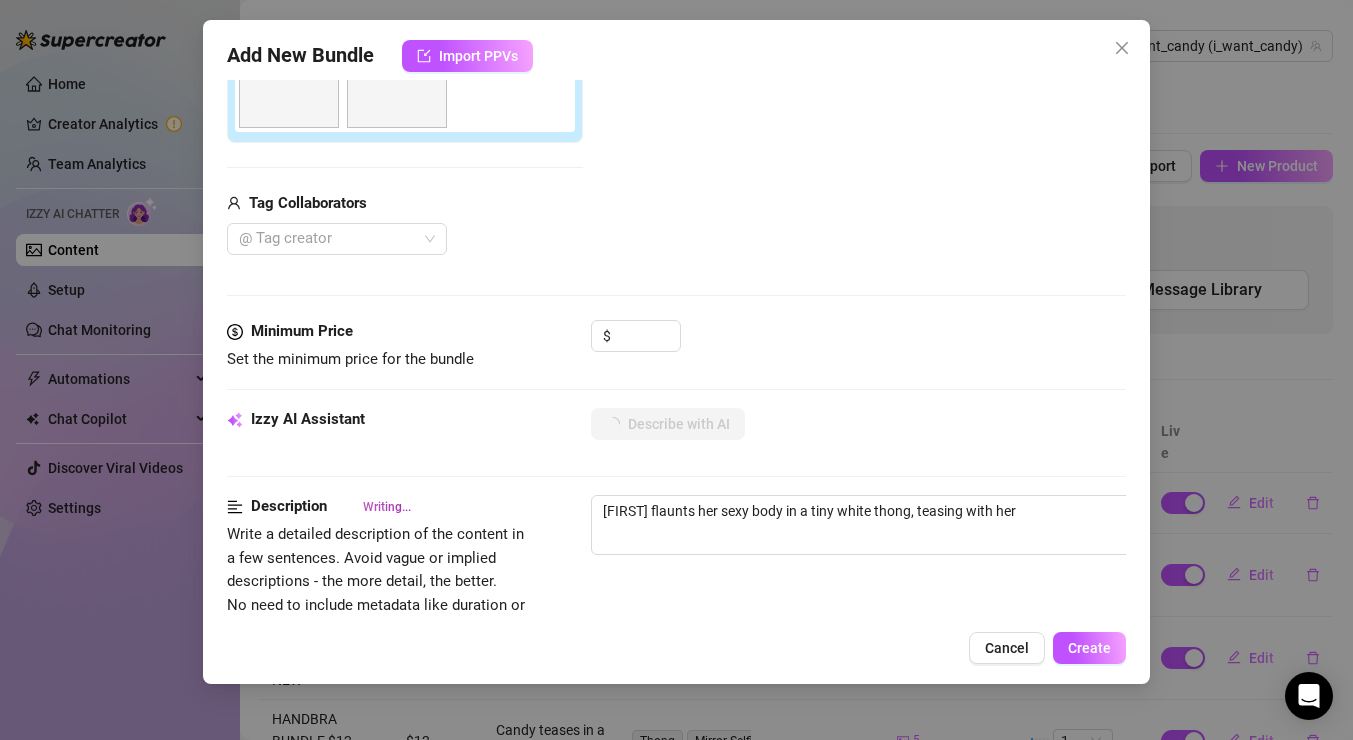 type on "[FIRST] flaunts her sexy body in a tiny white thong, teasing with her busty" 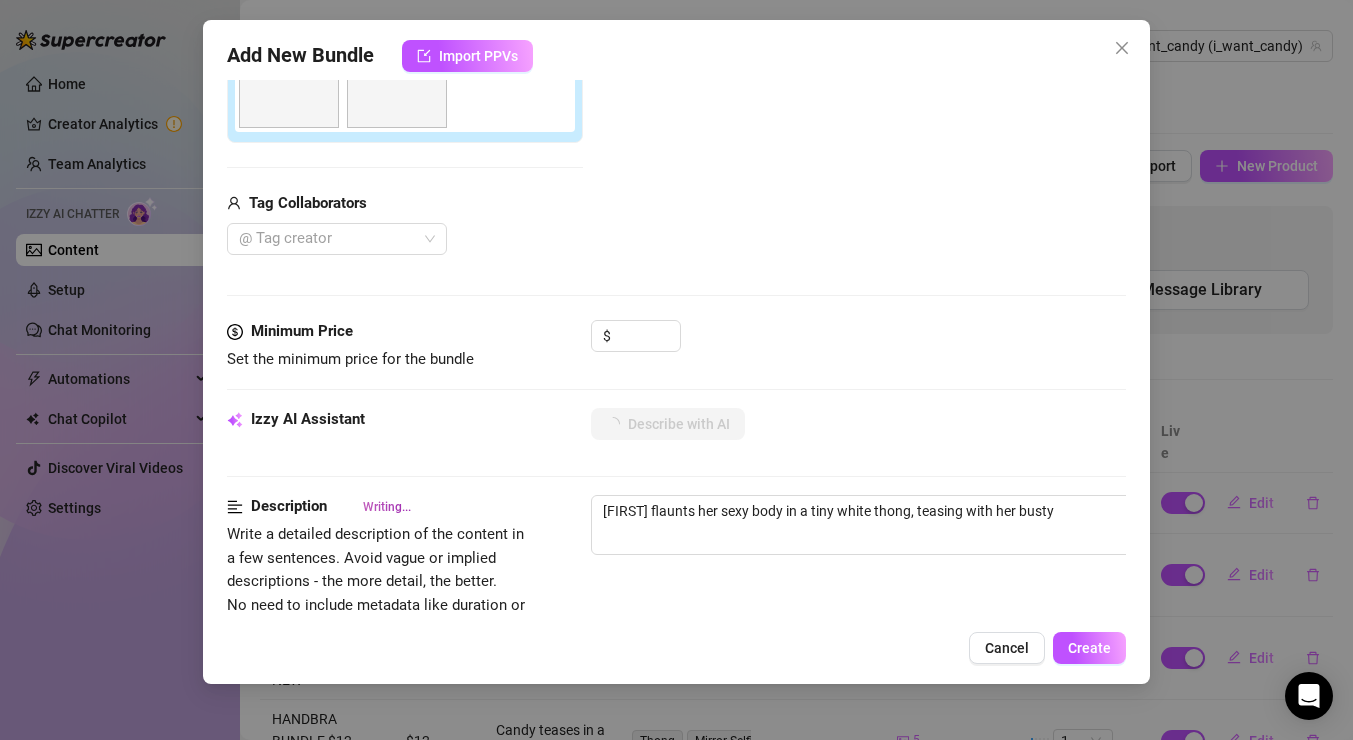 type on "[FIRST] flaunts her sexy body in a tiny white thong, teasing with her busty tits" 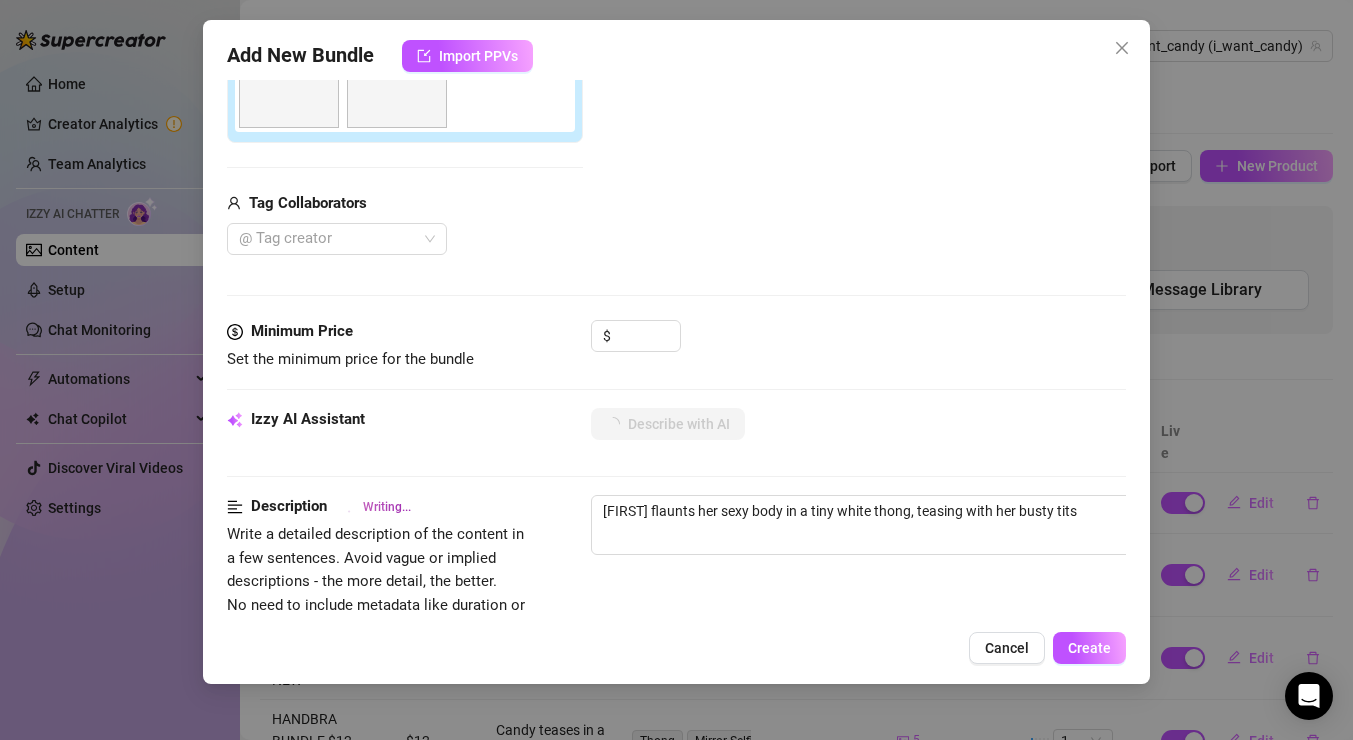 type on "[FIRST] flaunts her sexy body in a tiny white thong, teasing with her busty tits and" 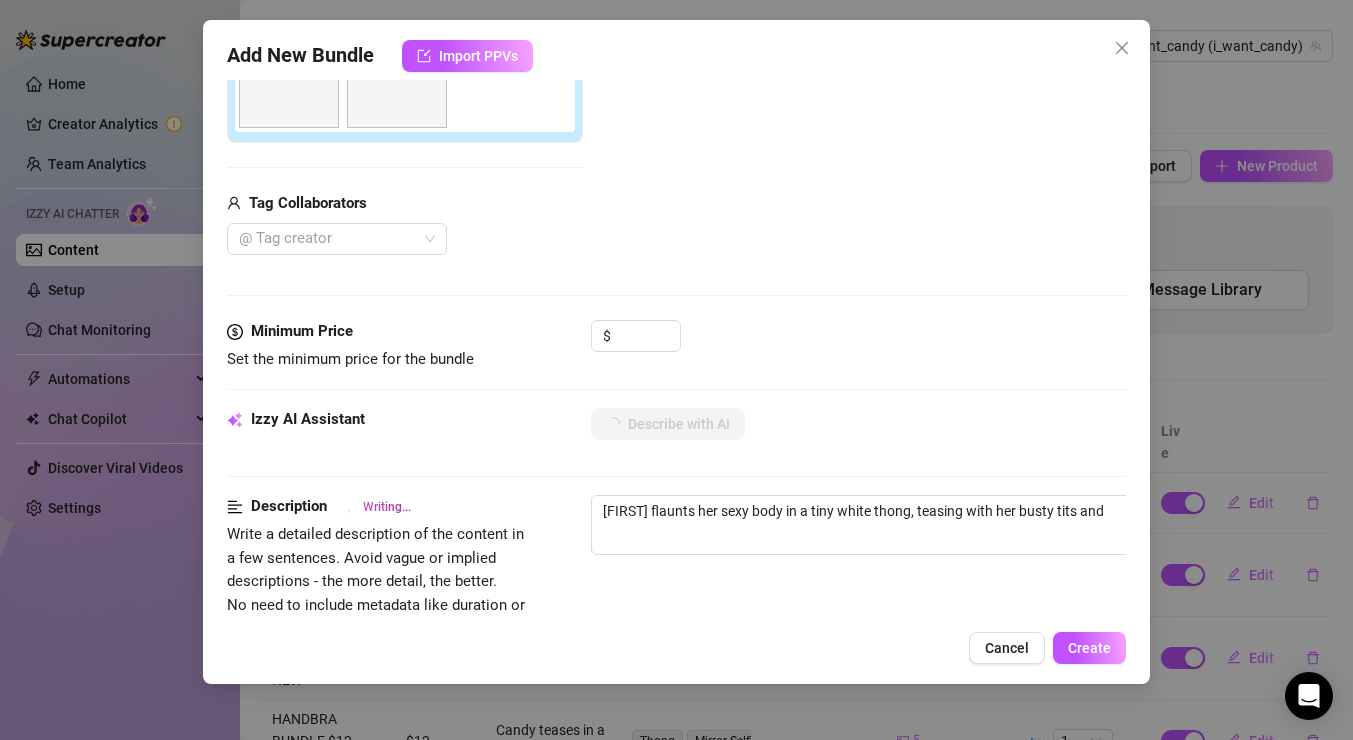 type on "[FIRST] flaunts her sexy body in a tiny white thong, teasing with her busty tits and nipples" 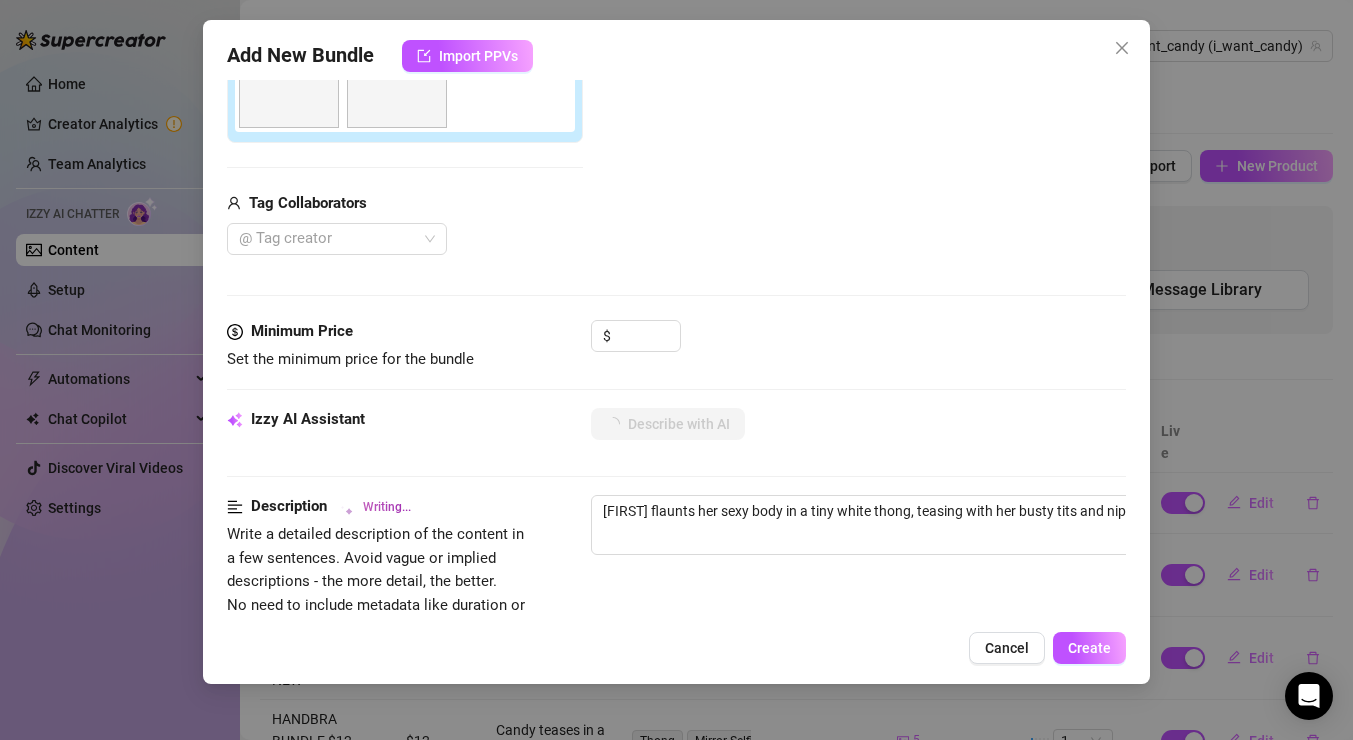 type on "[FIRST] flaunts her sexy body in a tiny white thong, teasing with her busty tits and nipples fully" 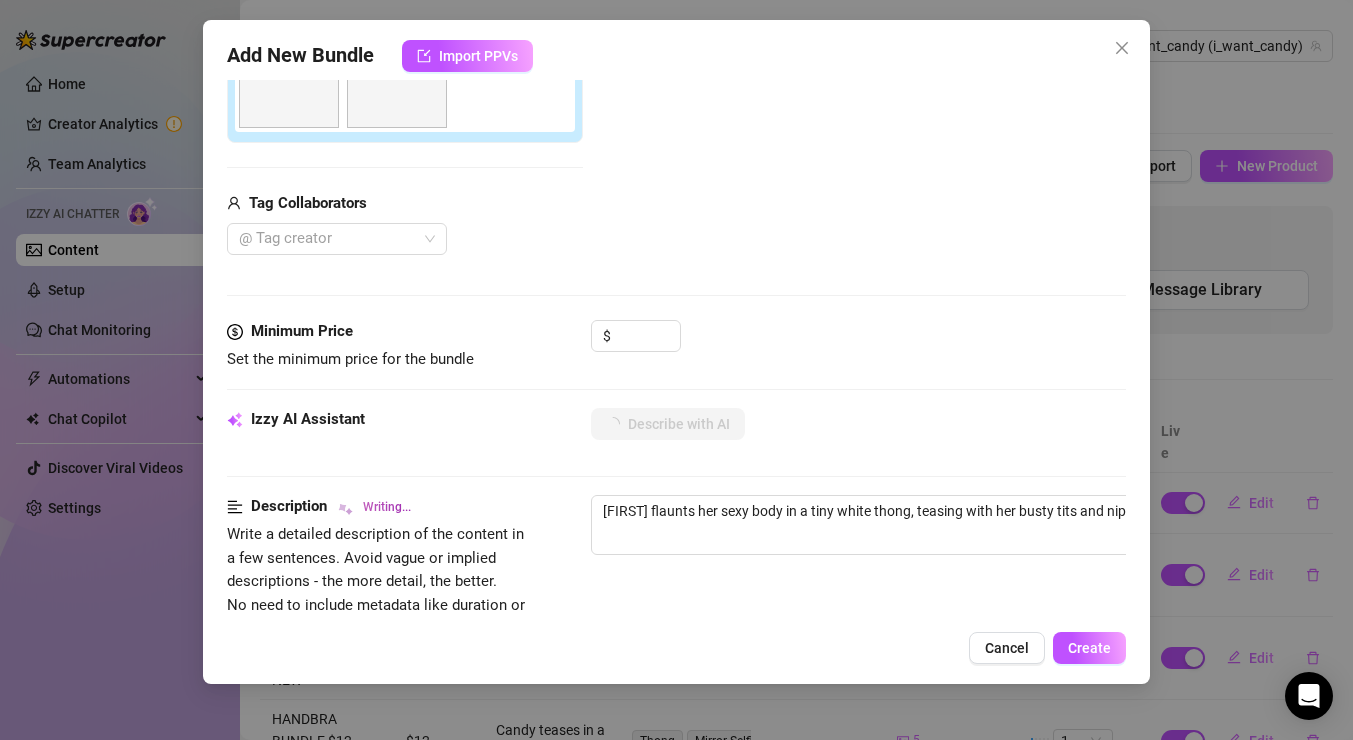 type on "[NAME] flaunts her sexy body in a tiny white thong, teasing with her busty tits and nipples fully visible. Her" 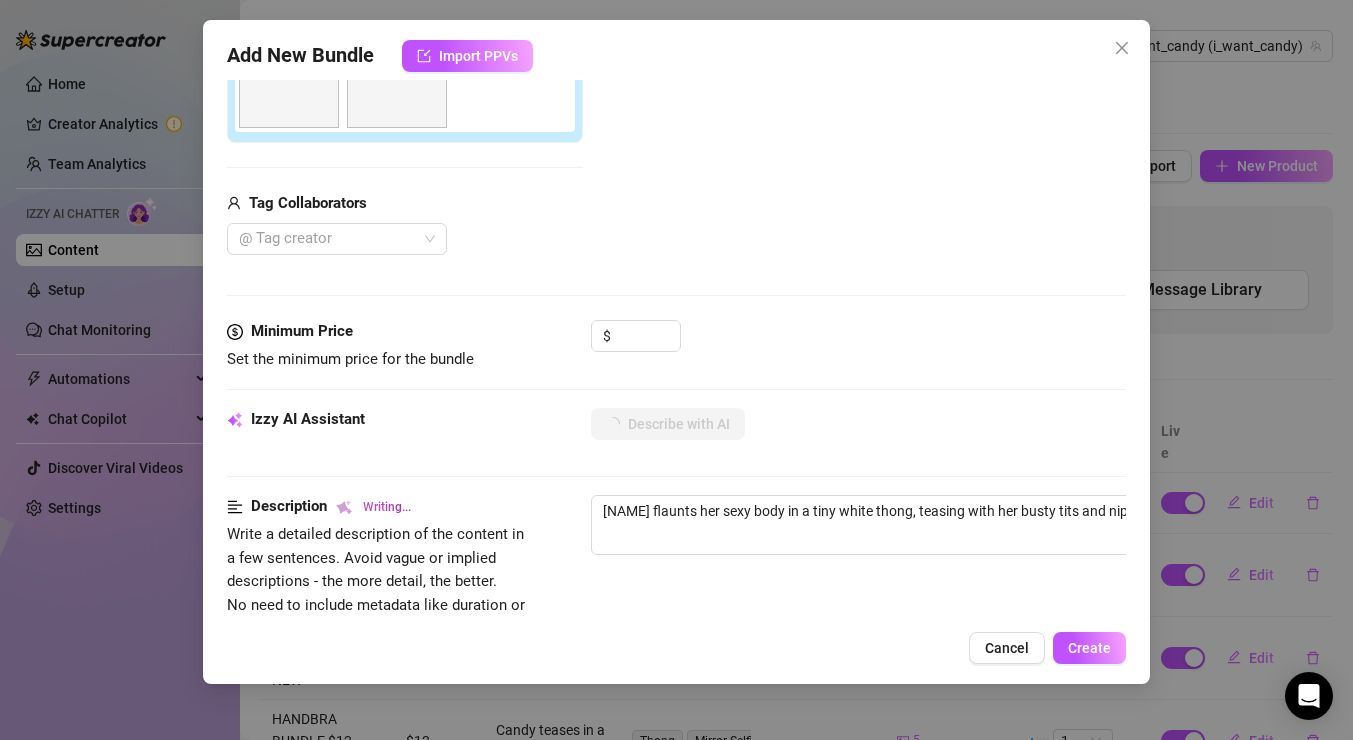 type on "[FIRST] flaunts her sexy body in a tiny white thong, teasing with her busty tits and nipples fully visible. Her hand" 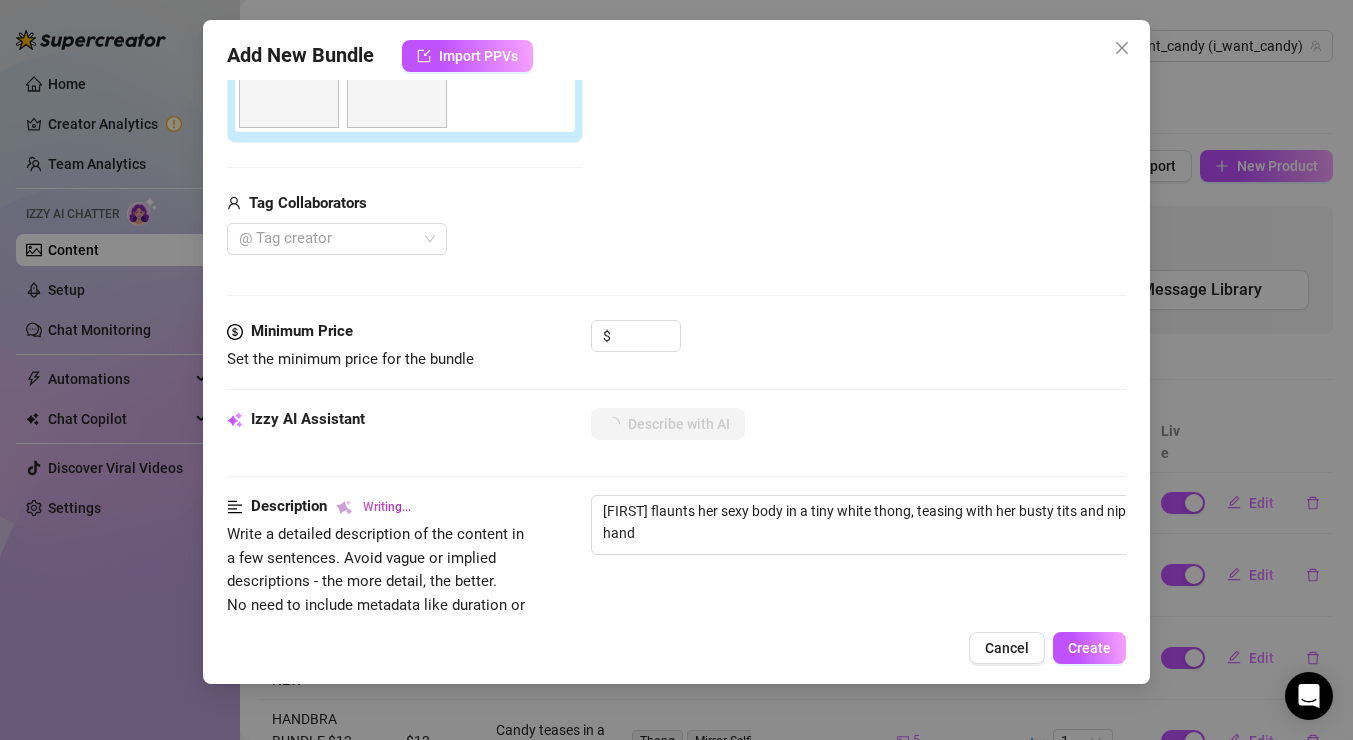 type on "[FIRST] flaunts her sexy body in a tiny white thong, teasing with her busty tits and nipples fully visible. Her hand covers" 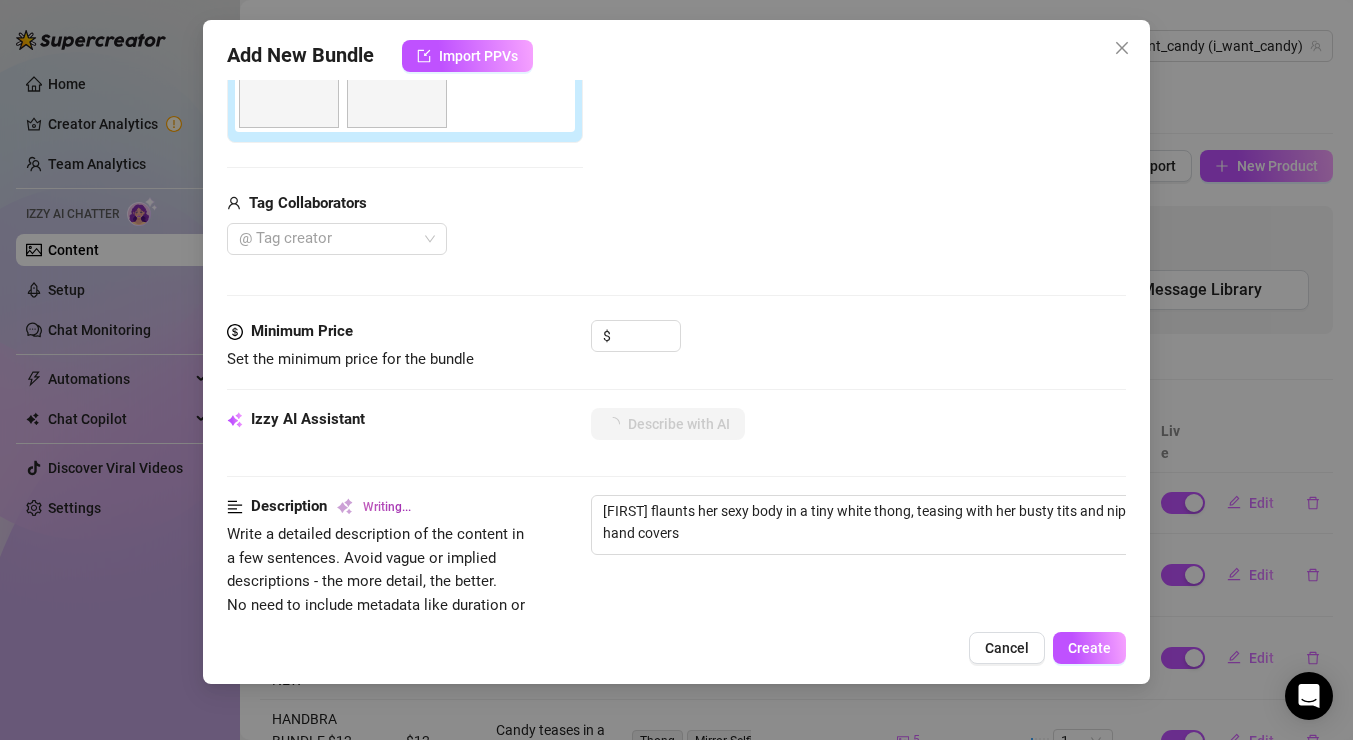 type on "[FIRST] flaunts her sexy body in a tiny white thong, teasing with her busty tits and nipples fully visible. Her hand covers her boobs in one shot, while the other shows her" 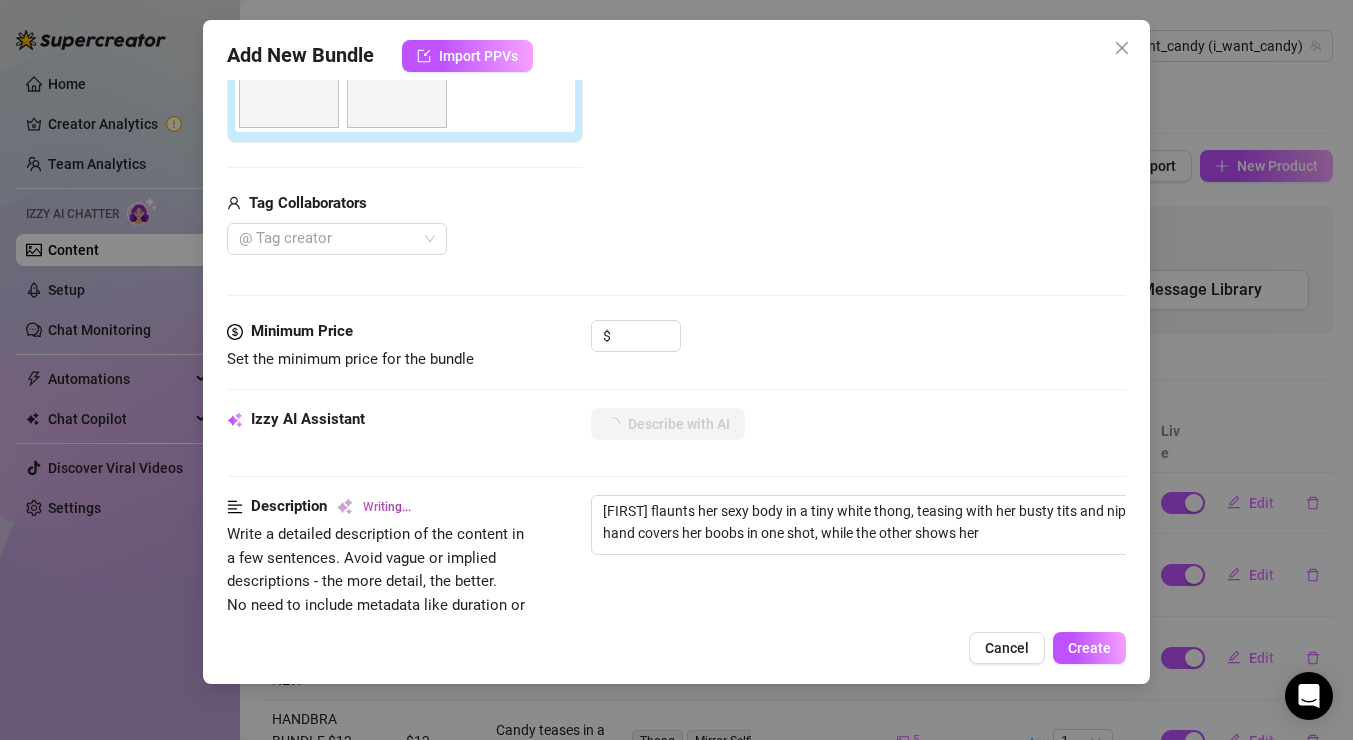 type on "[FIRST] flaunts her sexy body in a tiny white thong, teasing with her busty tits and nipples fully visible. Her hand covers her boobs" 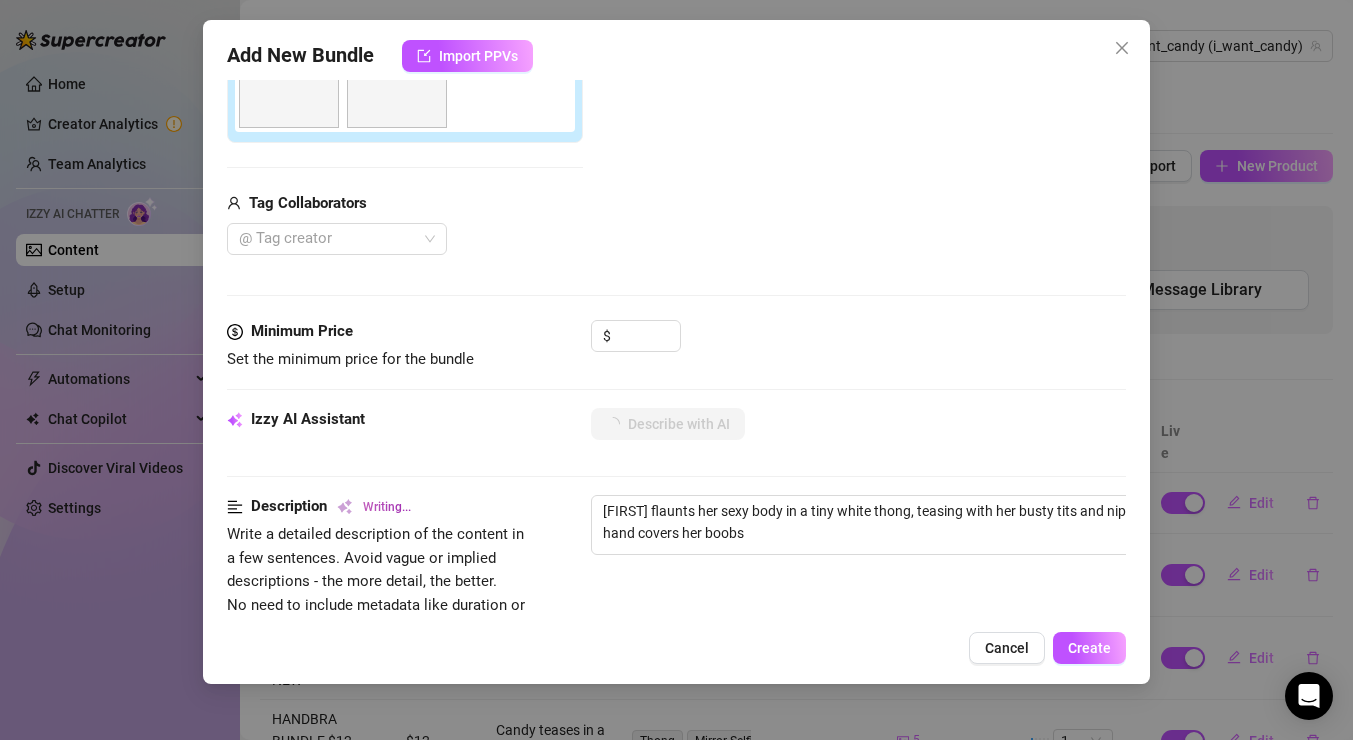 type on "[FIRST] flaunts her sexy body in a tiny white thong, teasing with her busty tits and nipples fully visible. Her hand covers her boobs in" 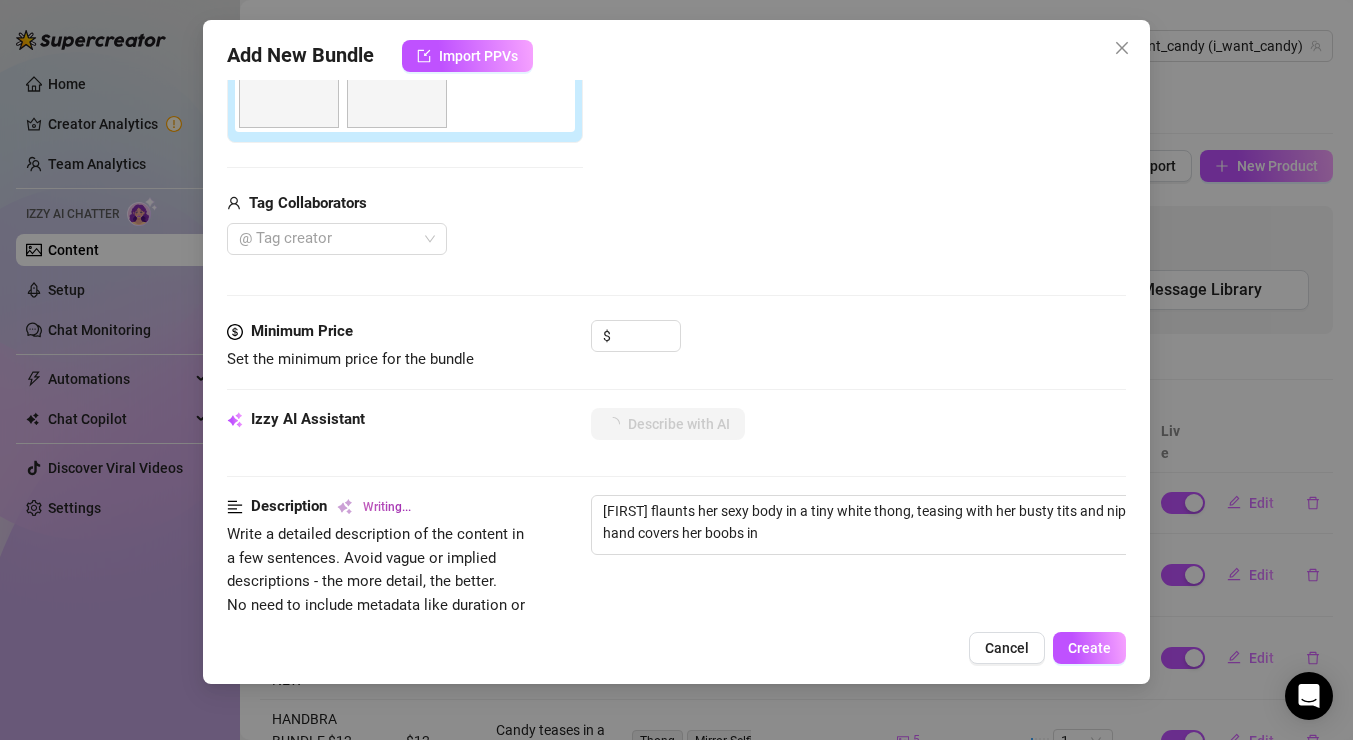 type on "[FIRST] flaunts her sexy body in a tiny white thong, teasing with her busty tits and nipples fully visible. Her hand covers her boobs in one" 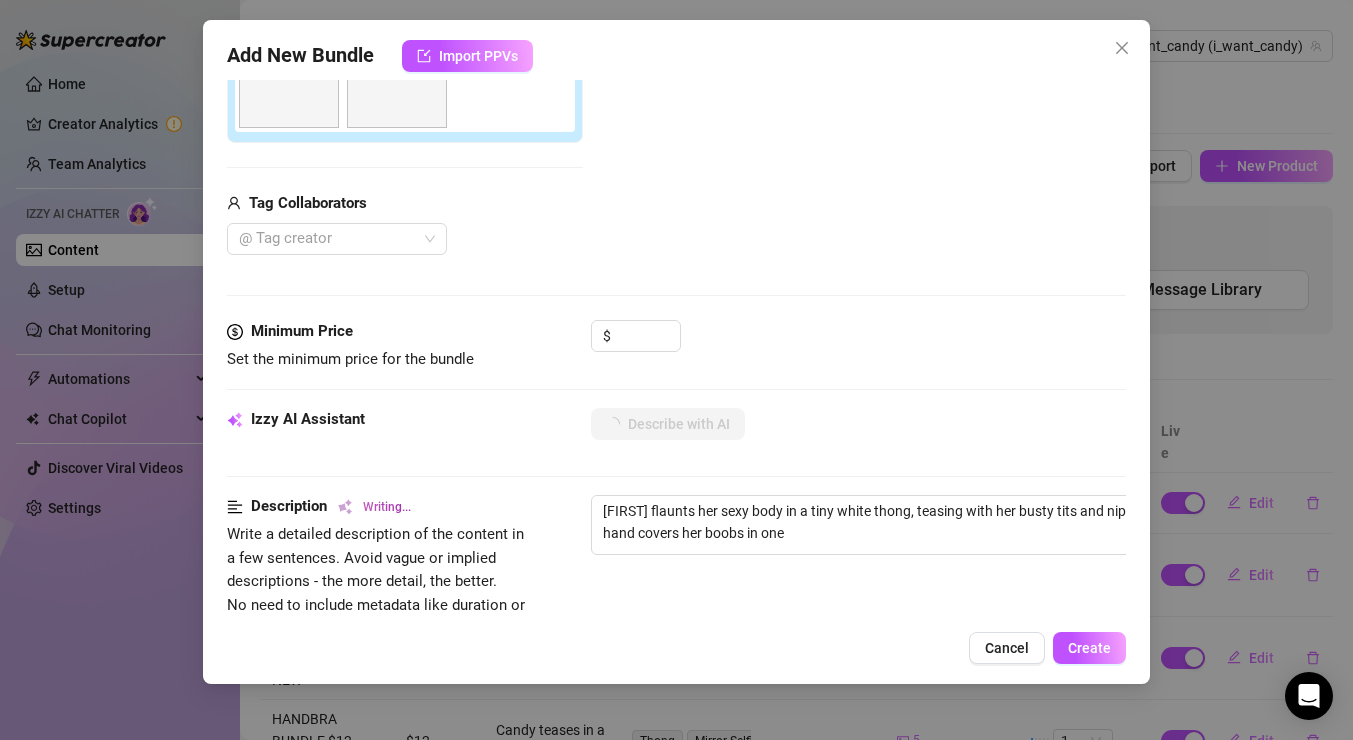 type on "[FIRST] flaunts her sexy body in a tiny white thong, teasing with her busty tits and nipples fully visible. Her hand covers her boobs in one shot," 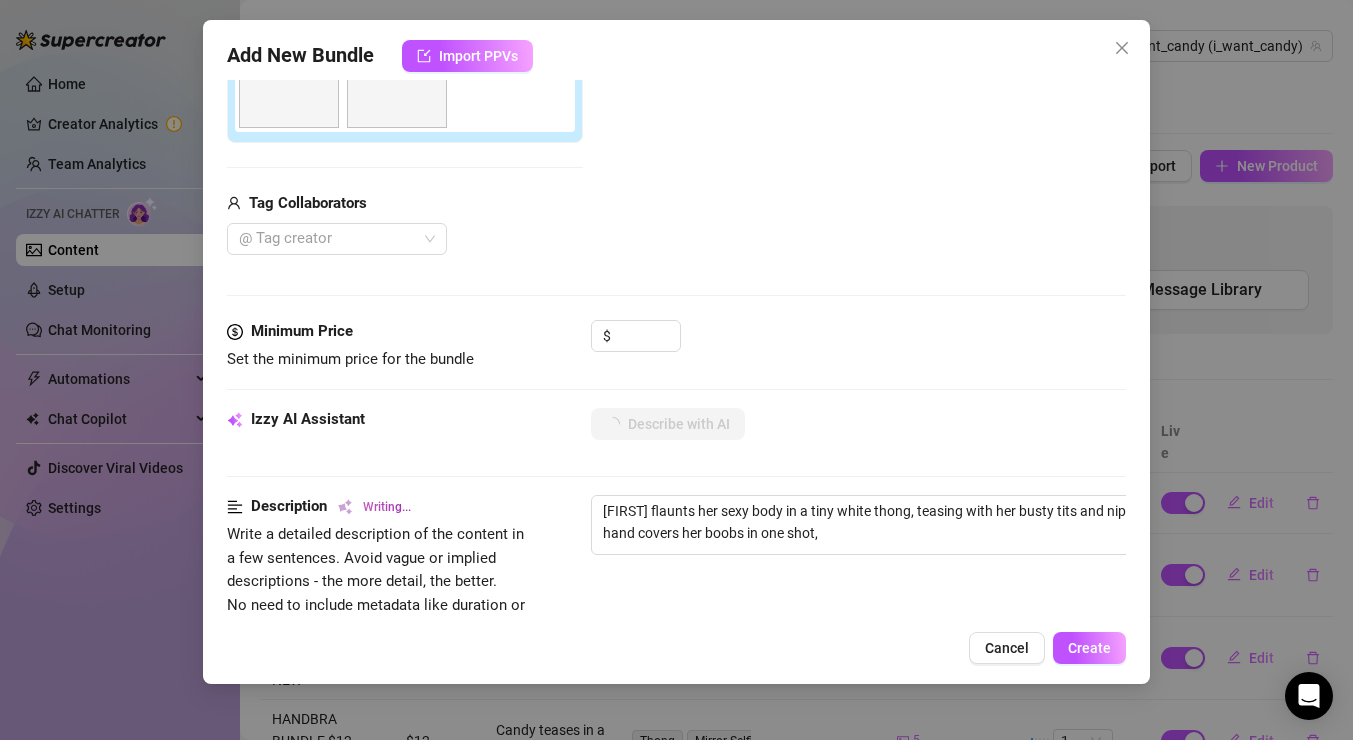type on "[FIRST] flaunts her sexy body in a tiny white thong, teasing with her busty tits and nipples fully visible. Her hand covers her boobs in one shot, while" 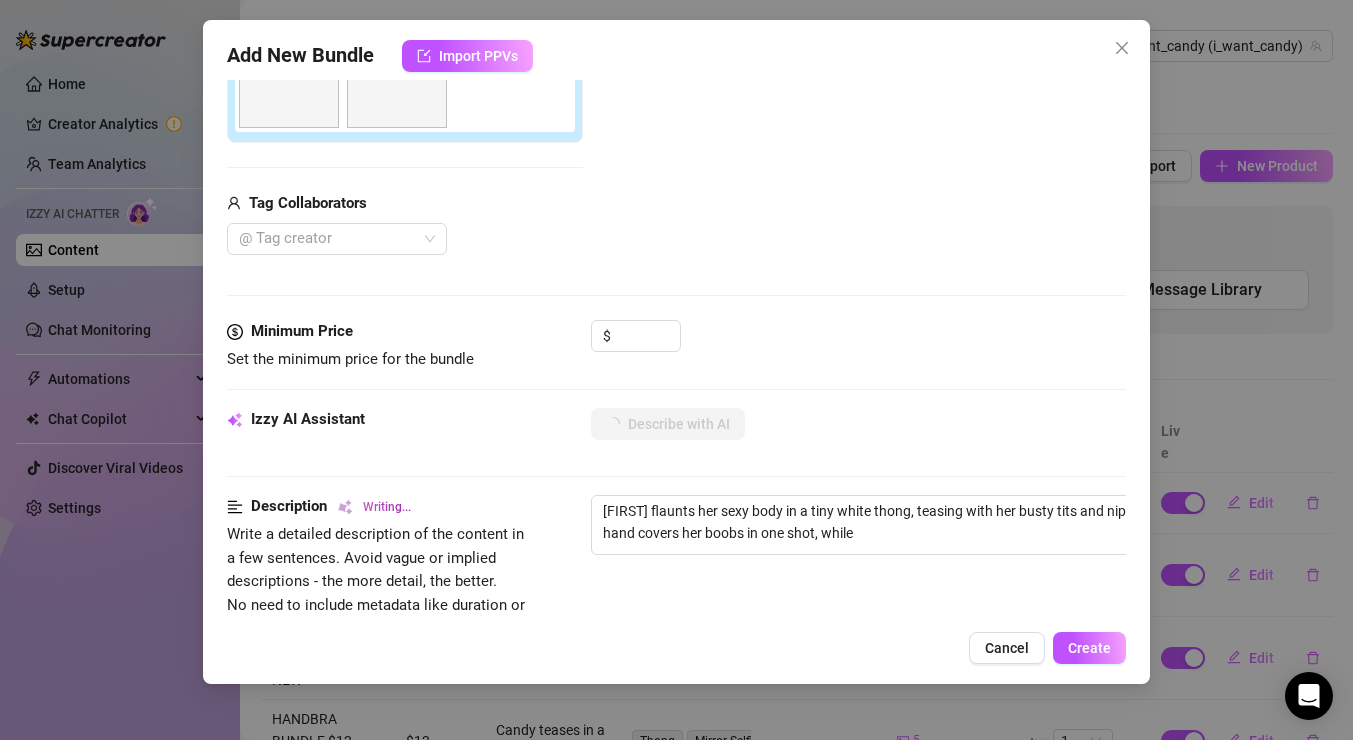 type on "[NAME] flaunts her sexy body in a tiny white thong, teasing with her busty tits and nipples fully visible. Her hand covers her boobs in one shot, while the" 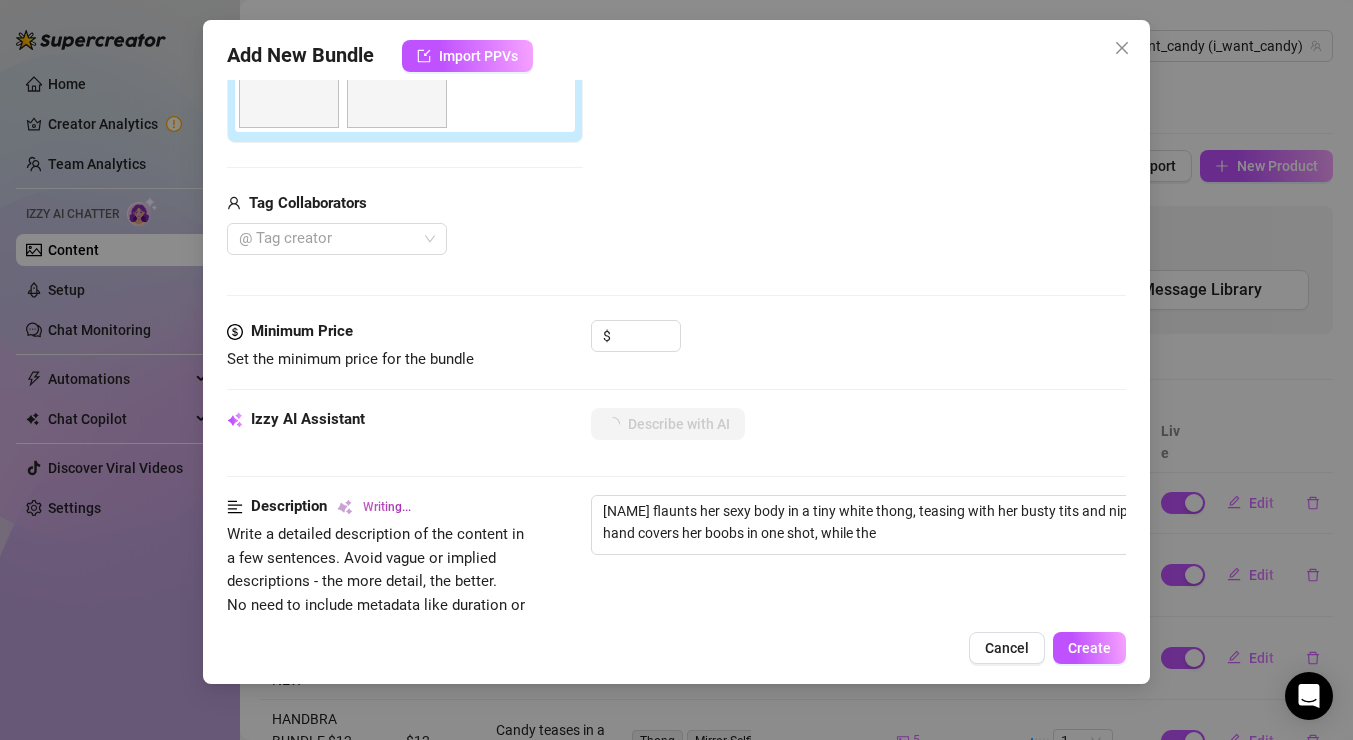 type on "[NAME] flaunts her sexy body in a tiny white thong, teasing with her busty tits and nipples fully visible. Her hand covers her boobs in one shot, while the other" 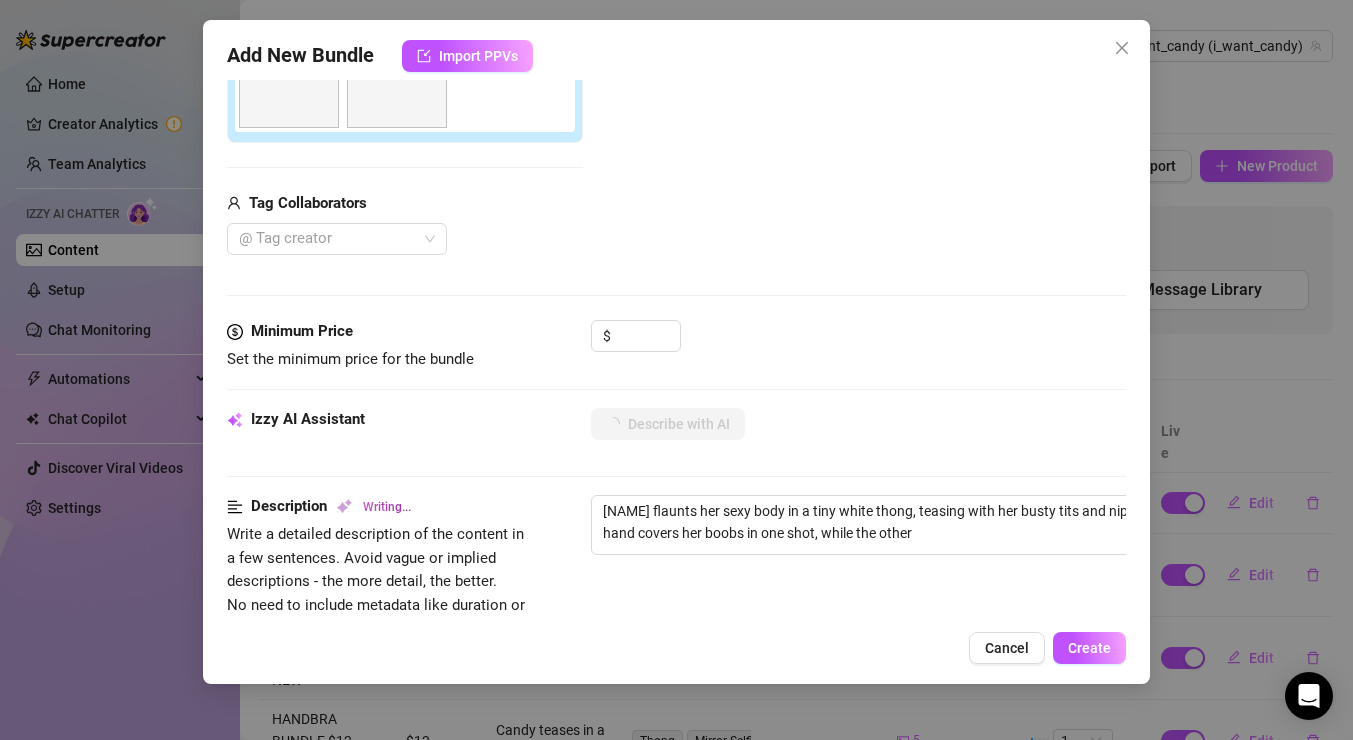 type on "[FIRST] flaunts her sexy body in a tiny white thong, teasing with her busty tits and nipples fully visible. Her hand covers her boobs in one shot, while the other shows" 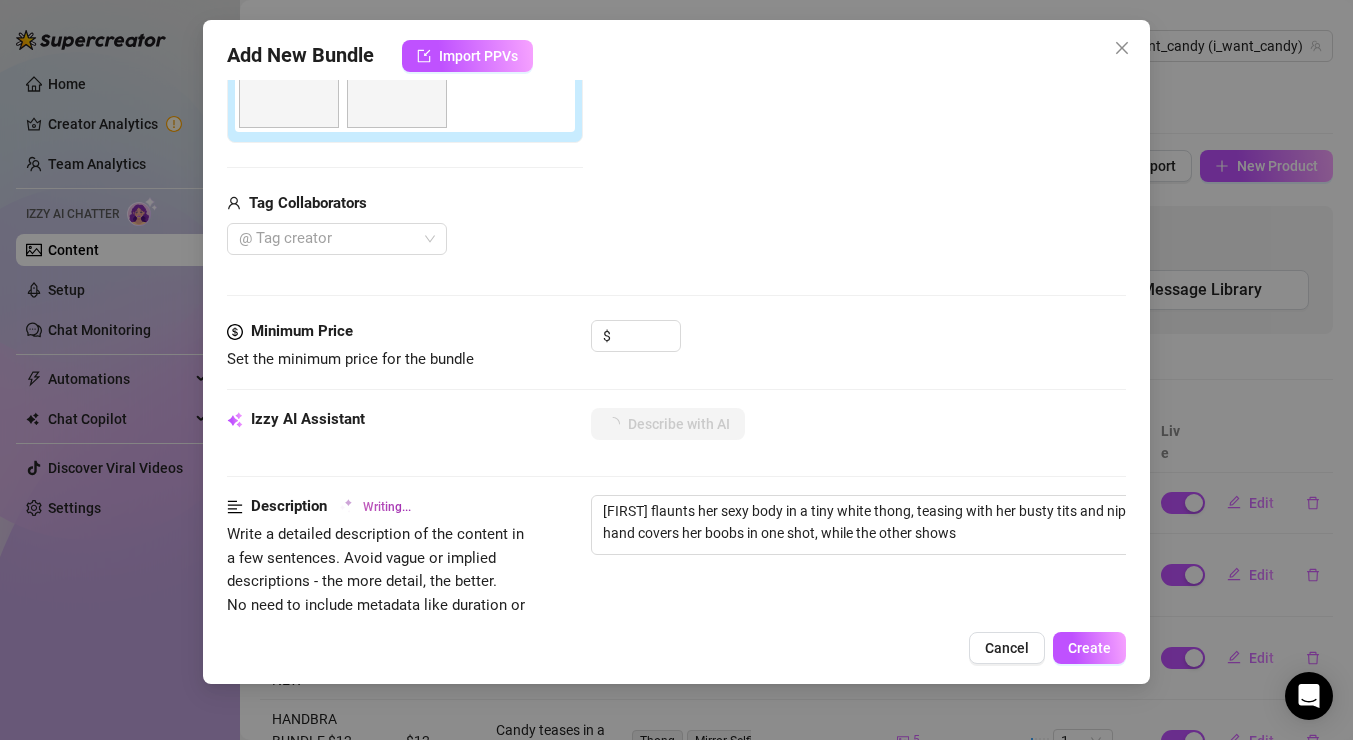 type on "[FIRST] flaunts her sexy body in a tiny white thong, teasing with her busty tits and nipples fully visible. Her hand covers her boobs in one shot, while the other shows her" 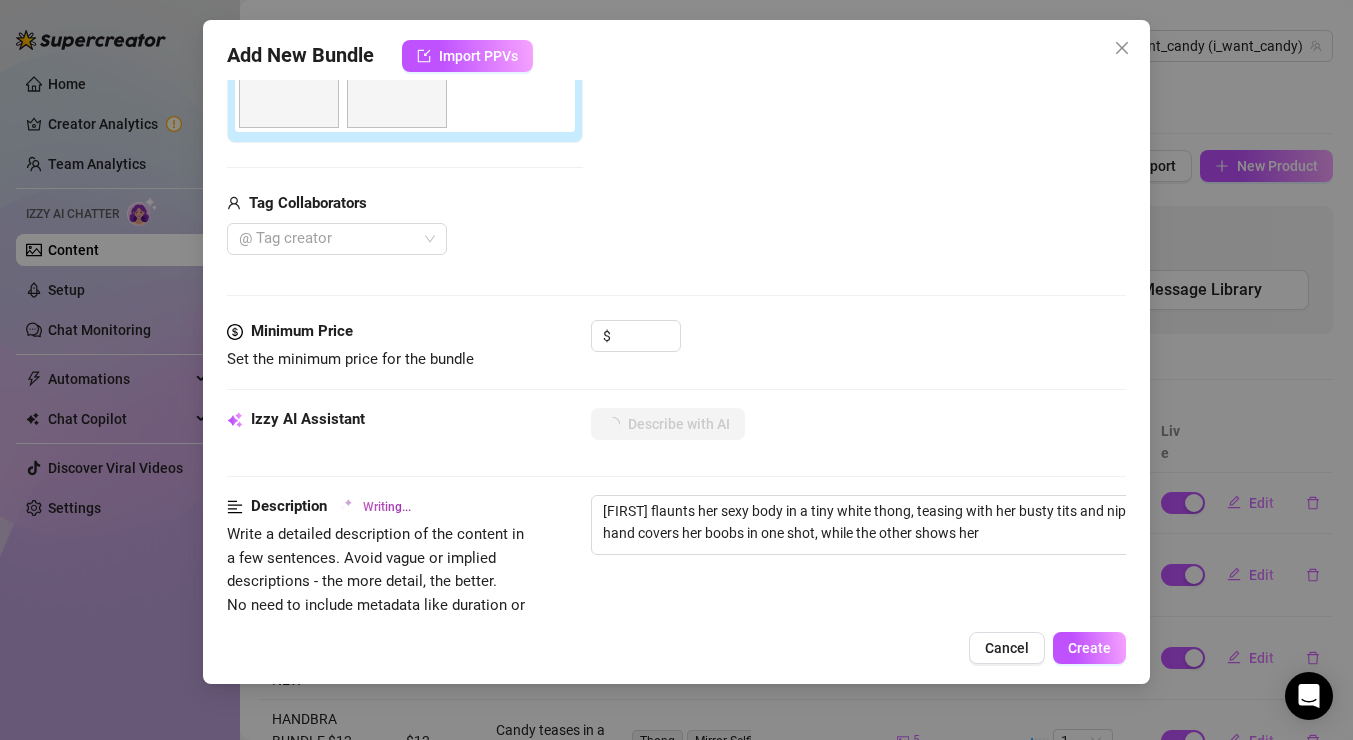 type on "[FIRST] flaunts her sexy body in a tiny white thong, teasing with her busty tits and nipples fully visible. Her hand covers her boobs in one shot, while the other shows her standing" 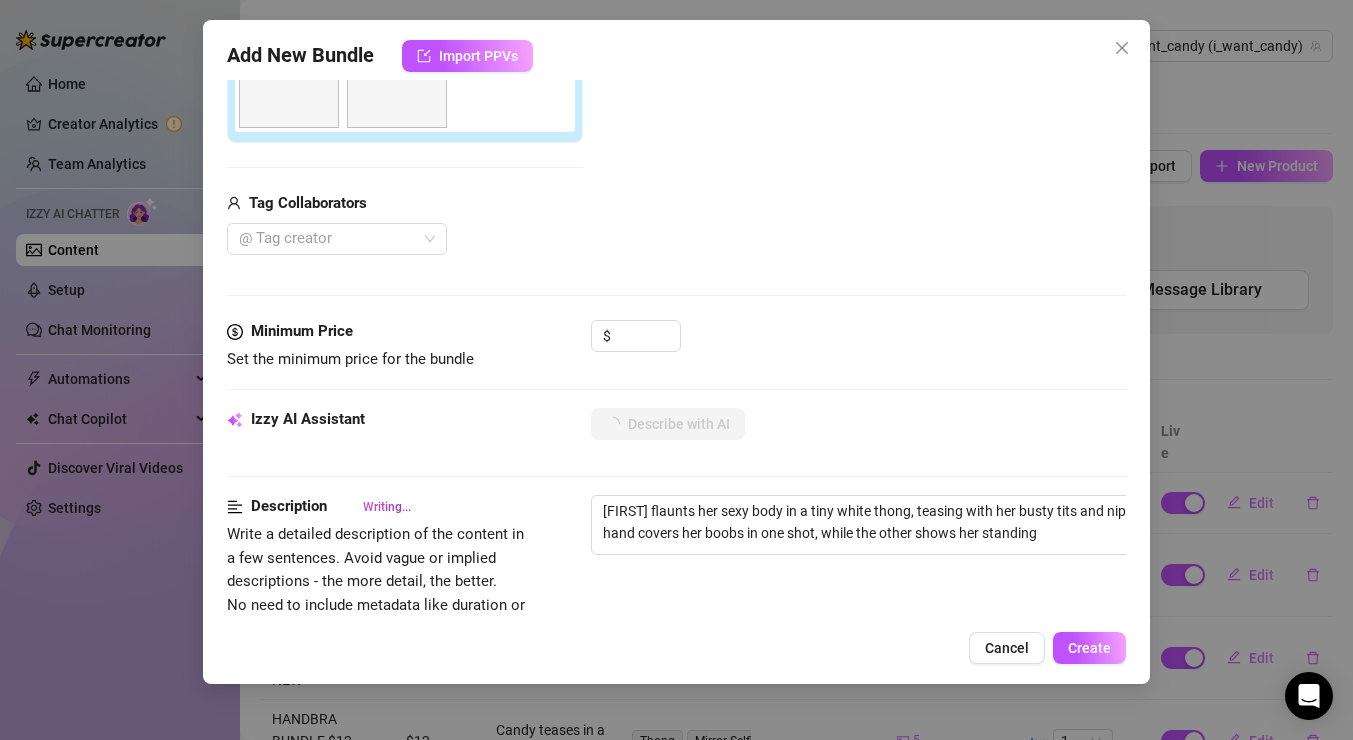 type on "[FIRST] flaunts her sexy body in a tiny white thong, teasing with her busty tits and nipples fully visible. Her hand covers her boobs in one shot, while the other shows her standing confidently," 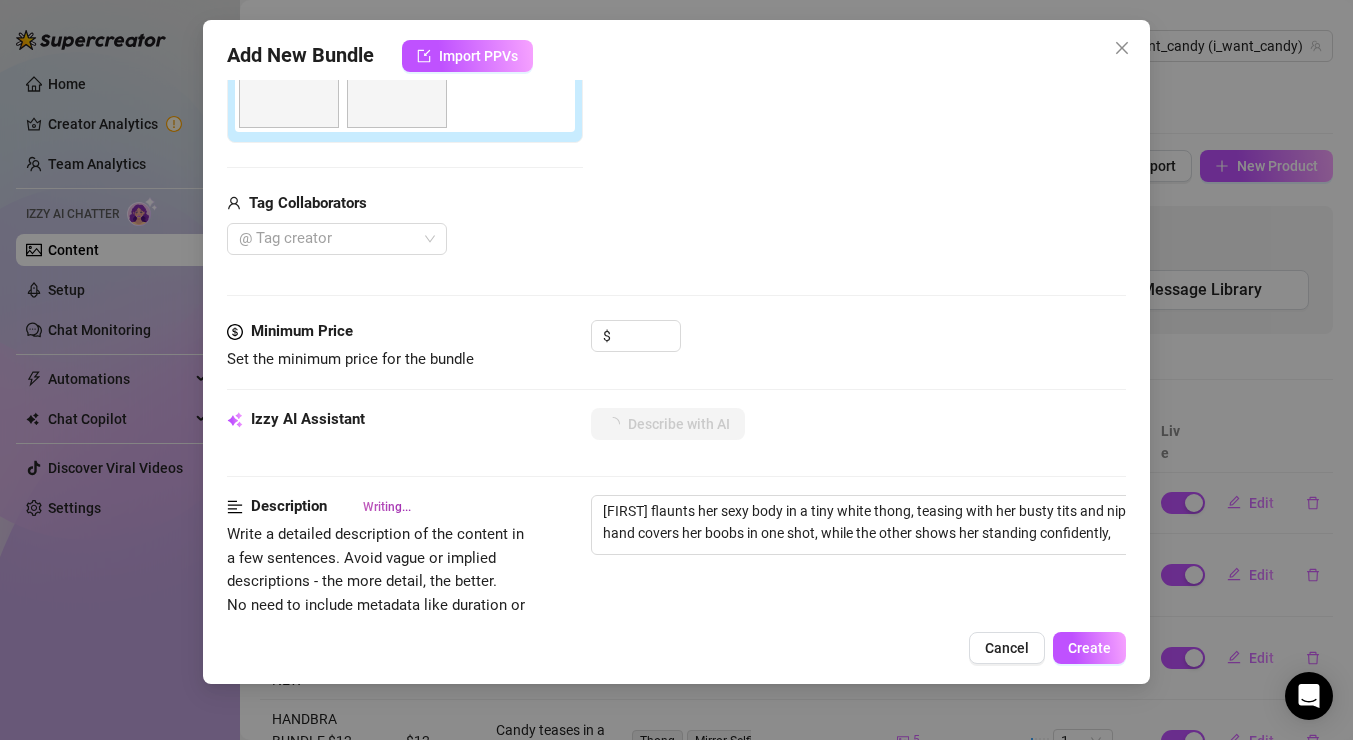 type on "[FIRST] flaunts her sexy body in a tiny white thong, teasing with her busty tits and nipples fully visible. Her hand covers her boobs in one shot, while the other shows her standing confidently, highlighting" 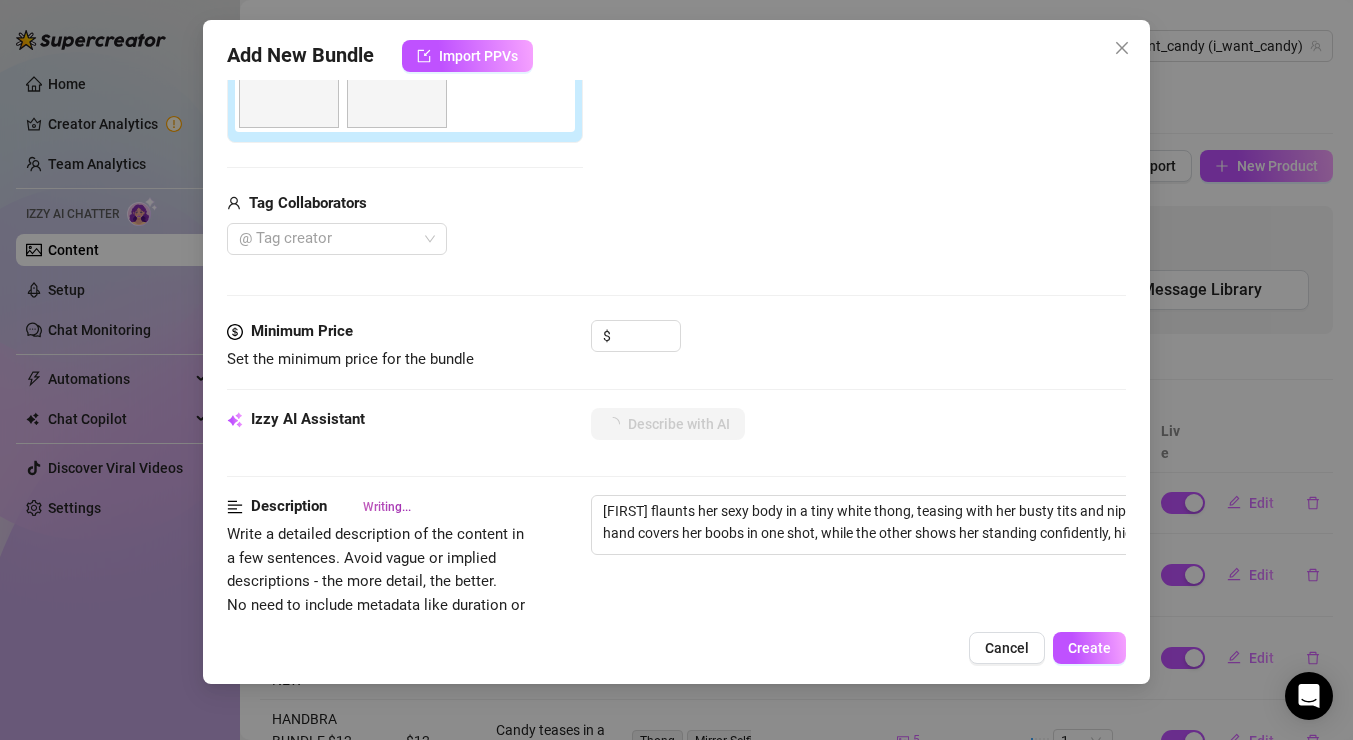 type on "[FIRST] flaunts her sexy body in a tiny white thong, teasing with her busty tits and nipples fully visible. Her hand covers her boobs in one shot, while the other shows her standing confidently, highlighting her" 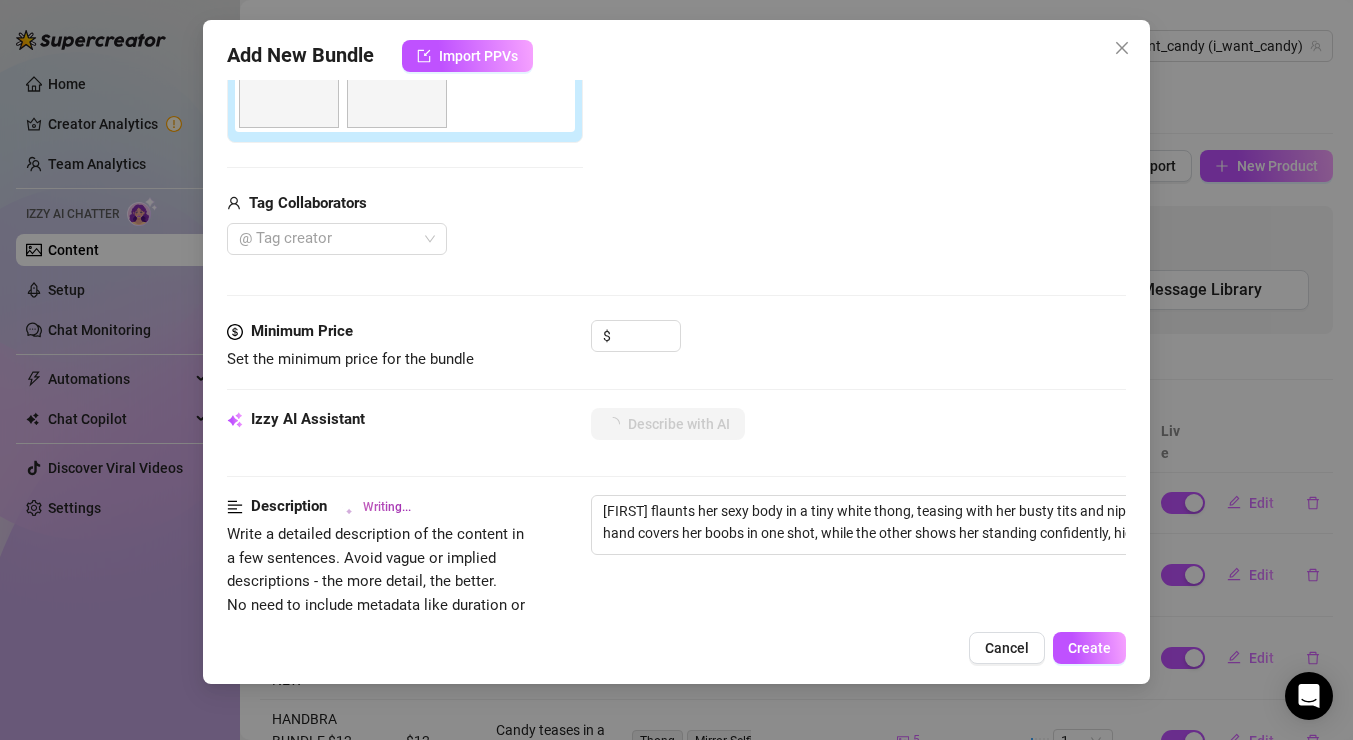 type on "[FIRST] flaunts her sexy body in a tiny white thong, teasing with her busty tits and nipples fully visible. Her hand covers her boobs in one shot, while the other shows her standing confidently, highlighting her toned" 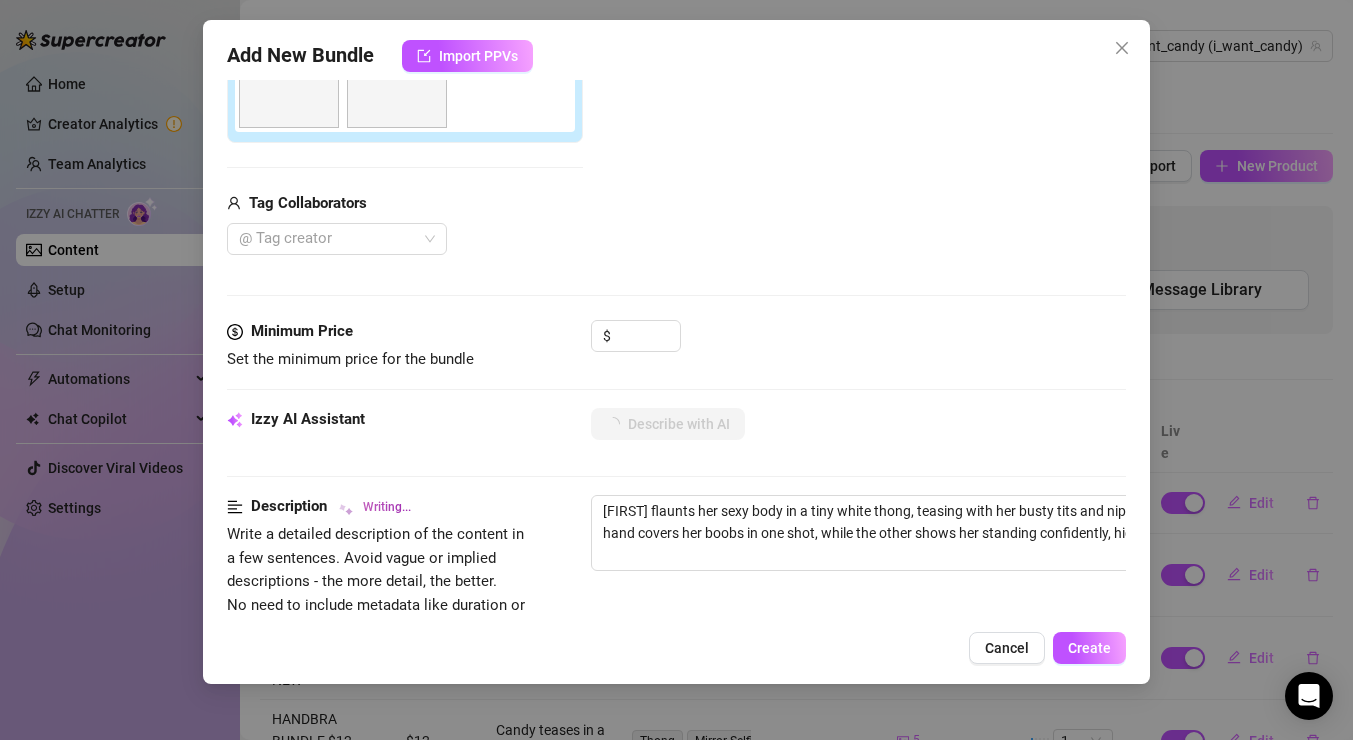 type on "[NAME] flaunts her sexy body in a tiny white thong, teasing with her busty tits and nipples fully visible. Her hand covers her boobs in one shot, while the other shows her standing confidently, highlighting her toned legs and" 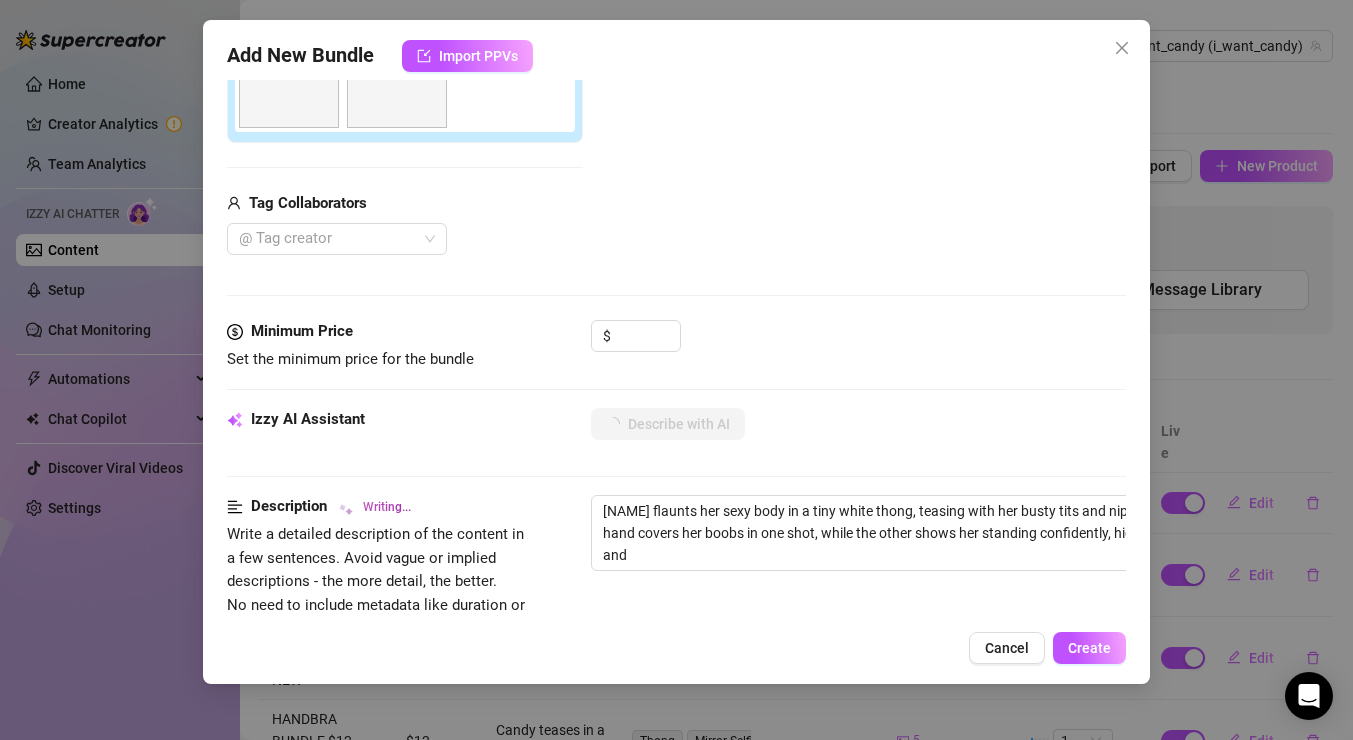 type on "[FIRST] flaunts her sexy body in a tiny white thong, teasing with her busty tits and nipples fully visible. Her hand covers her boobs in one shot, while the other shows her standing confidently, highlighting her toned legs and feet." 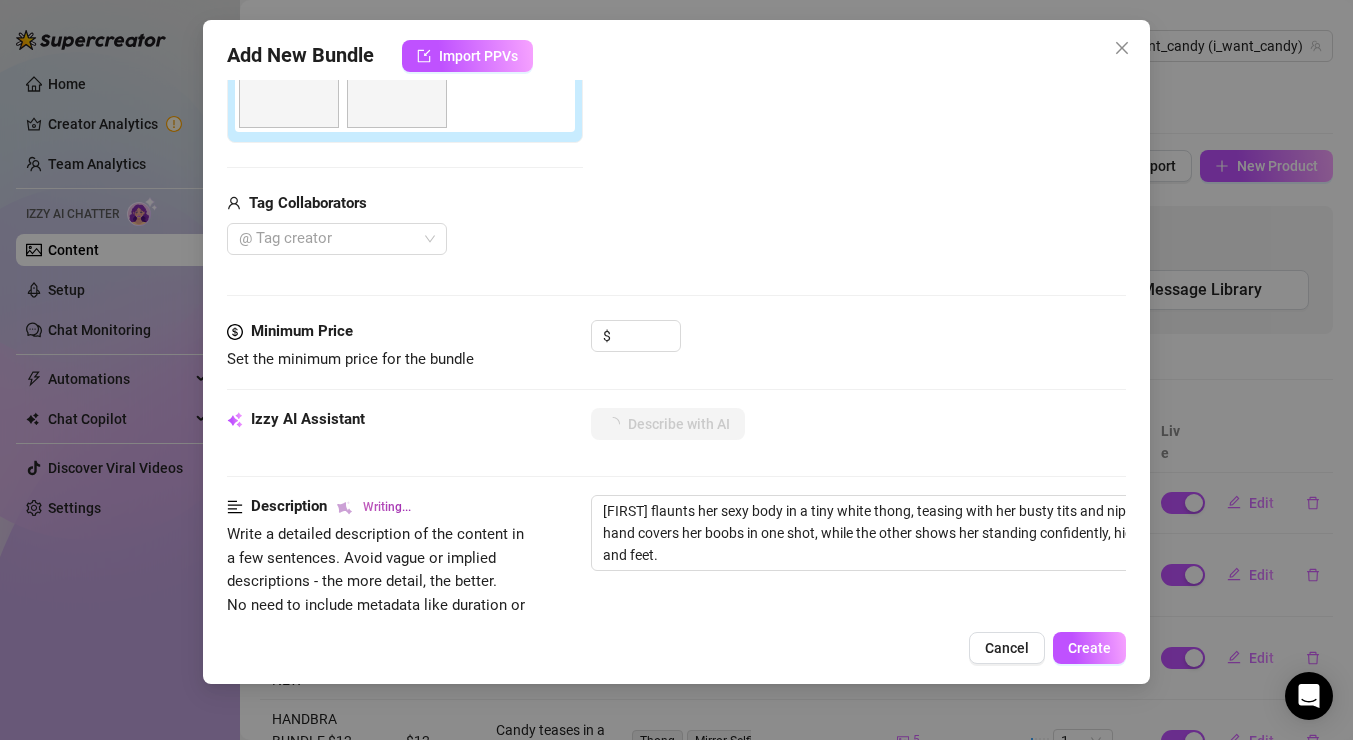 type on "[NAME] flaunts her sexy body in a tiny white thong, teasing with her busty tits and nipples fully visible. Her hand covers her boobs in one shot, while the other shows her standing confidently, highlighting her toned legs and feet. The" 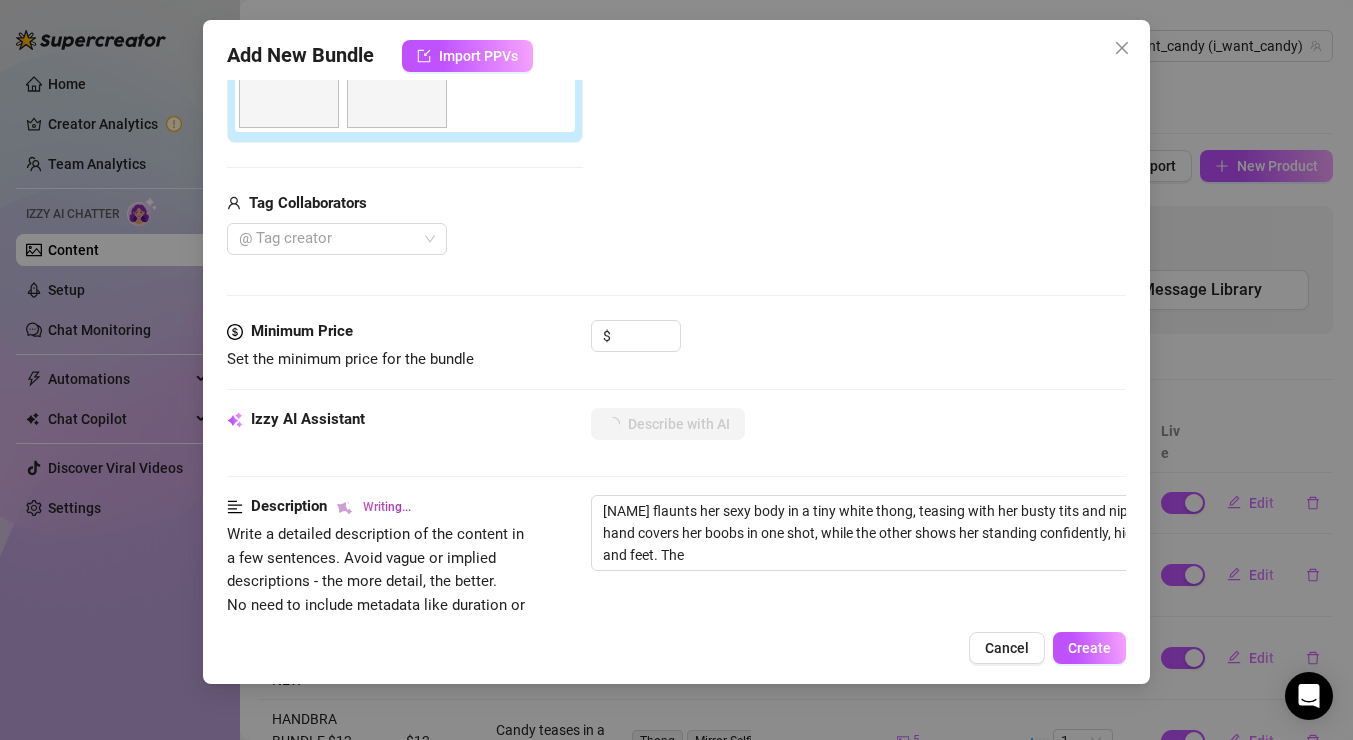 type on "[NAME] flaunts her sexy body in a tiny white thong, teasing with her busty tits and nipples fully visible. Her hand covers her boobs in one shot, while the other shows her standing confidently, highlighting her toned legs and feet. The intimate" 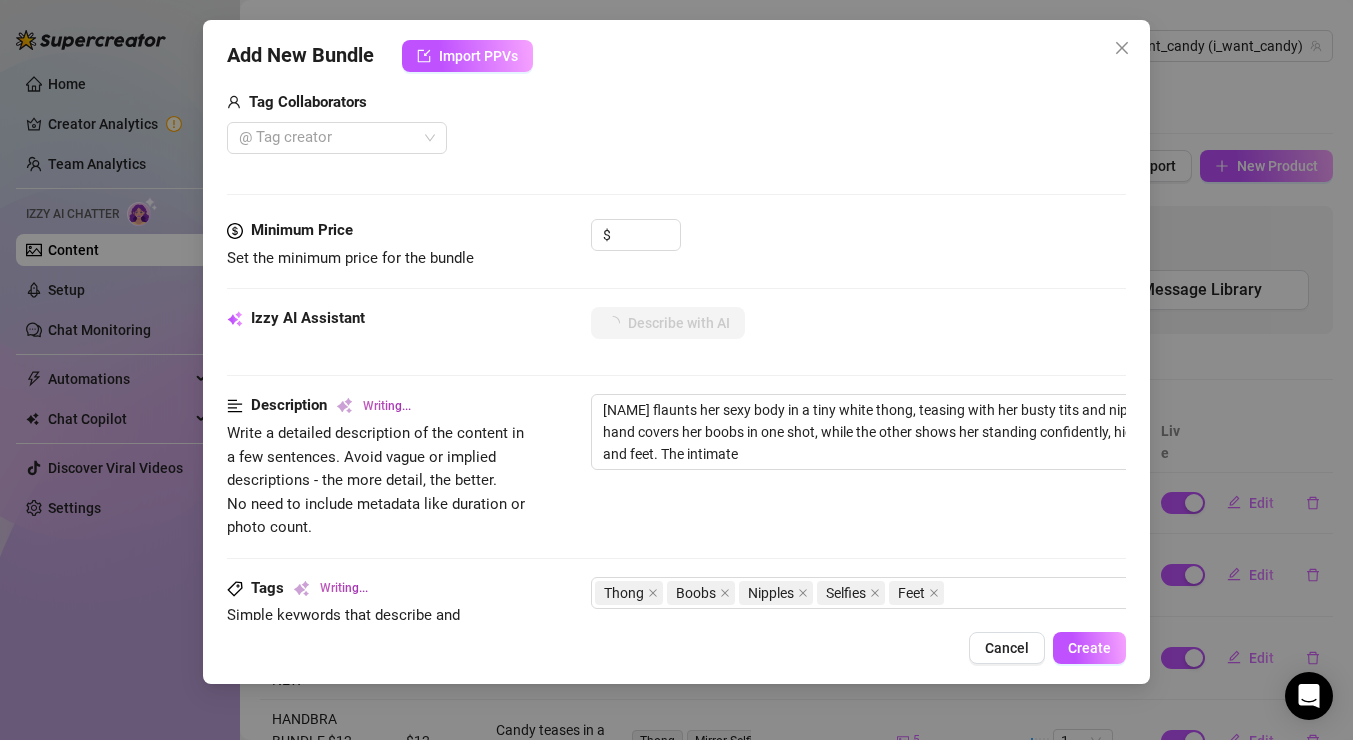 type on "[FIRST] flaunts her sexy body in a tiny white thong, teasing with her busty tits and nipples fully visible. Her hand covers her boobs in one shot, while the other shows her standing confidently, highlighting her toned legs and feet. The intimate bathroom" 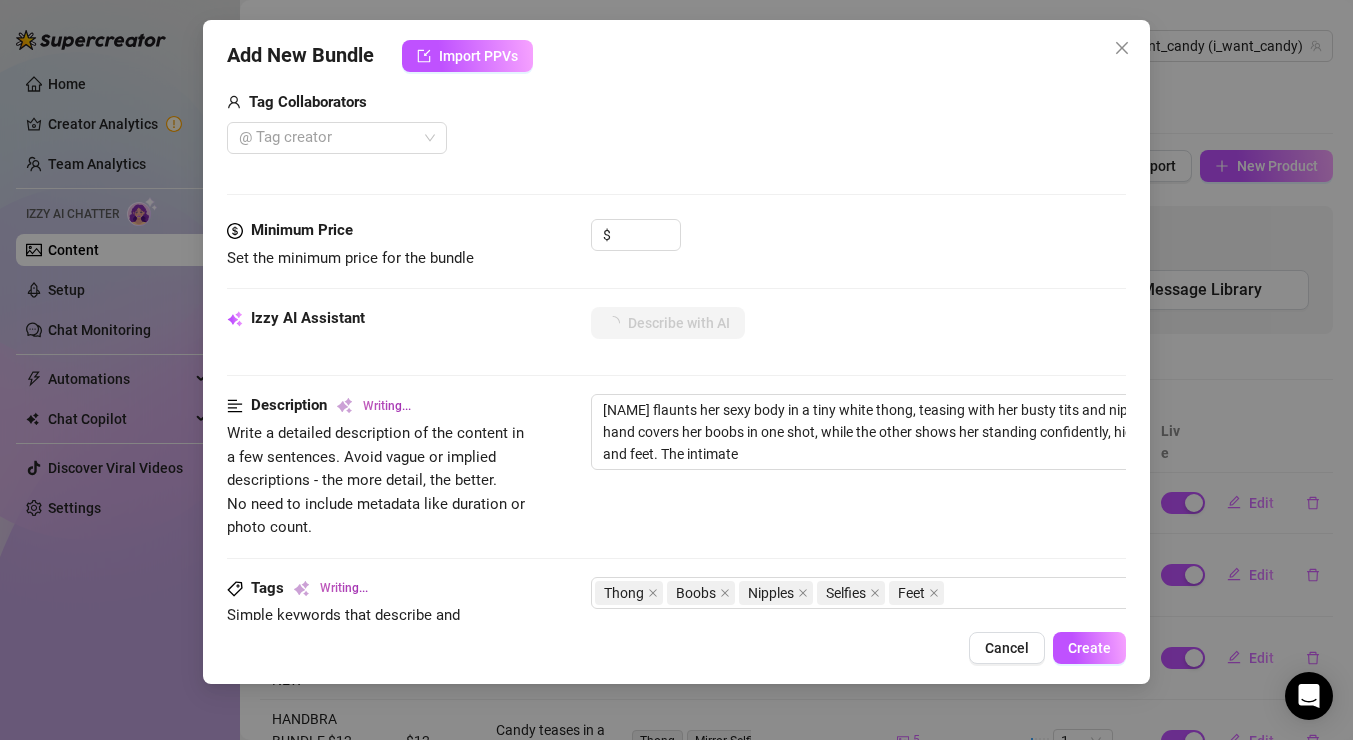 type on "[FIRST] flaunts her sexy body in a tiny white thong, teasing with her busty tits and nipples fully visible. Her hand covers her boobs in one shot, while the other shows her standing confidently, highlighting her toned legs and feet. The intimate bathroom" 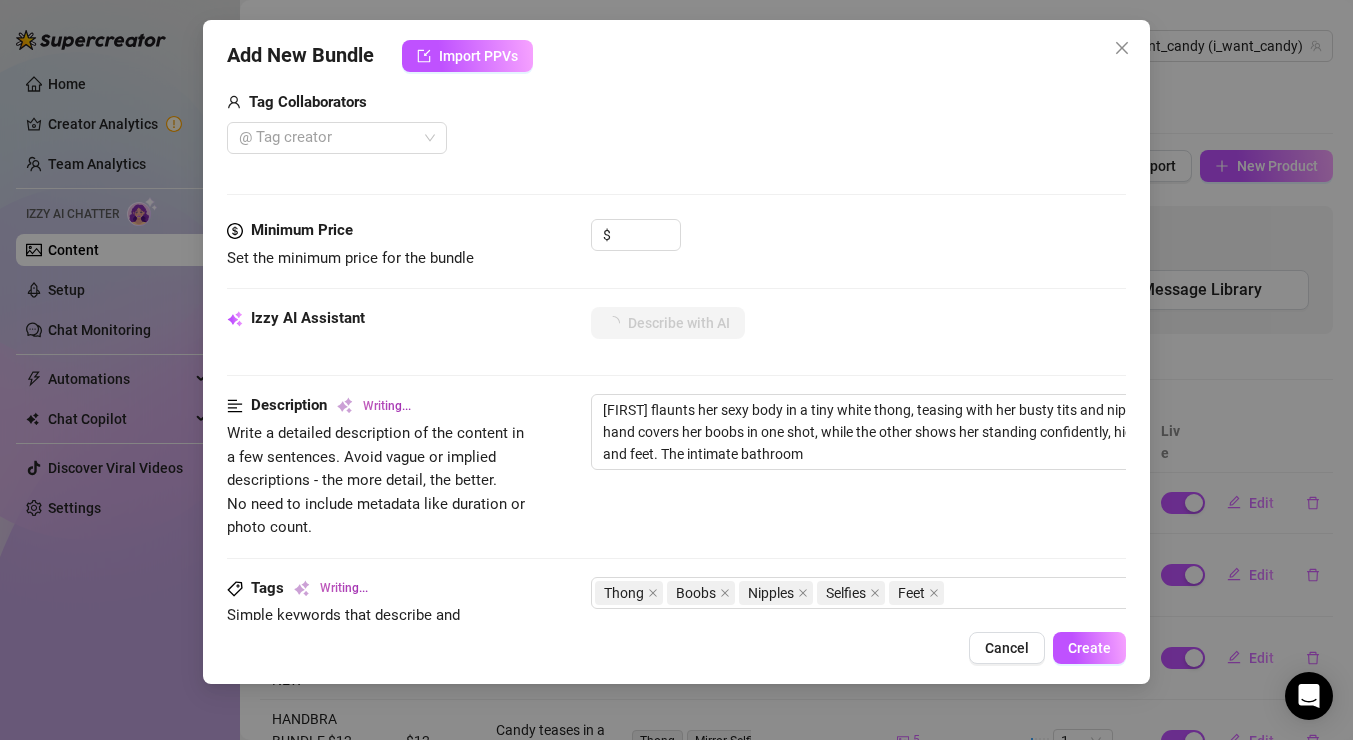 type on "[FIRST] flaunts her sexy body in a tiny white thong, teasing with her busty tits and nipples fully visible. Her hand covers her boobs in one shot, while the other shows her standing confidently, highlighting her toned legs and feet. The intimate bathroom setting" 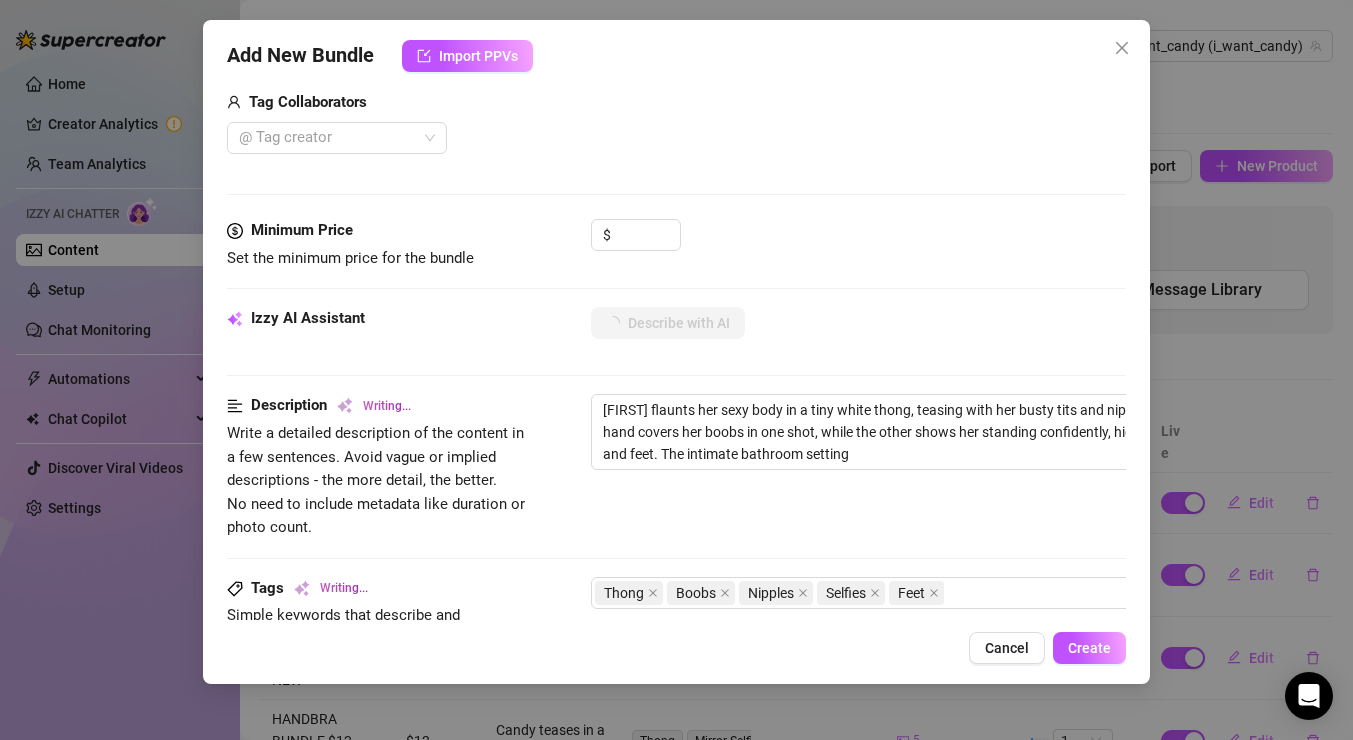 type on "[FIRST] flaunts her sexy body in a tiny white thong, teasing with her busty tits and nipples fully visible. Her hand covers her boobs in one shot, while the other shows her standing confidently, highlighting her toned legs and feet. The intimate bathroom setting adds" 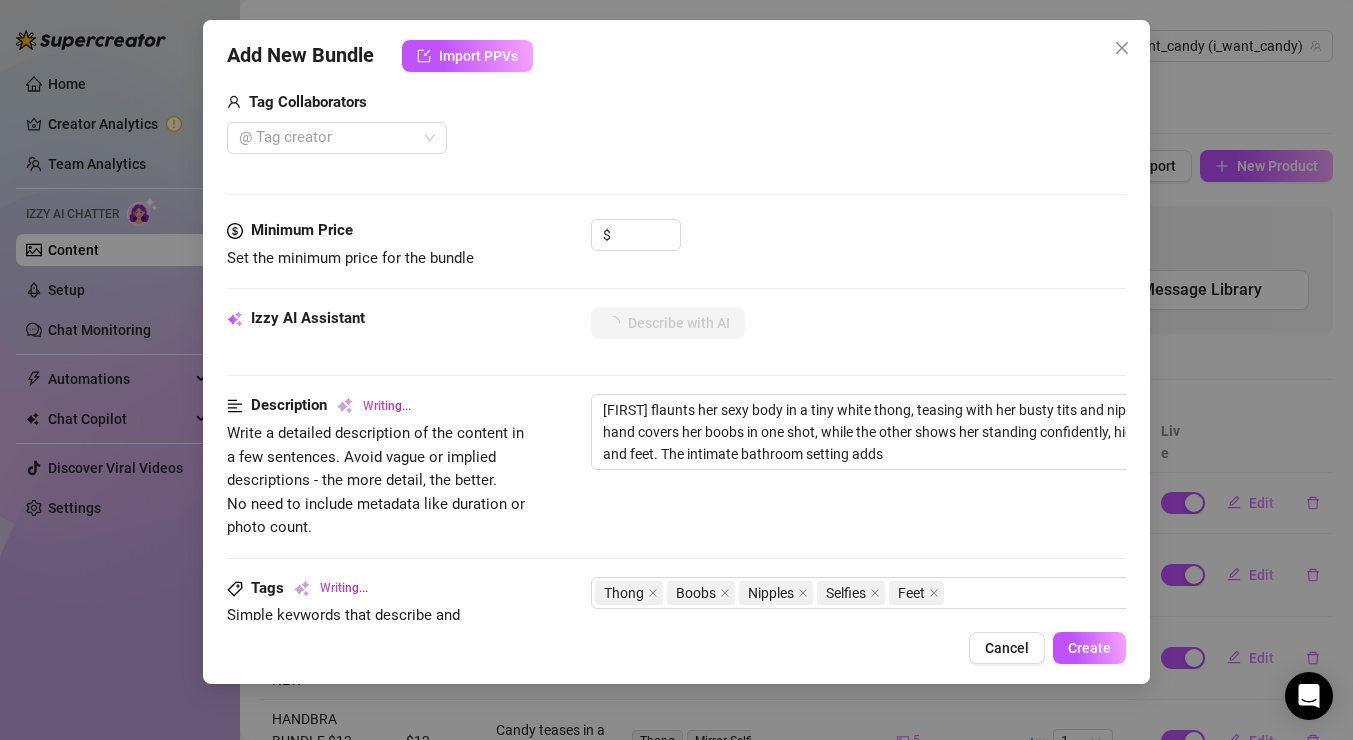 type on "[FIRST] flaunts her sexy body in a tiny white thong, teasing with her busty tits and nipples fully visible. Her hand covers her boobs in one shot, while the other shows her standing confidently, highlighting her toned legs and feet. The intimate bathroom setting adds a" 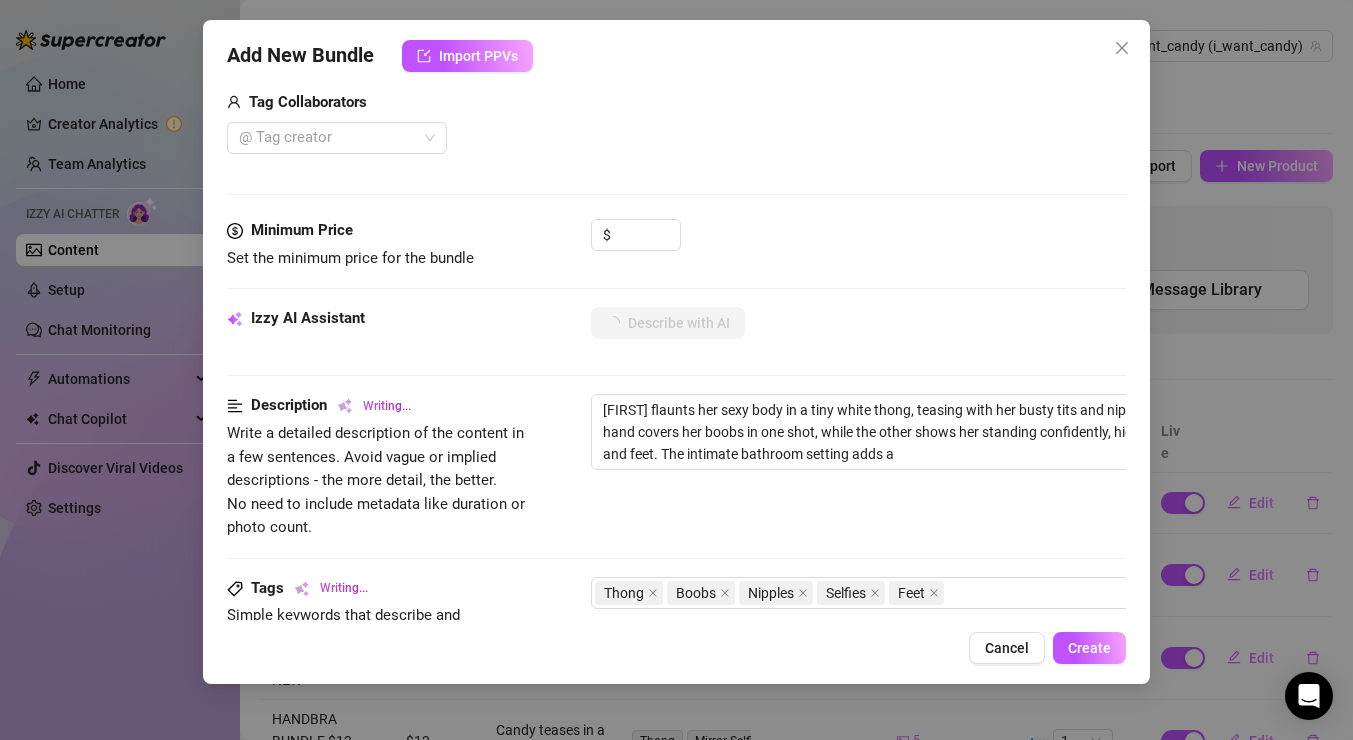 type on "[NAME] flaunts her sexy body in a tiny white thong, teasing with her busty tits and nipples fully visible. Her hand covers her boobs in one shot, while the other shows her standing confidently, highlighting her toned legs and feet. The intimate bathroom setting adds a personal" 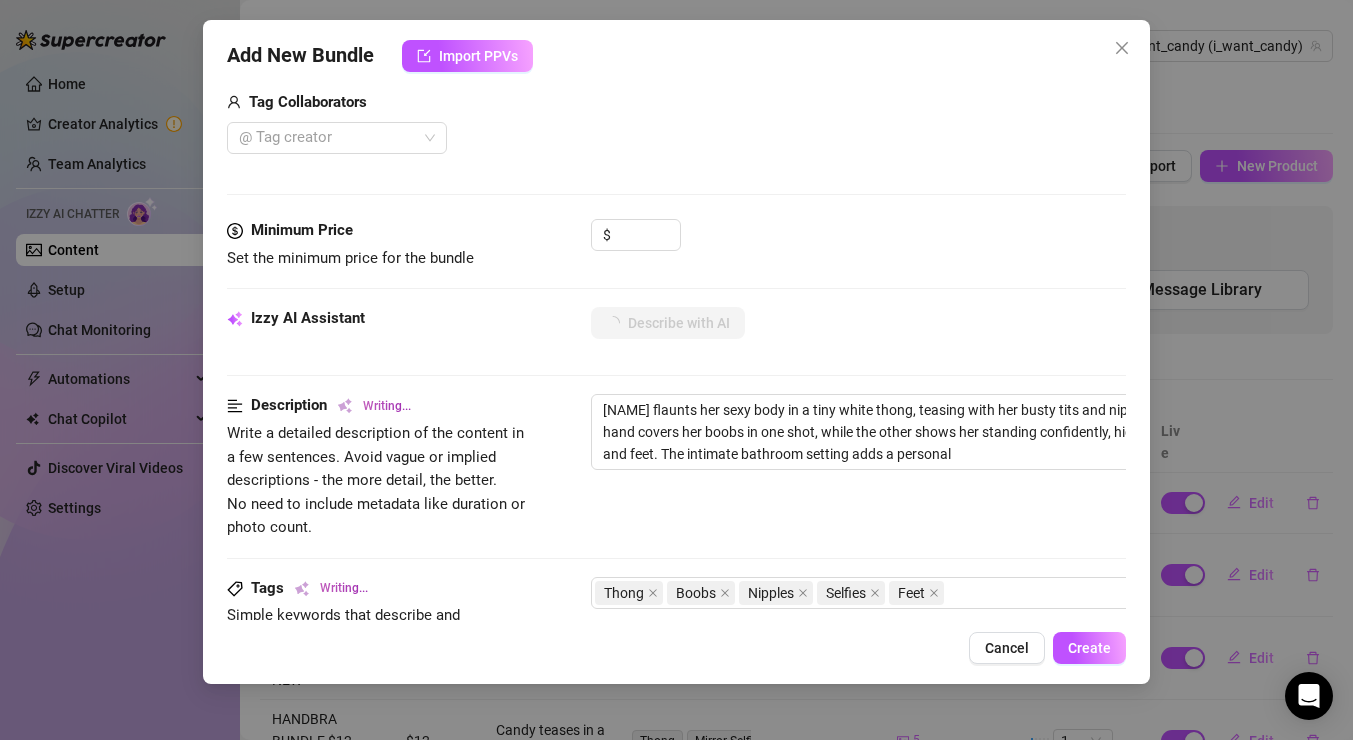 type on "[FIRST] flaunts her sexy body in a tiny white thong, teasing with her busty tits and nipples fully visible. Her hand covers her boobs in one shot, while the other shows her standing confidently, highlighting her toned legs and feet. The intimate bathroom setting adds a personal touch" 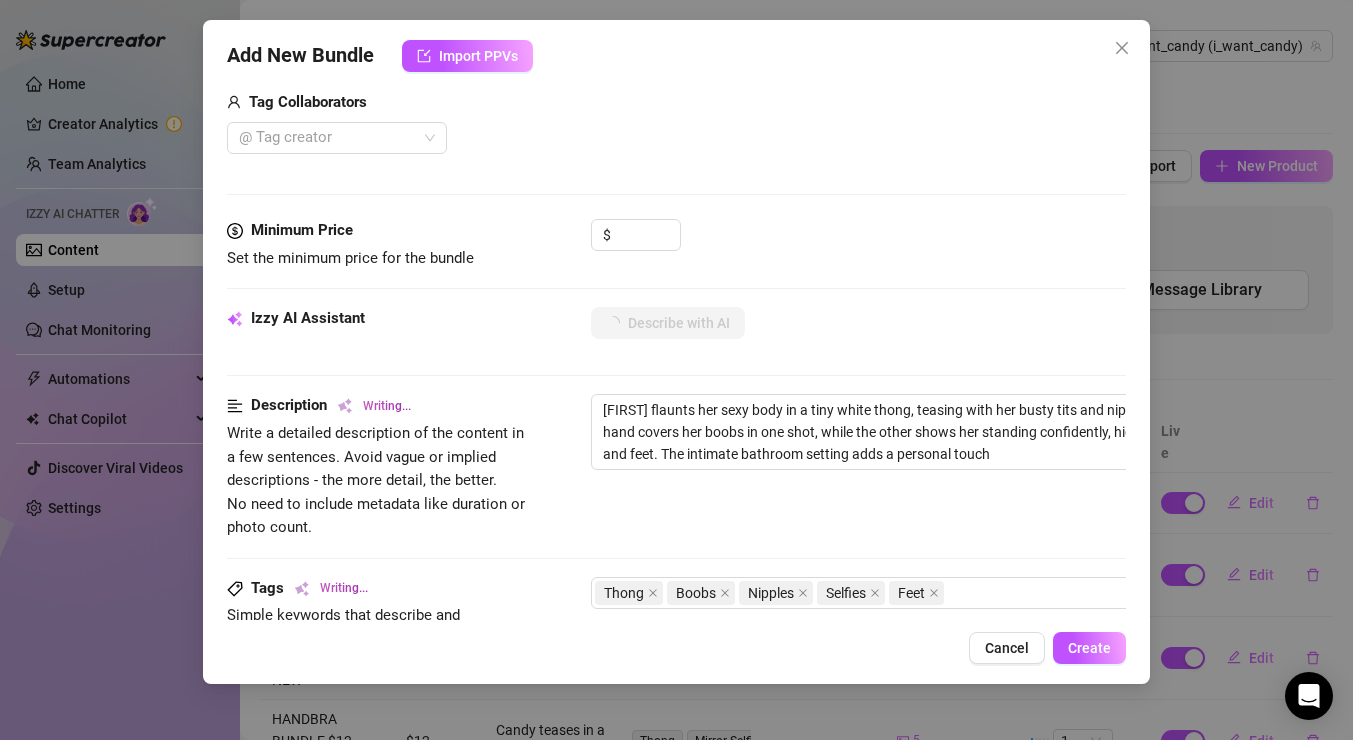 scroll, scrollTop: 511, scrollLeft: 0, axis: vertical 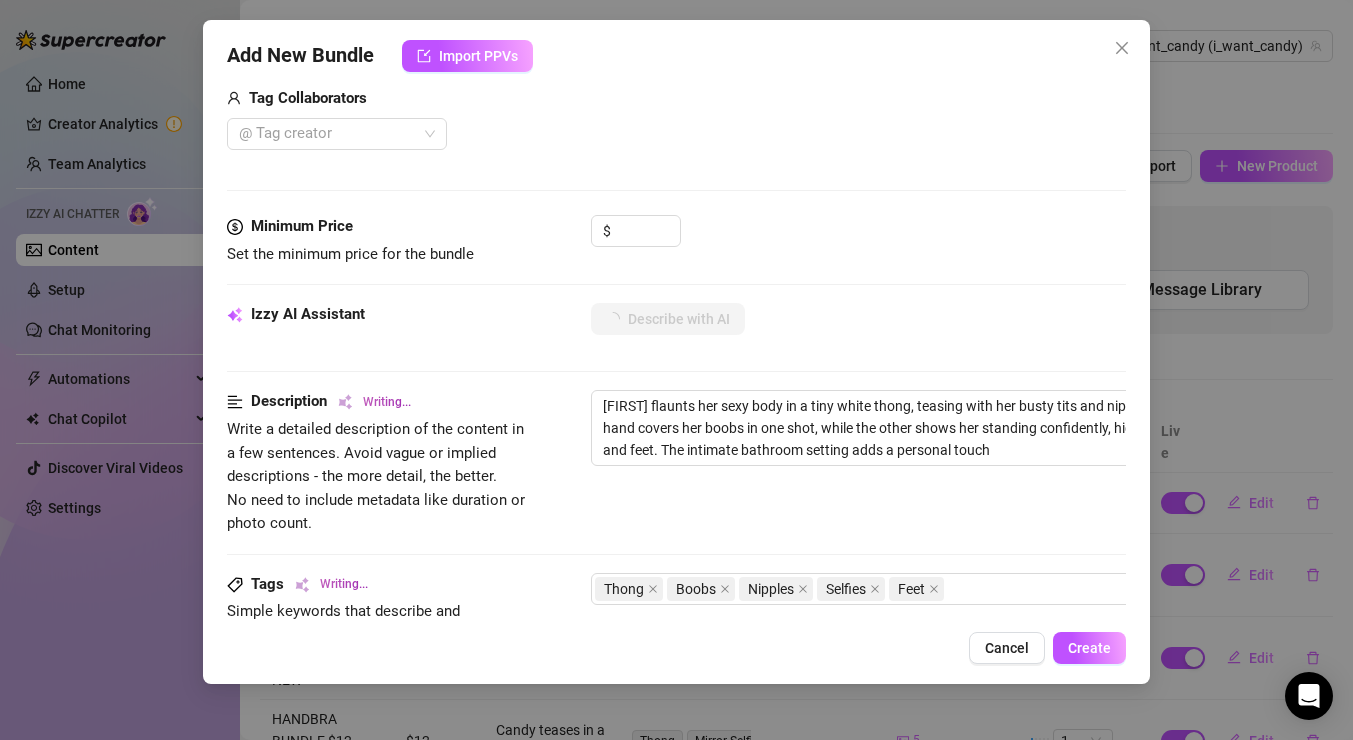 type on "[FIRST] flaunts her sexy body in a tiny white thong, teasing with her busty tits and nipples fully visible. Her hand covers her boobs in one shot, while the other shows her standing confidently, highlighting her toned legs and feet. The intimate bathroom setting adds a personal touch to" 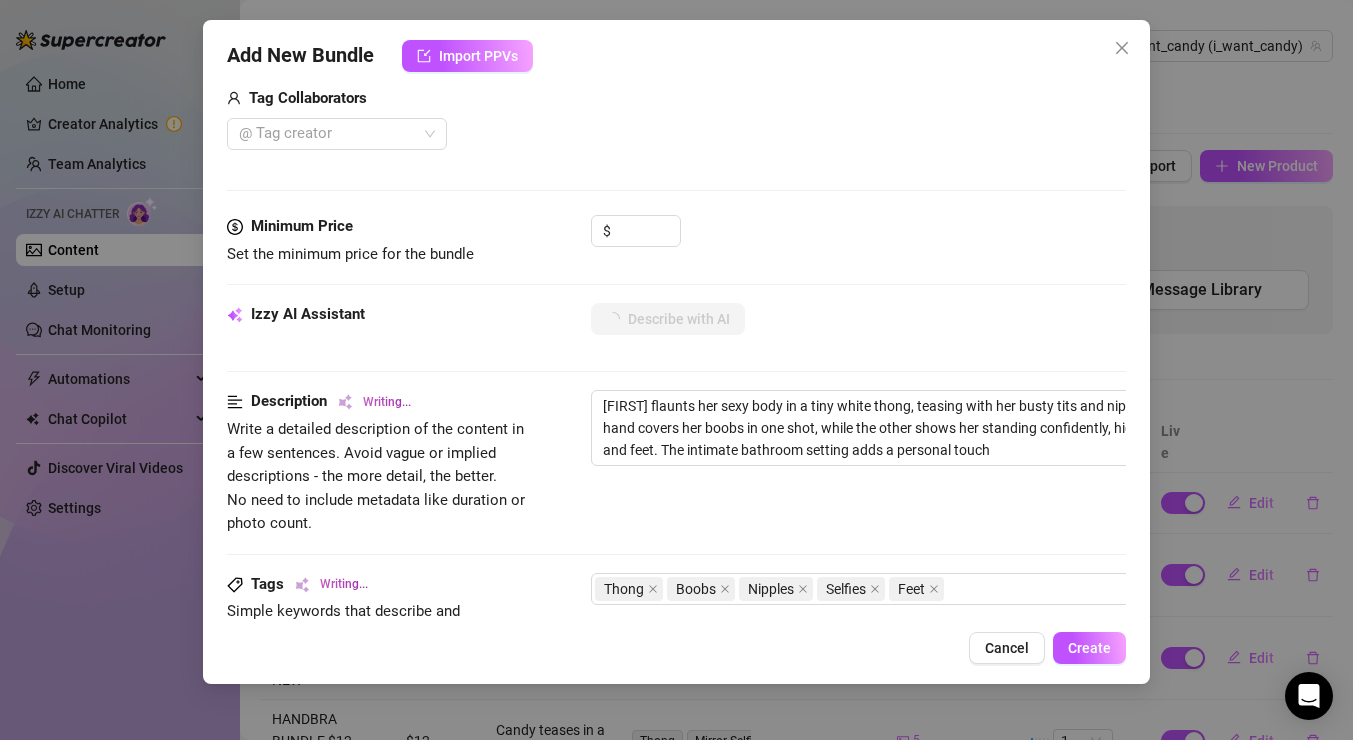 type on "[FIRST] flaunts her sexy body in a tiny white thong, teasing with her busty tits and nipples fully visible. Her hand covers her boobs in one shot, while the other shows her standing confidently, highlighting her toned legs and feet. The intimate bathroom setting adds a personal touch to" 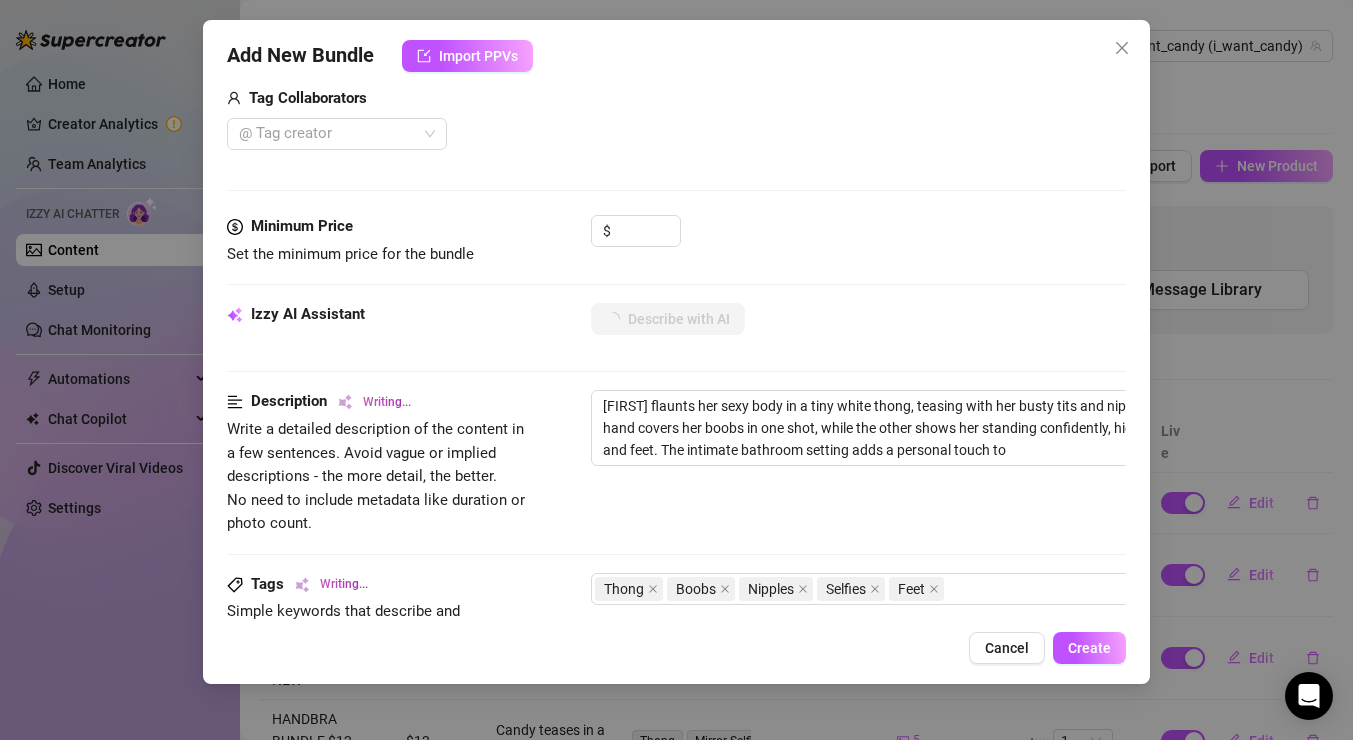 type on "[FIRST] flaunts her sexy body in a tiny white thong, teasing with her busty tits and nipples fully visible. Her hand covers her boobs in one shot, while the other shows her standing confidently, highlighting her toned legs and feet. The intimate bathroom setting adds a personal touch to these" 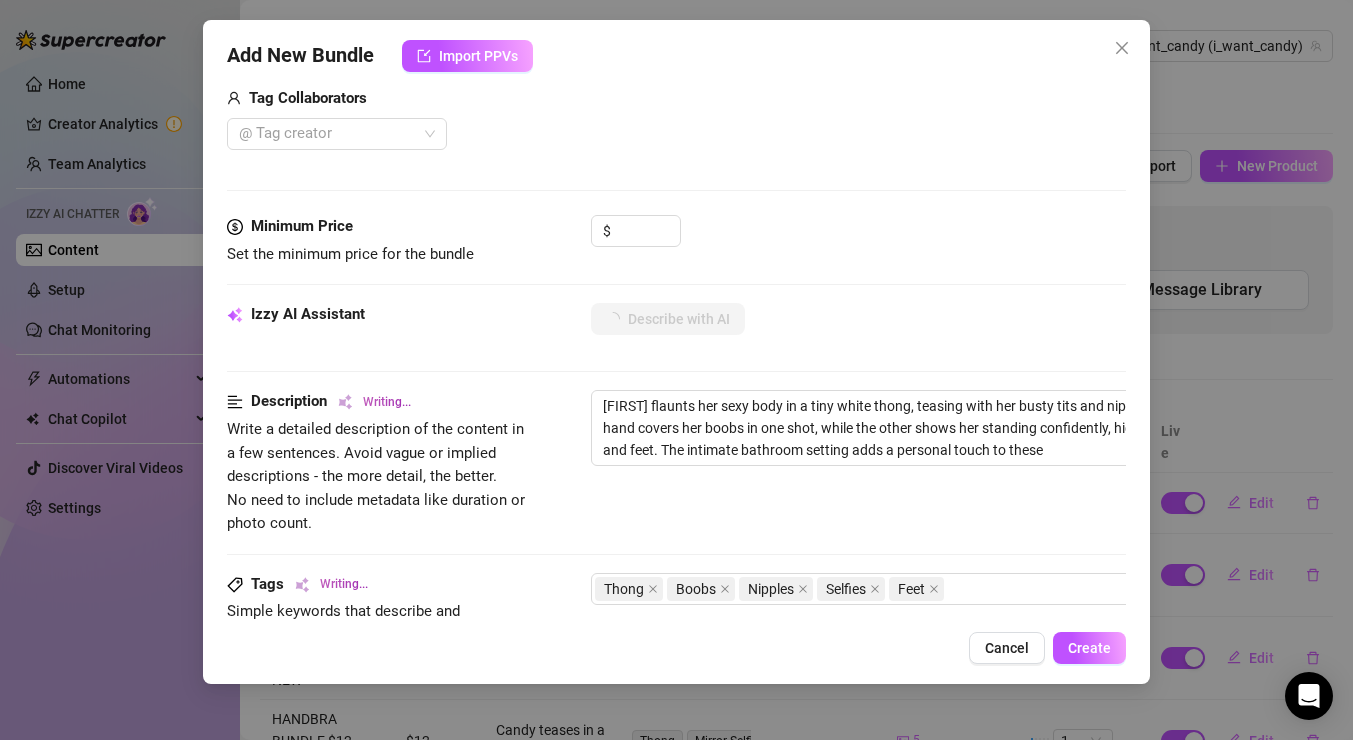 type on "[NAME] flaunts her sexy body in a tiny white thong, teasing with her busty tits and nipples fully visible. Her hand covers her boobs in one shot, while the other shows her standing confidently, highlighting her toned legs and feet. The intimate bathroom setting adds a personal touch to these sultry" 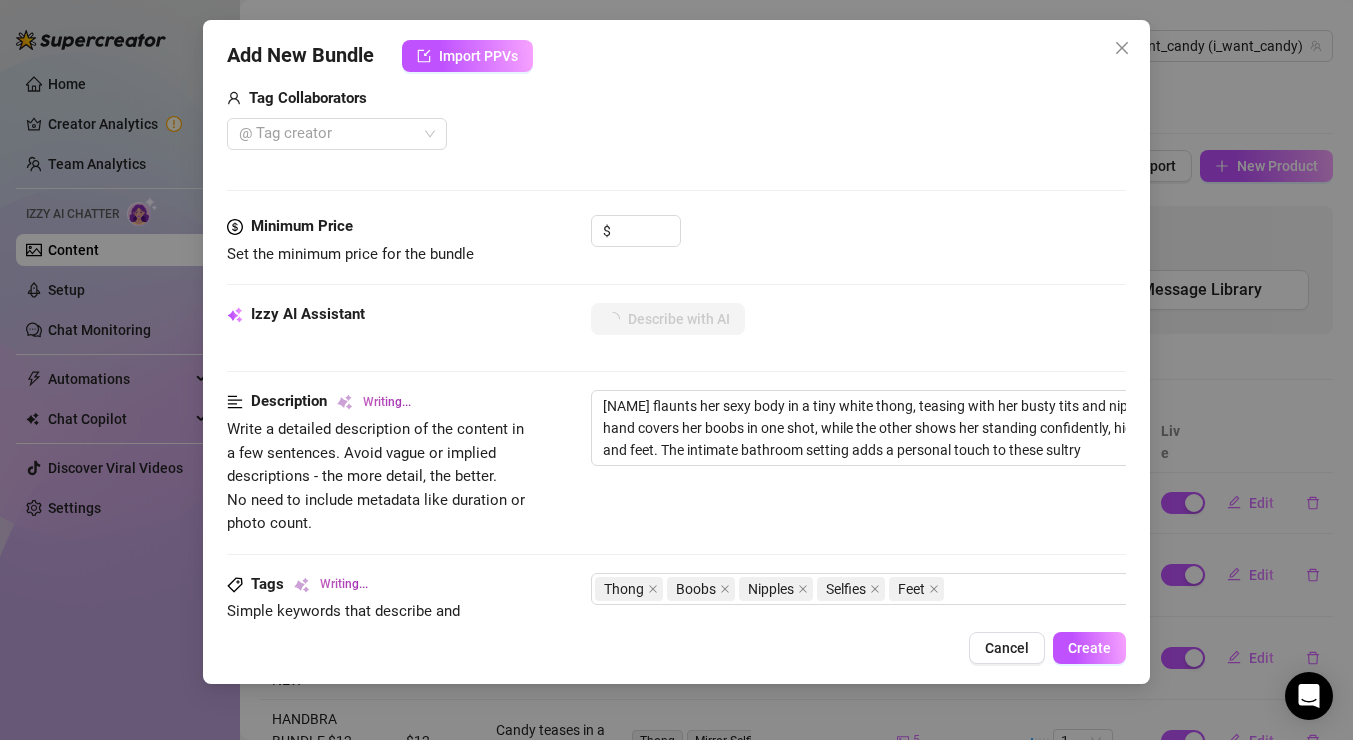 type on "[FIRST] flaunts her sexy body in a tiny white thong, teasing with her busty tits and nipples fully visible. Her hand covers her boobs in one shot, while the other shows her standing confidently, highlighting her toned legs and feet. The intimate bathroom setting adds a personal touch to these sultry selfies." 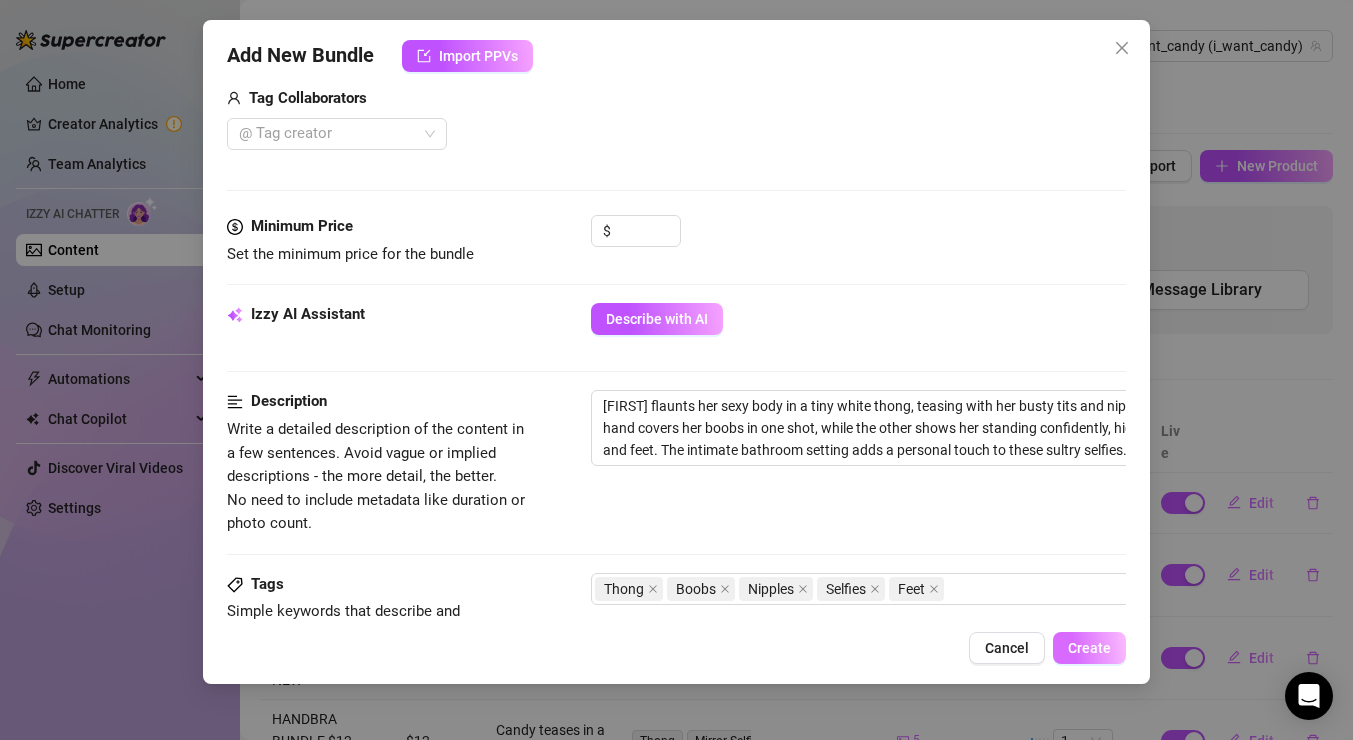 click on "Create" at bounding box center [1089, 648] 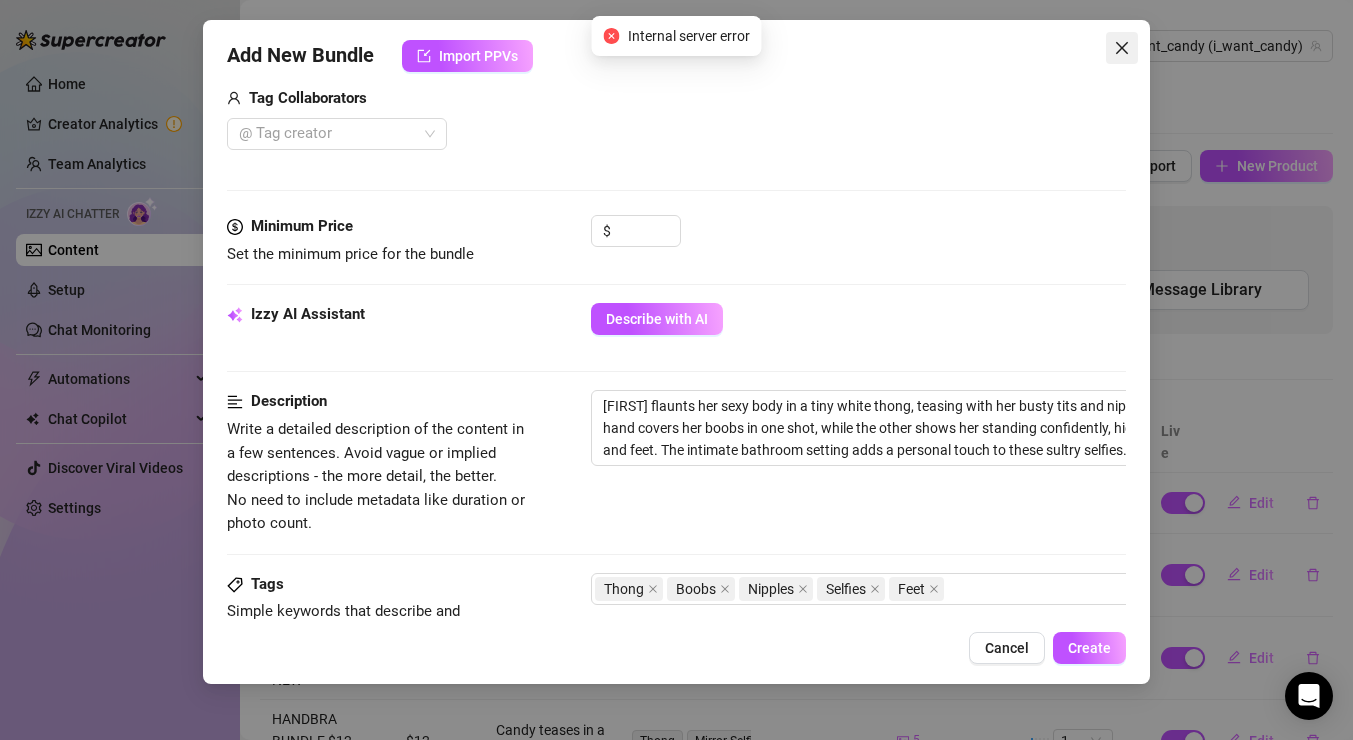 click 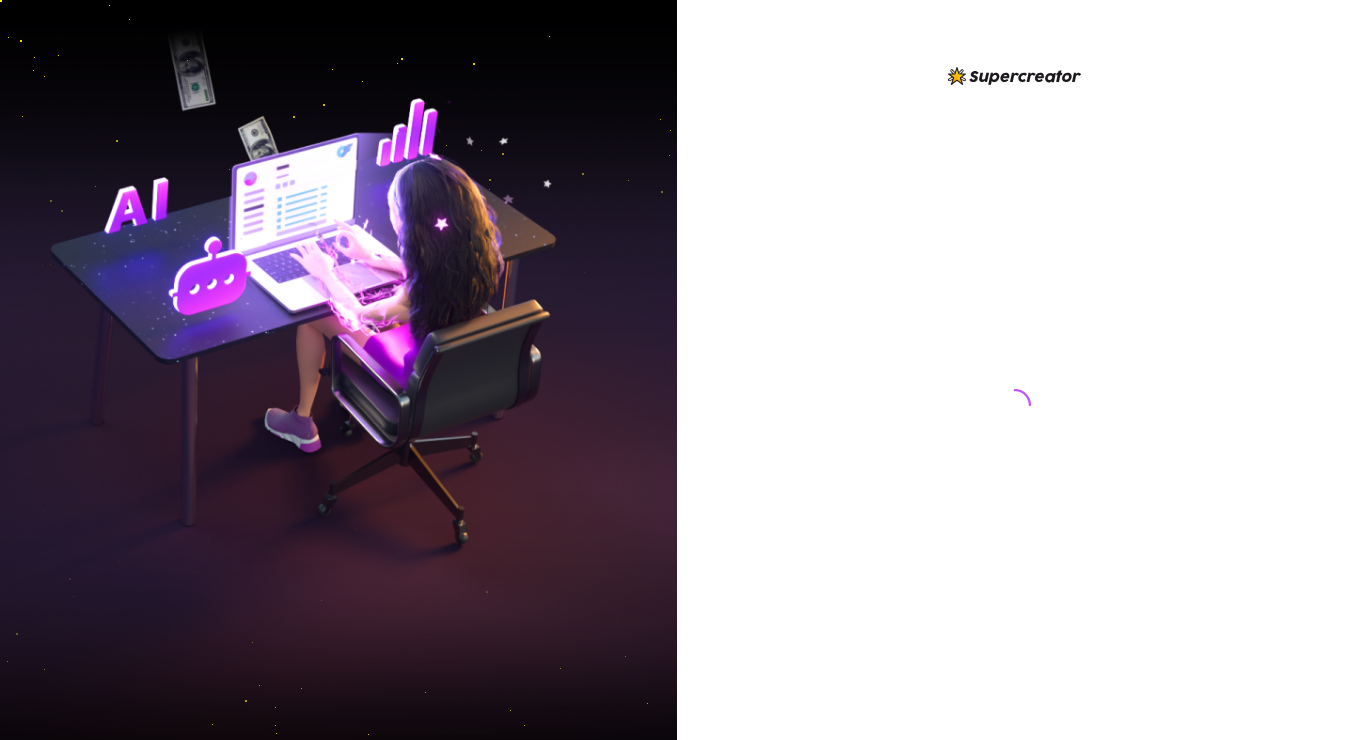 scroll, scrollTop: 0, scrollLeft: 0, axis: both 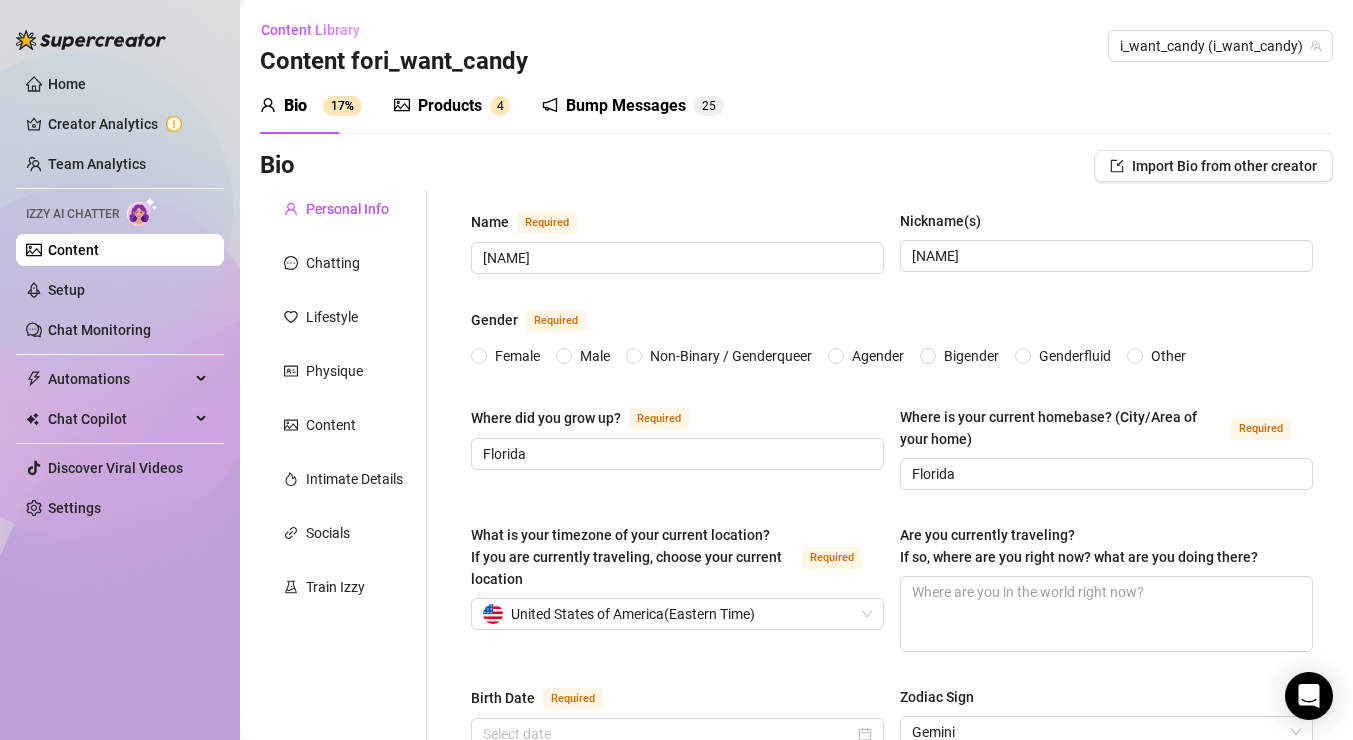type on "[FIRST]" 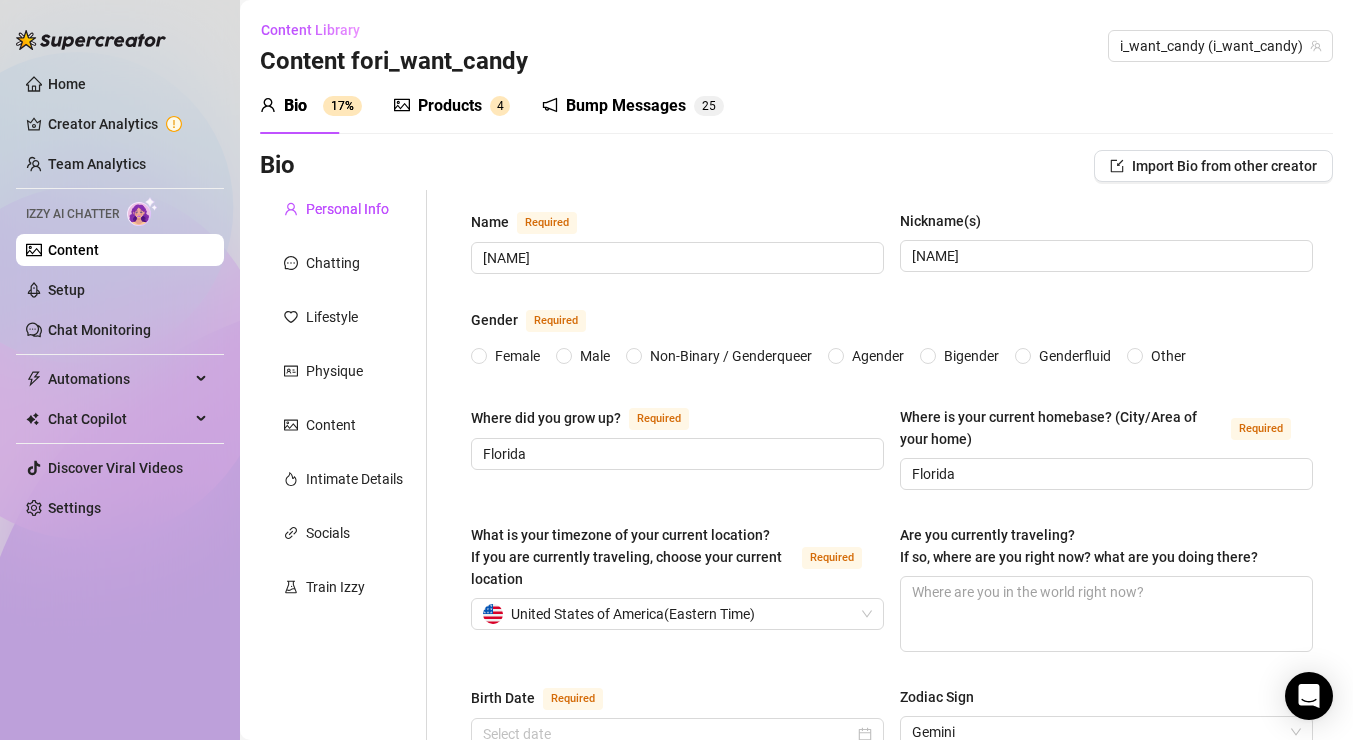 type on "[FIRST]" 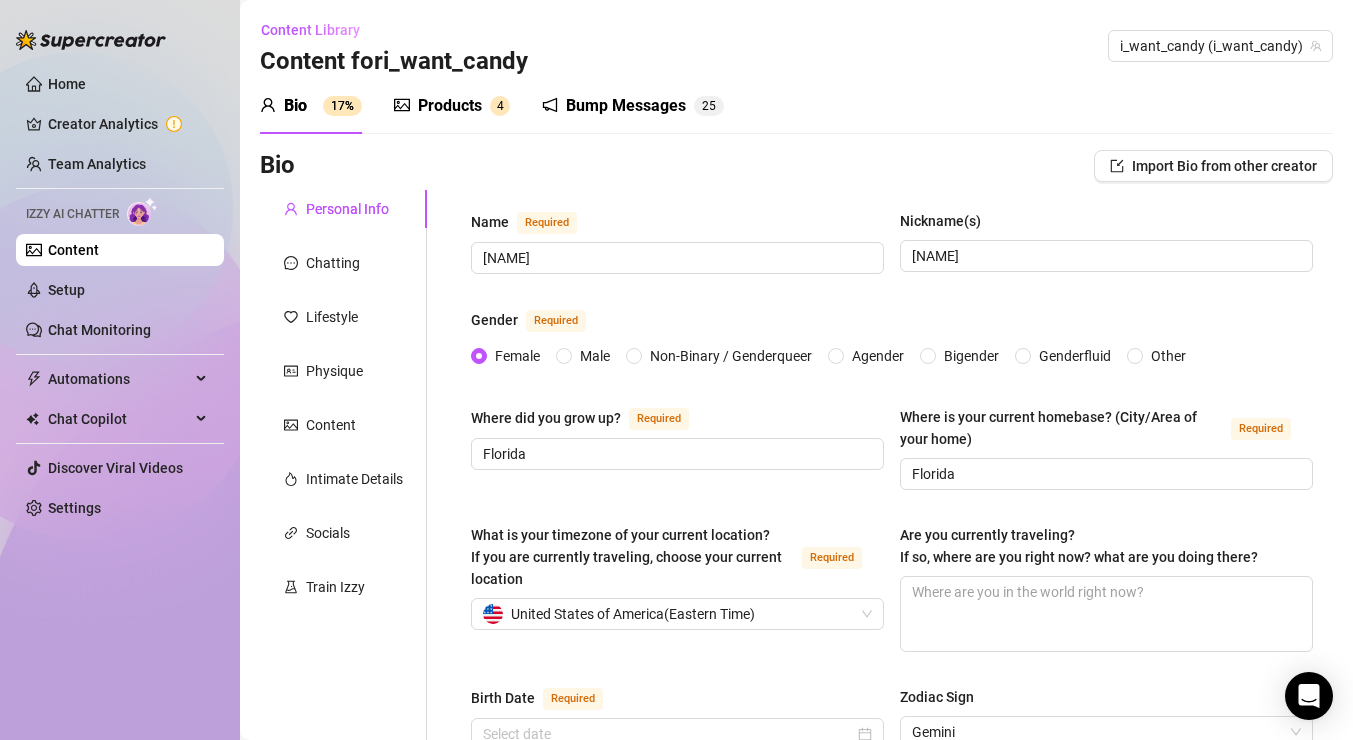 type 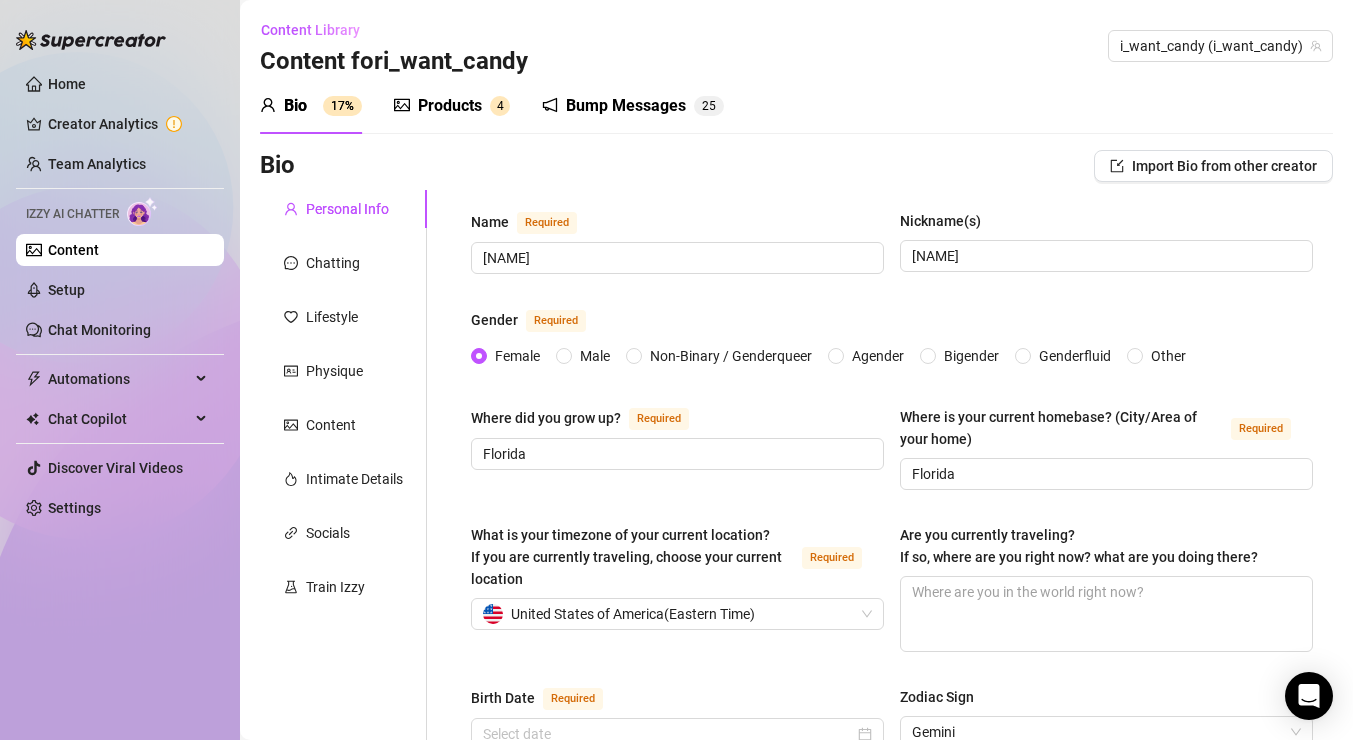 radio on "true" 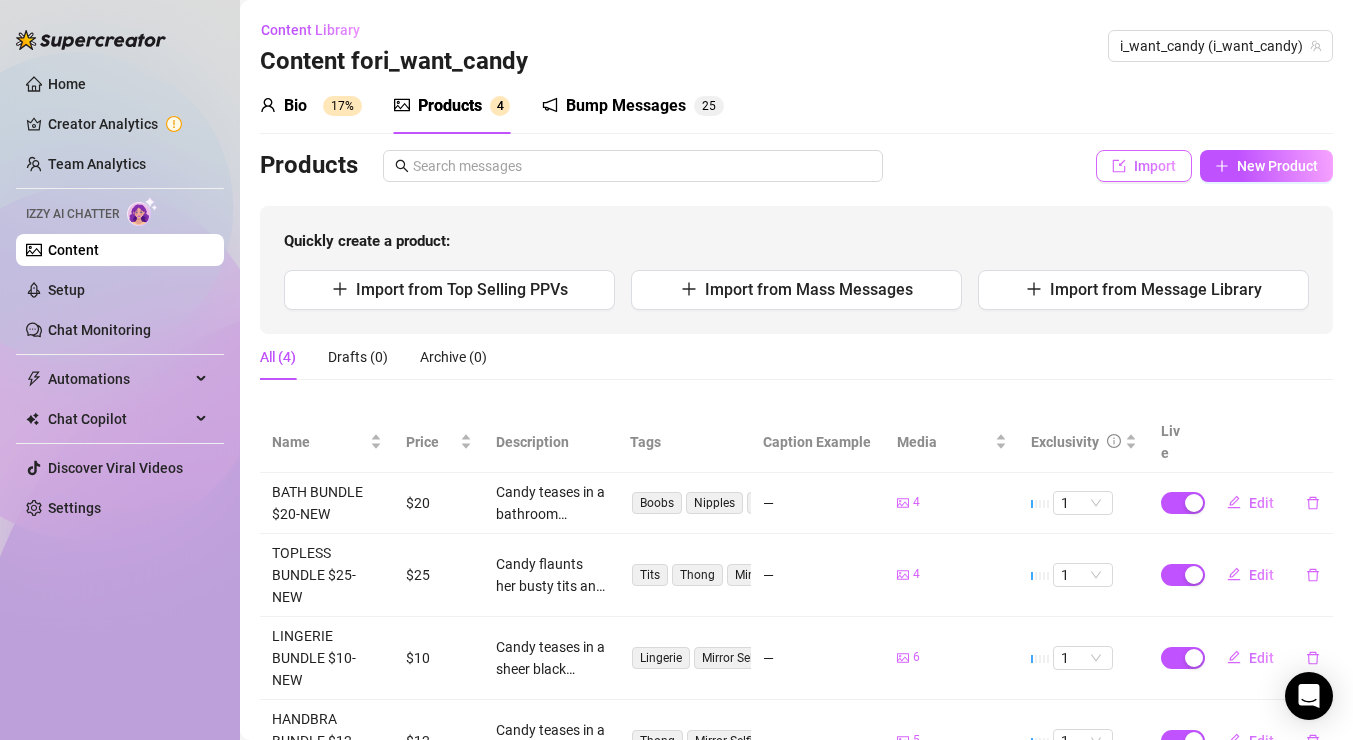 click on "Import" at bounding box center (1155, 166) 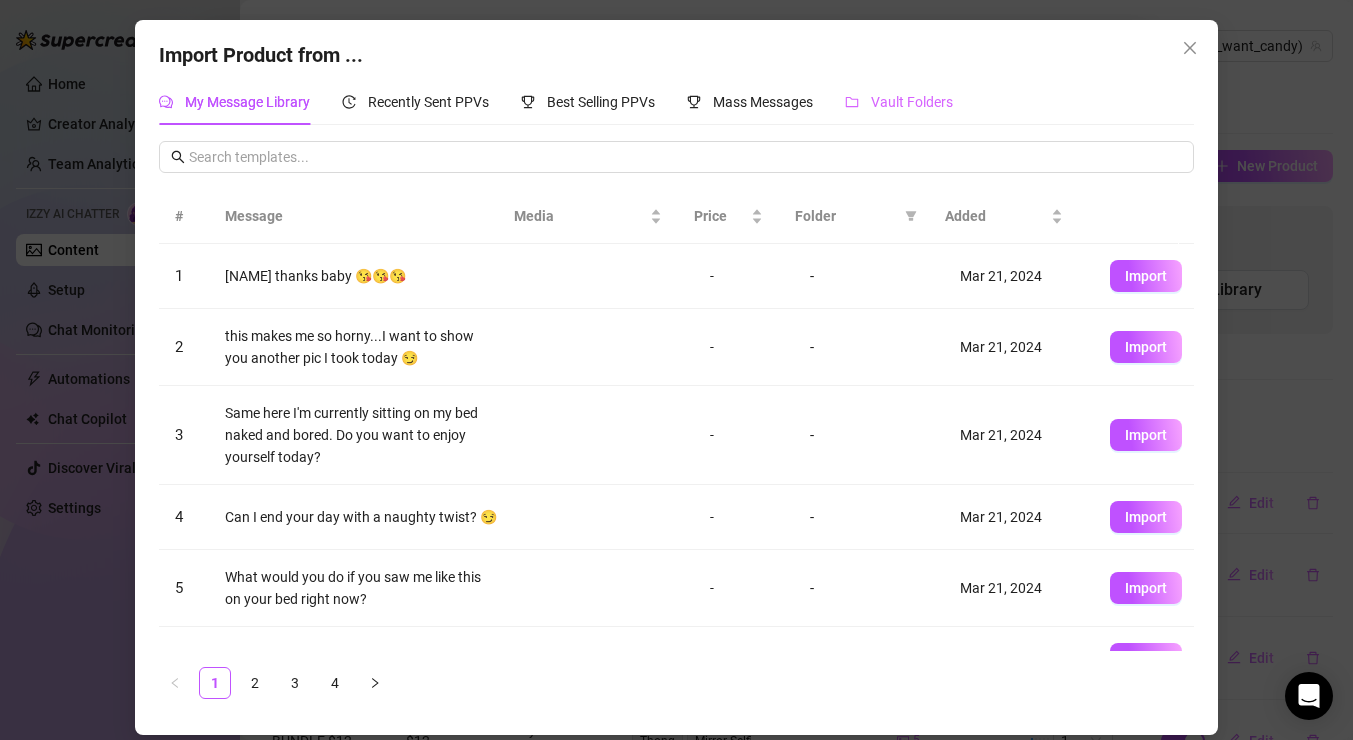 click on "Vault Folders" at bounding box center (899, 102) 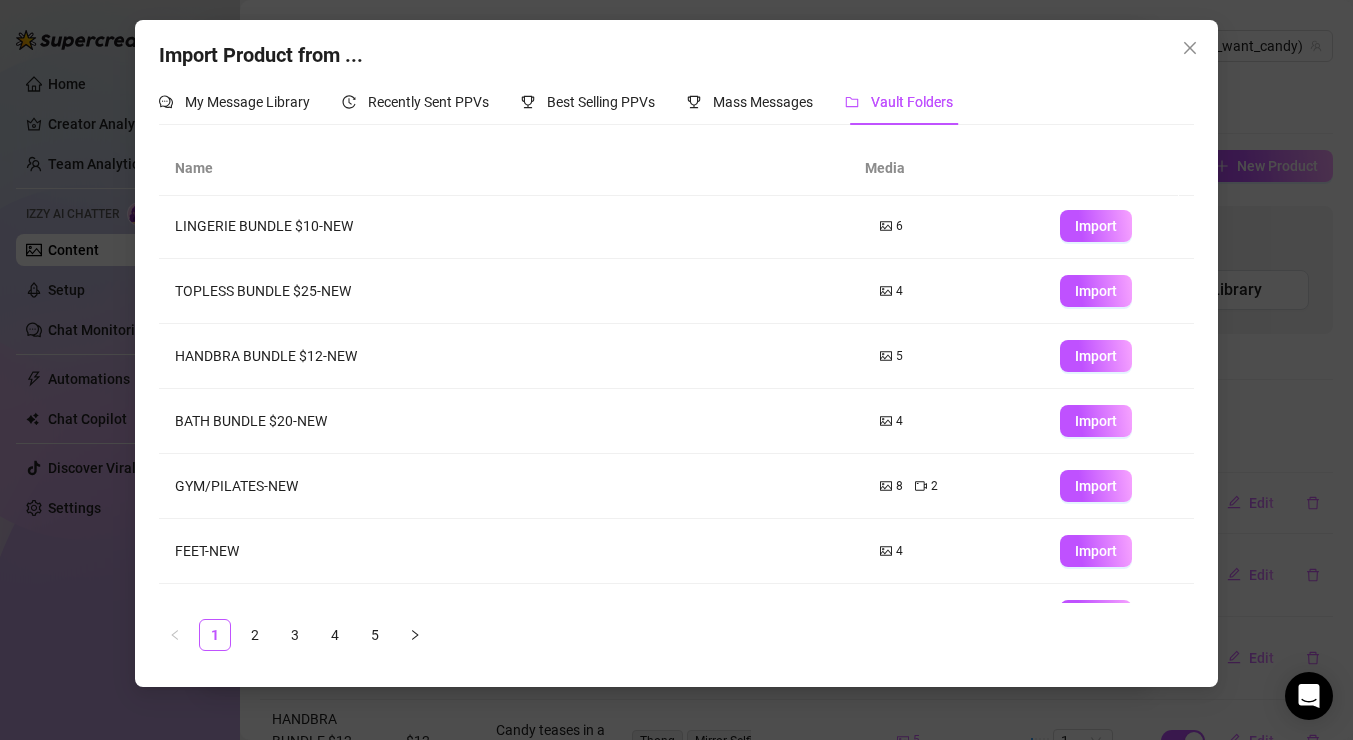 scroll, scrollTop: 157, scrollLeft: 0, axis: vertical 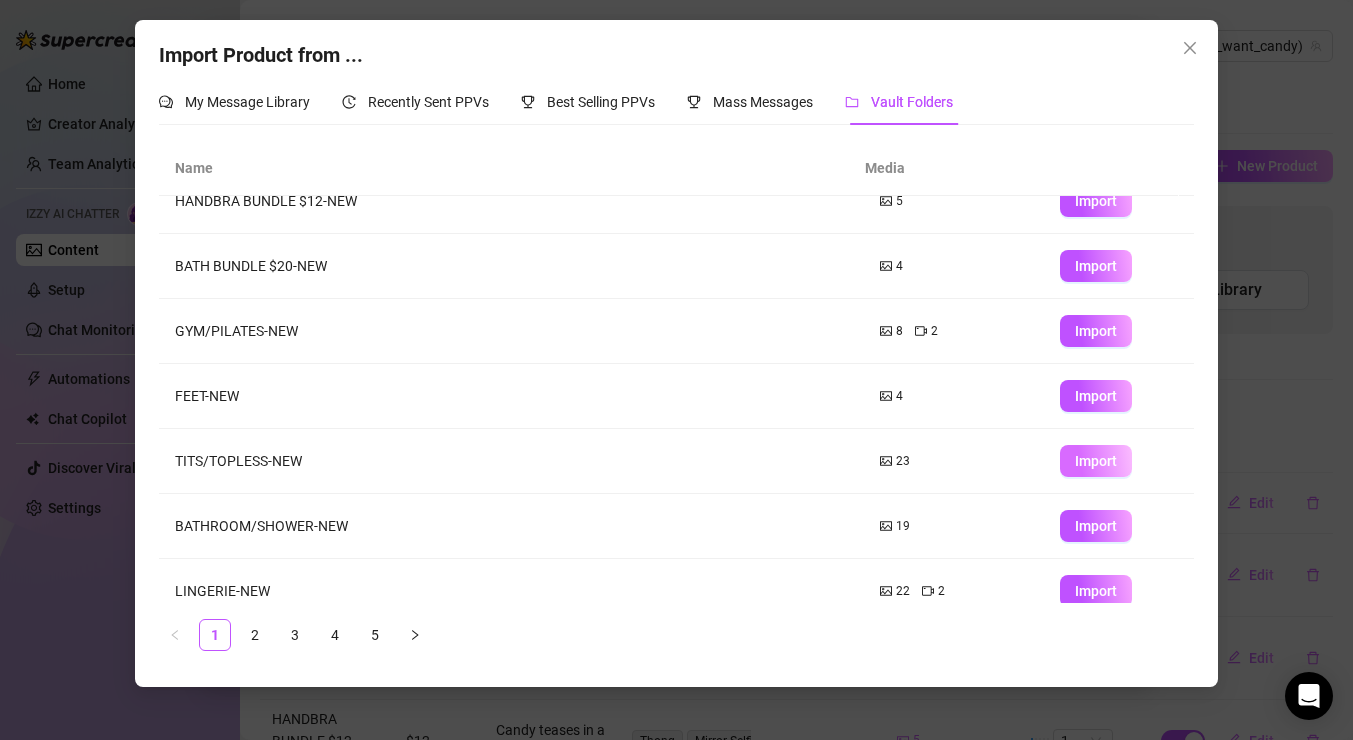 click on "Import" at bounding box center [1096, 461] 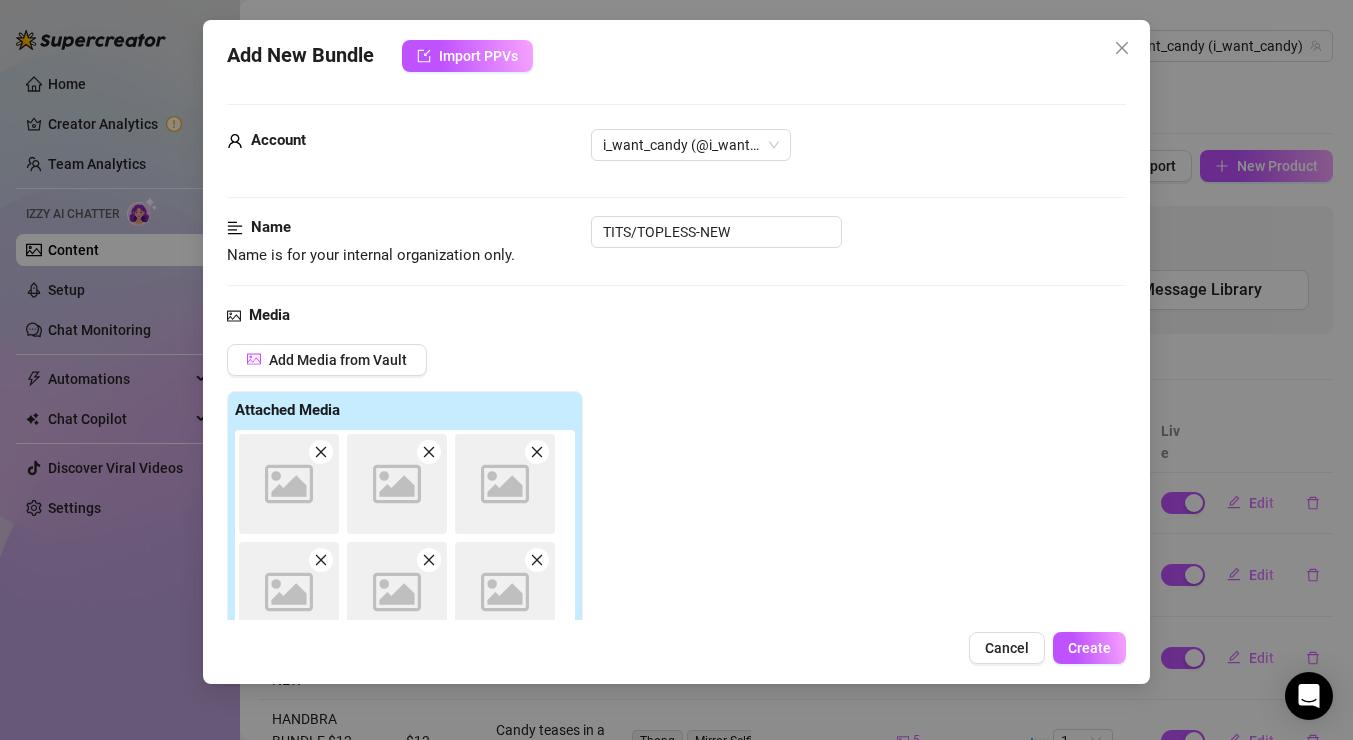 scroll, scrollTop: 288, scrollLeft: 0, axis: vertical 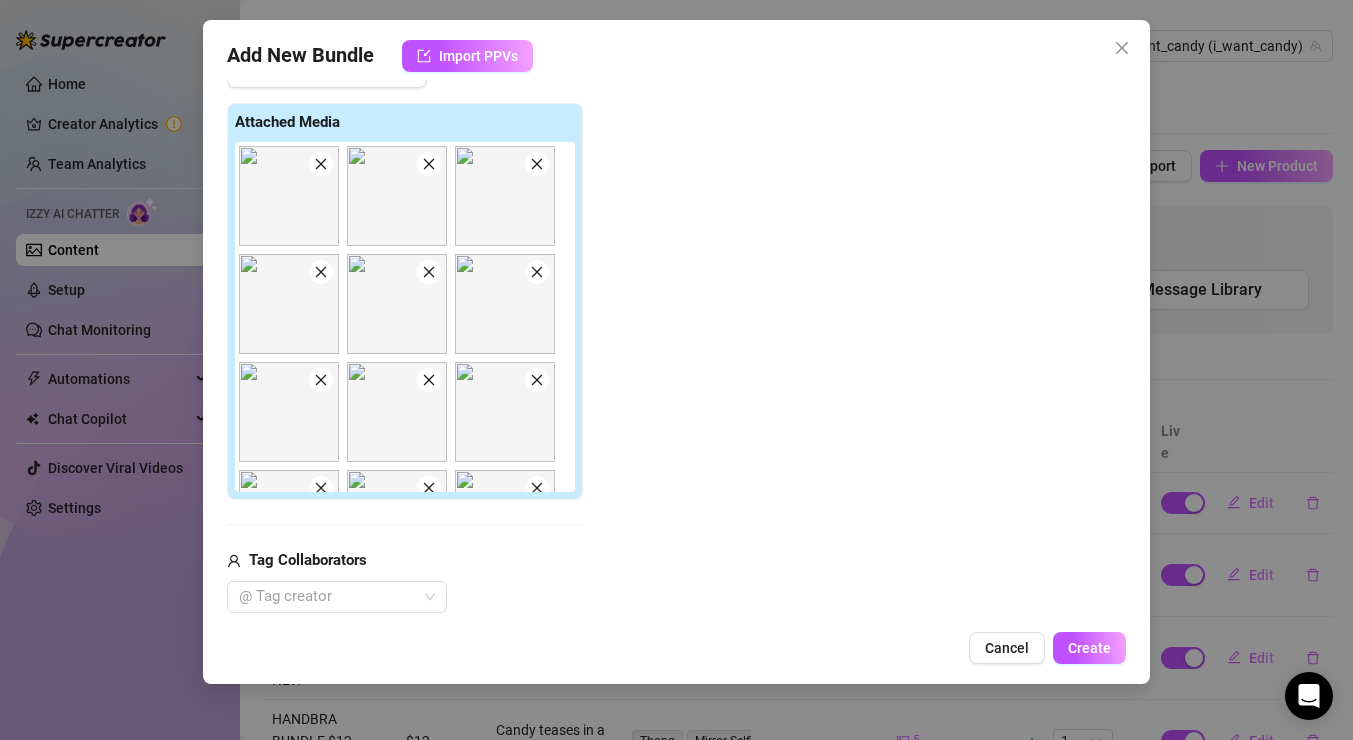 click 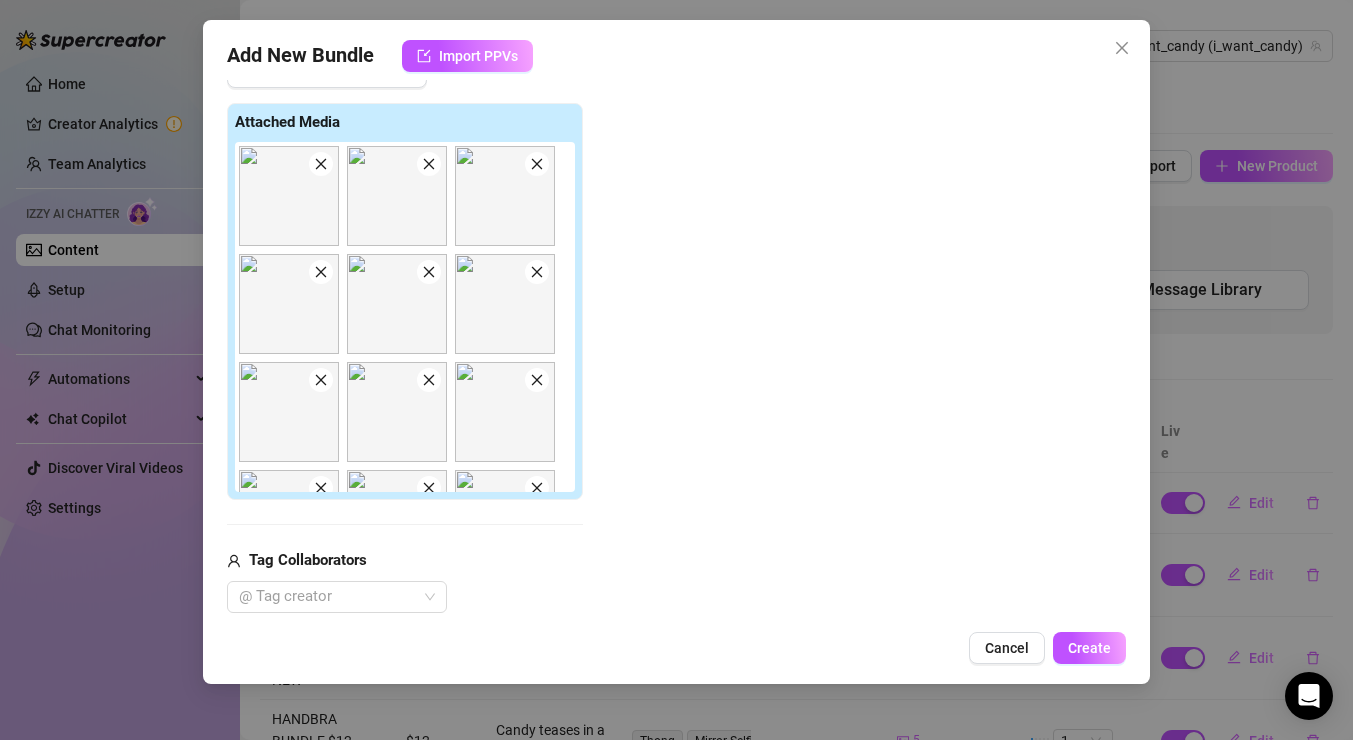 click at bounding box center (537, 164) 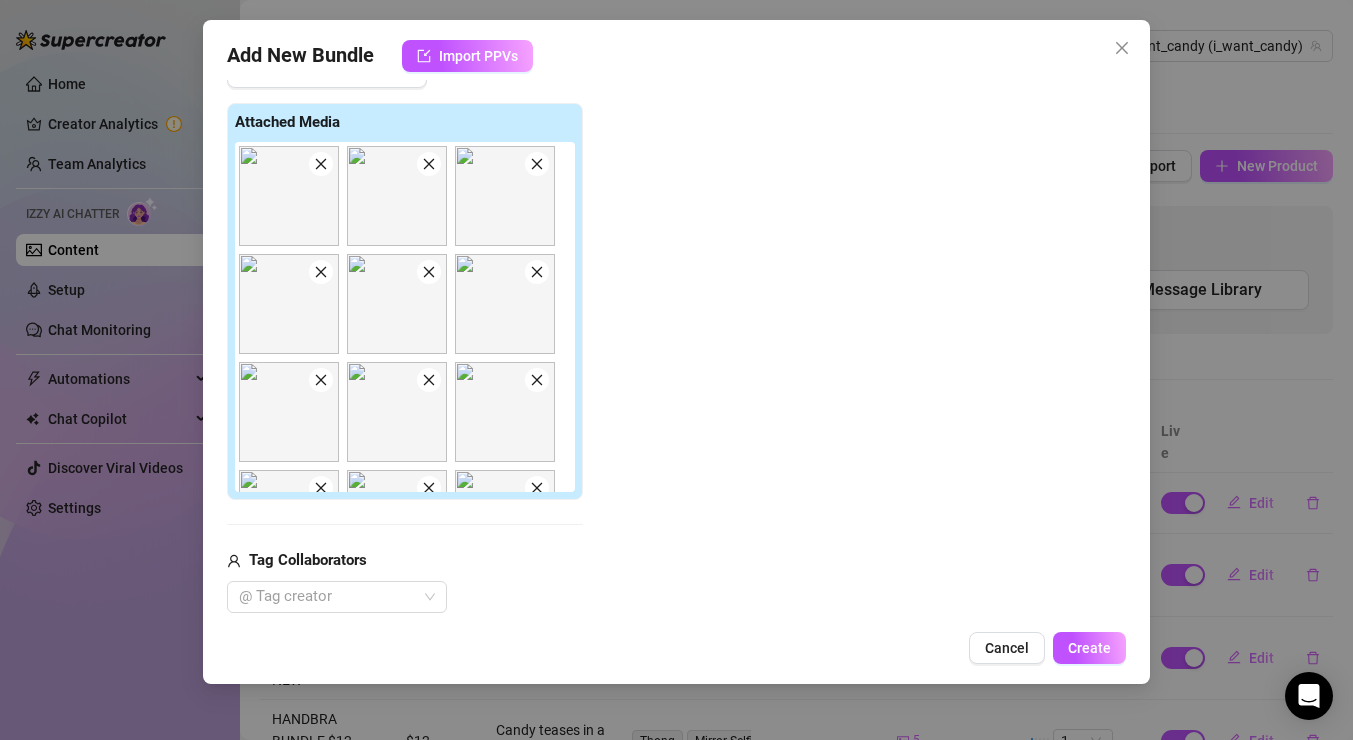 click at bounding box center [537, 164] 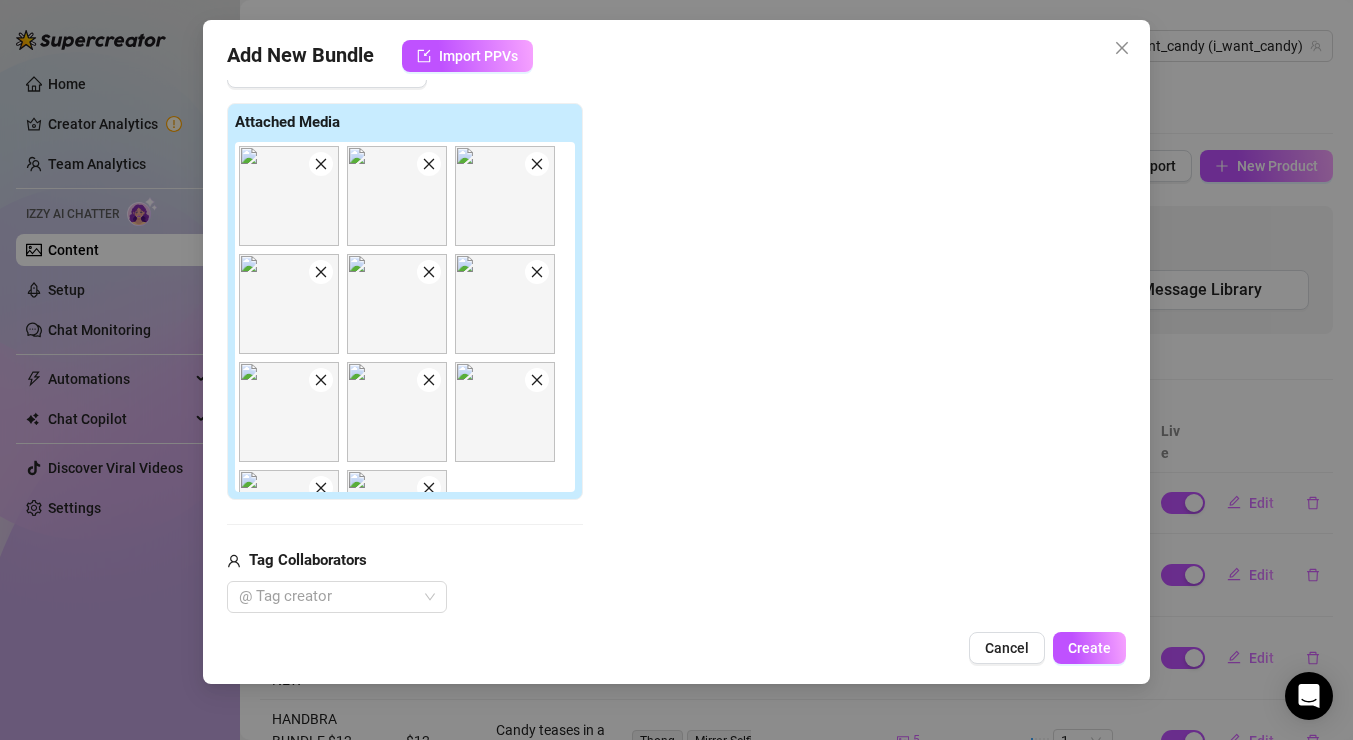 click at bounding box center [537, 164] 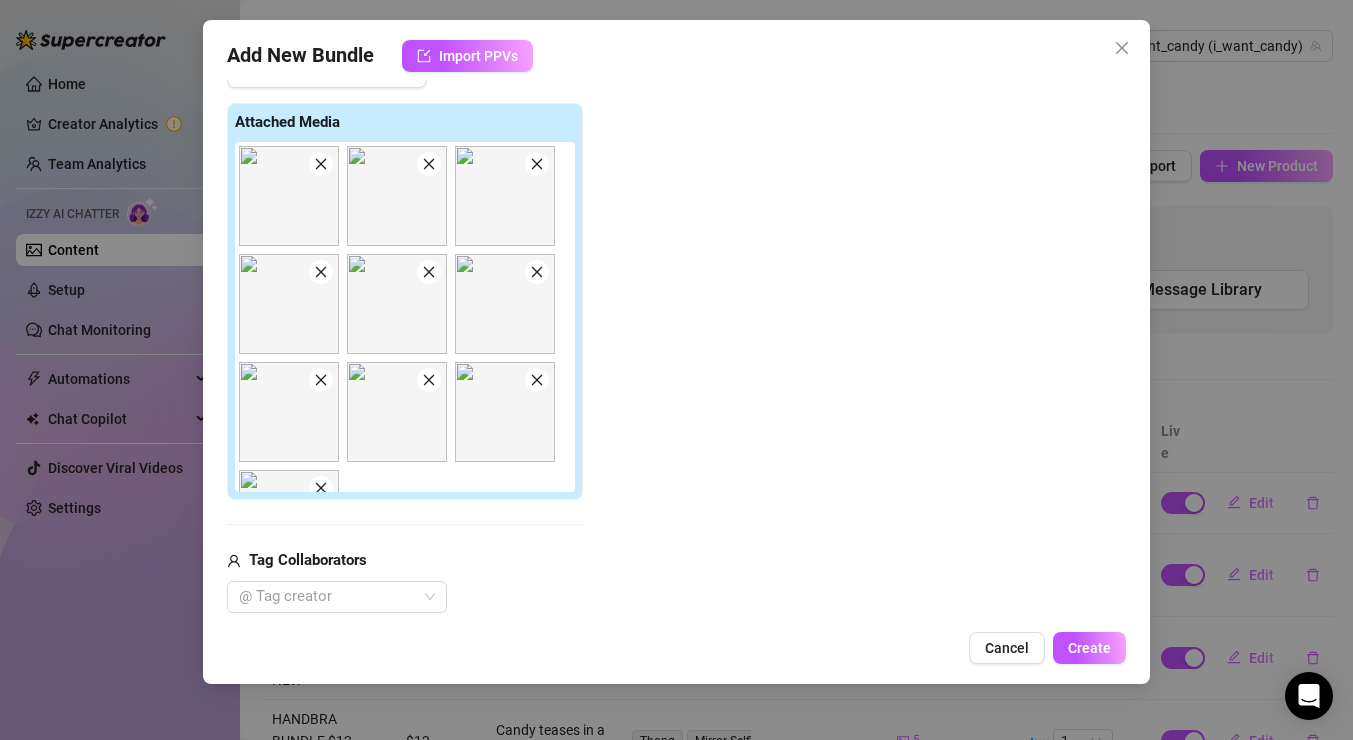 click at bounding box center (537, 164) 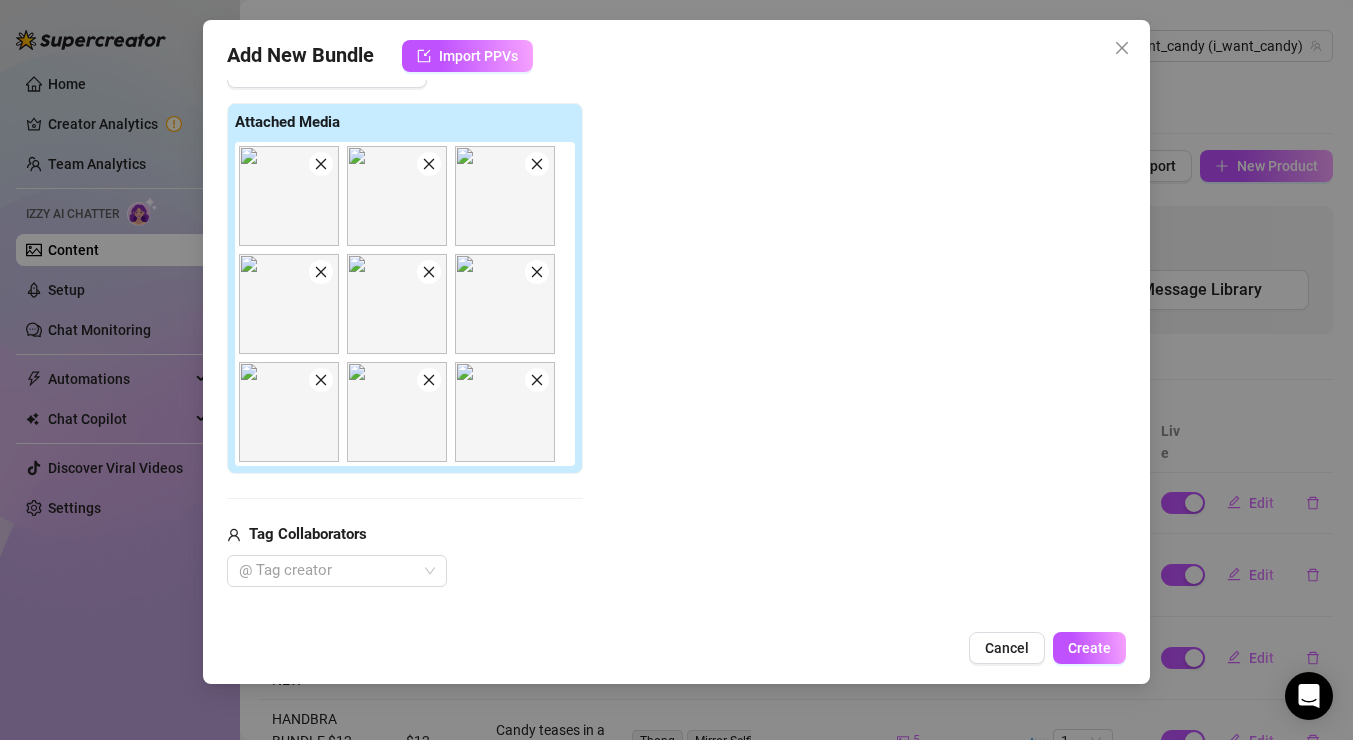 click at bounding box center (537, 164) 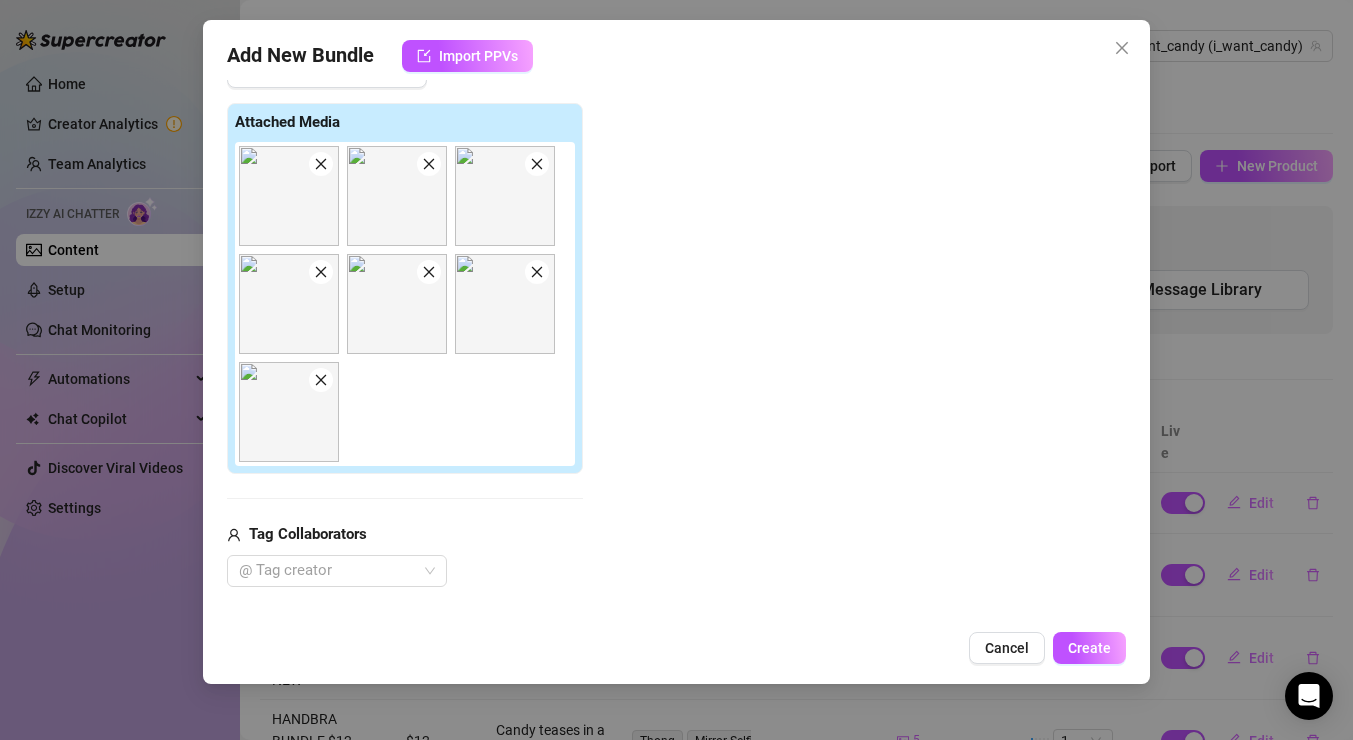 click at bounding box center (537, 164) 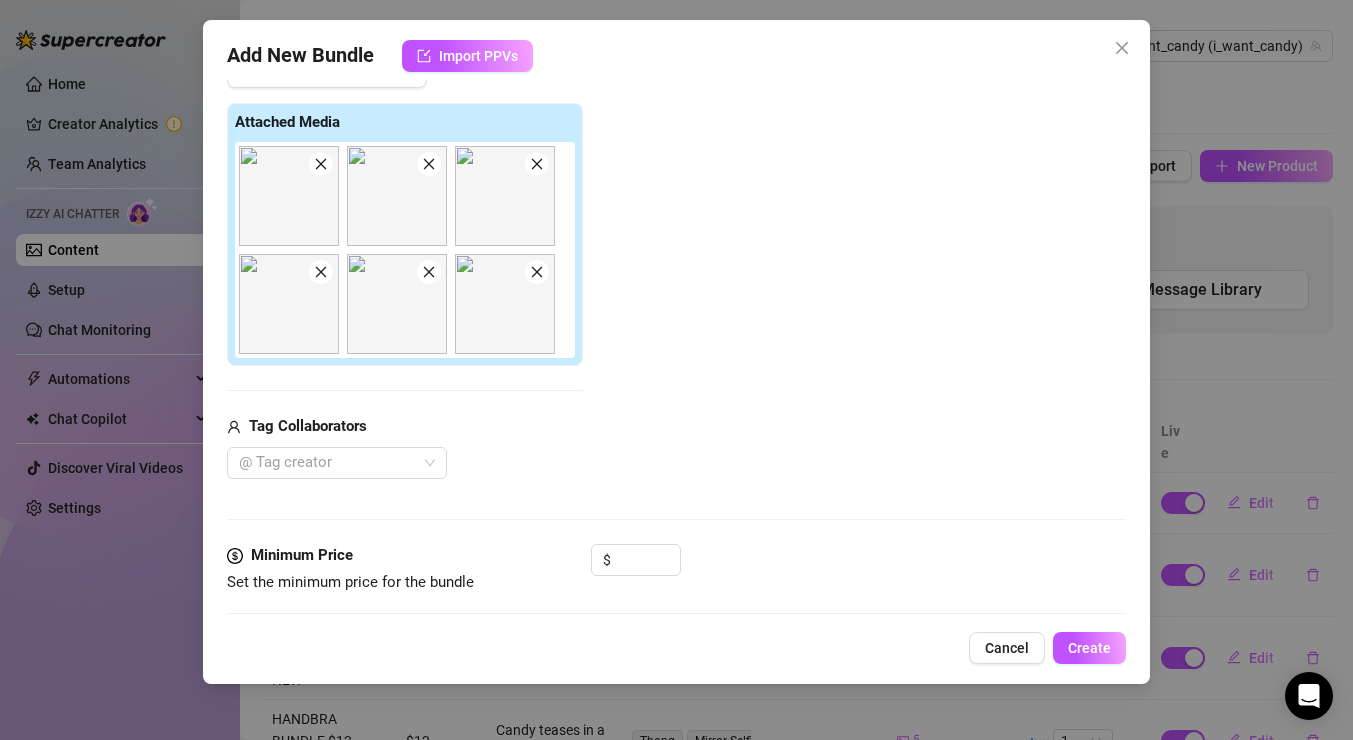 click at bounding box center [537, 164] 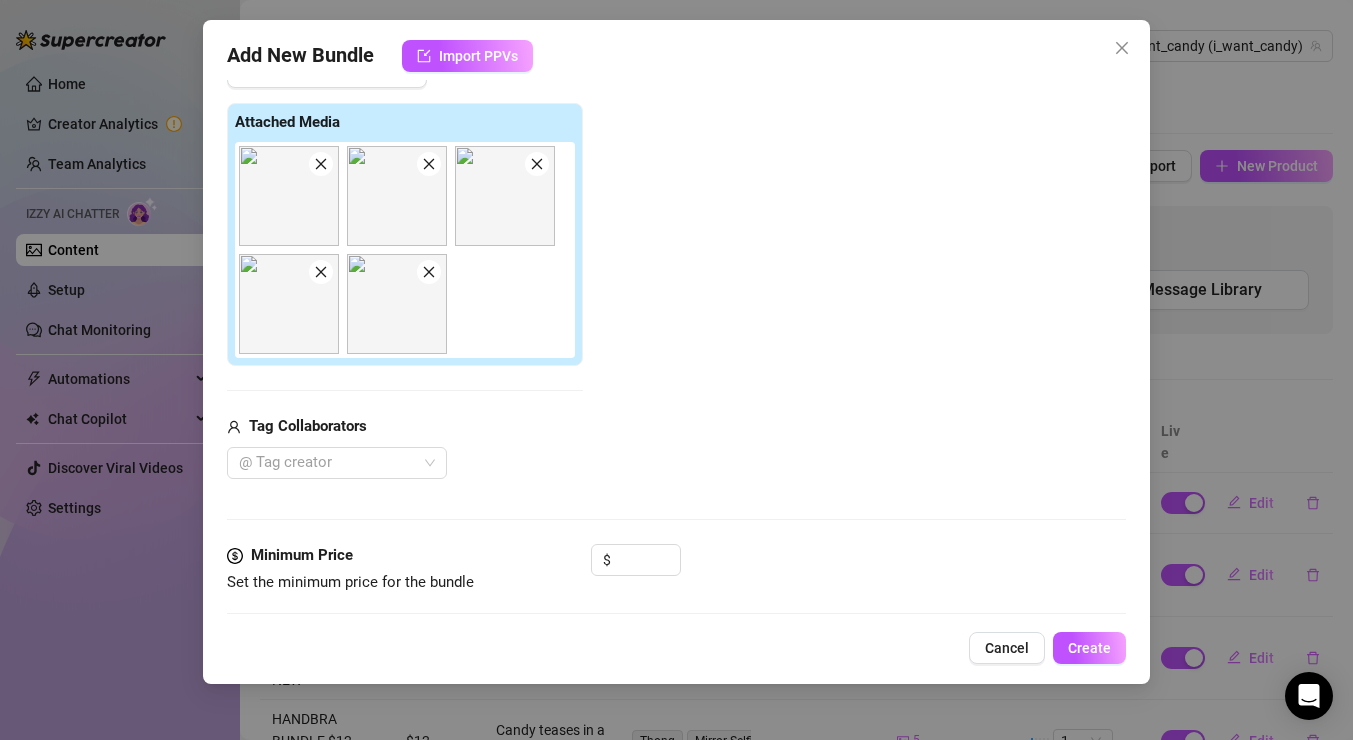 click at bounding box center [537, 164] 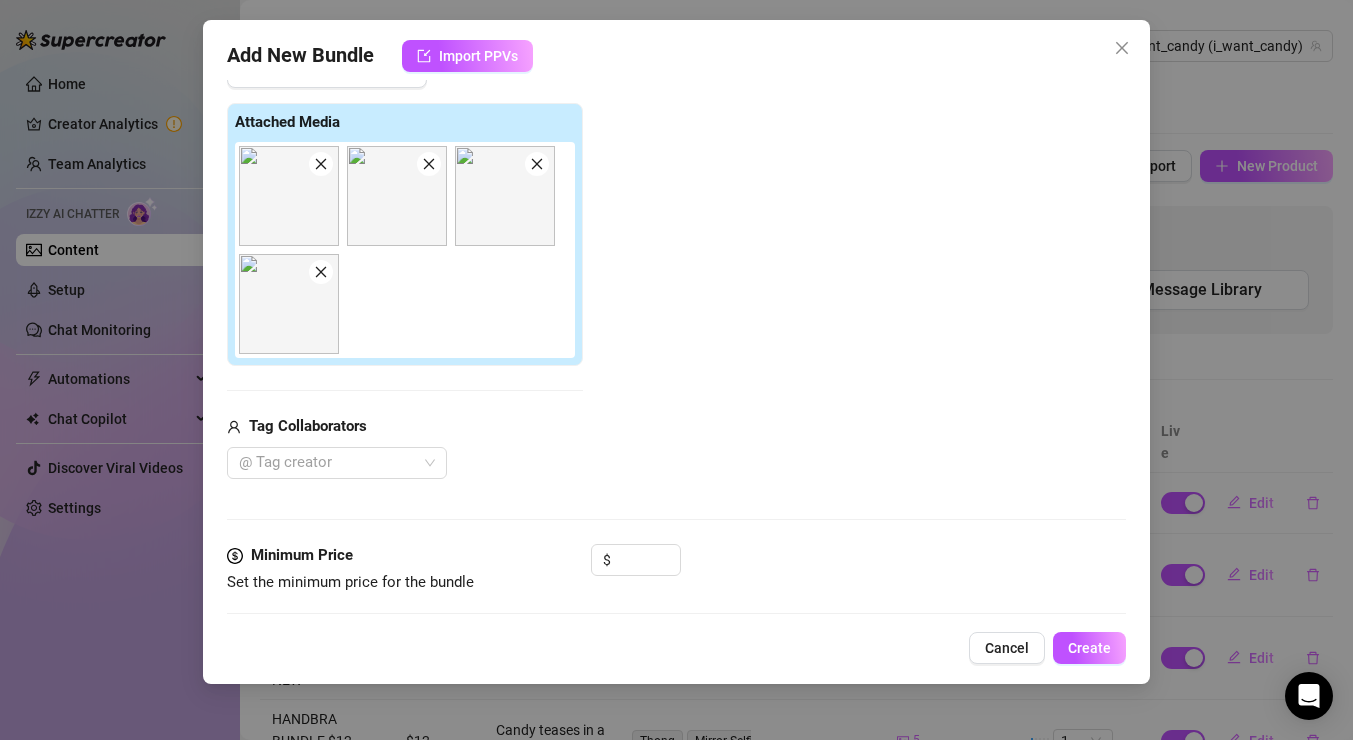 click at bounding box center [537, 164] 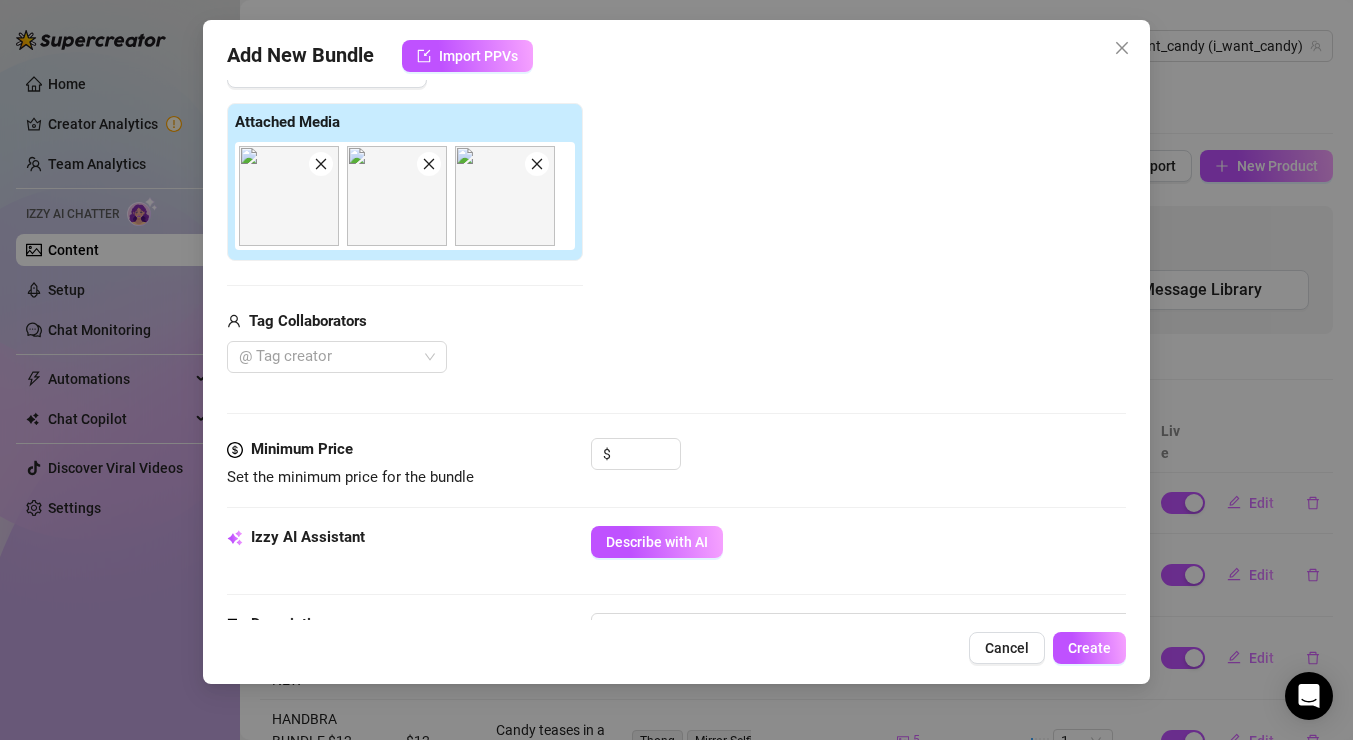 click at bounding box center [537, 164] 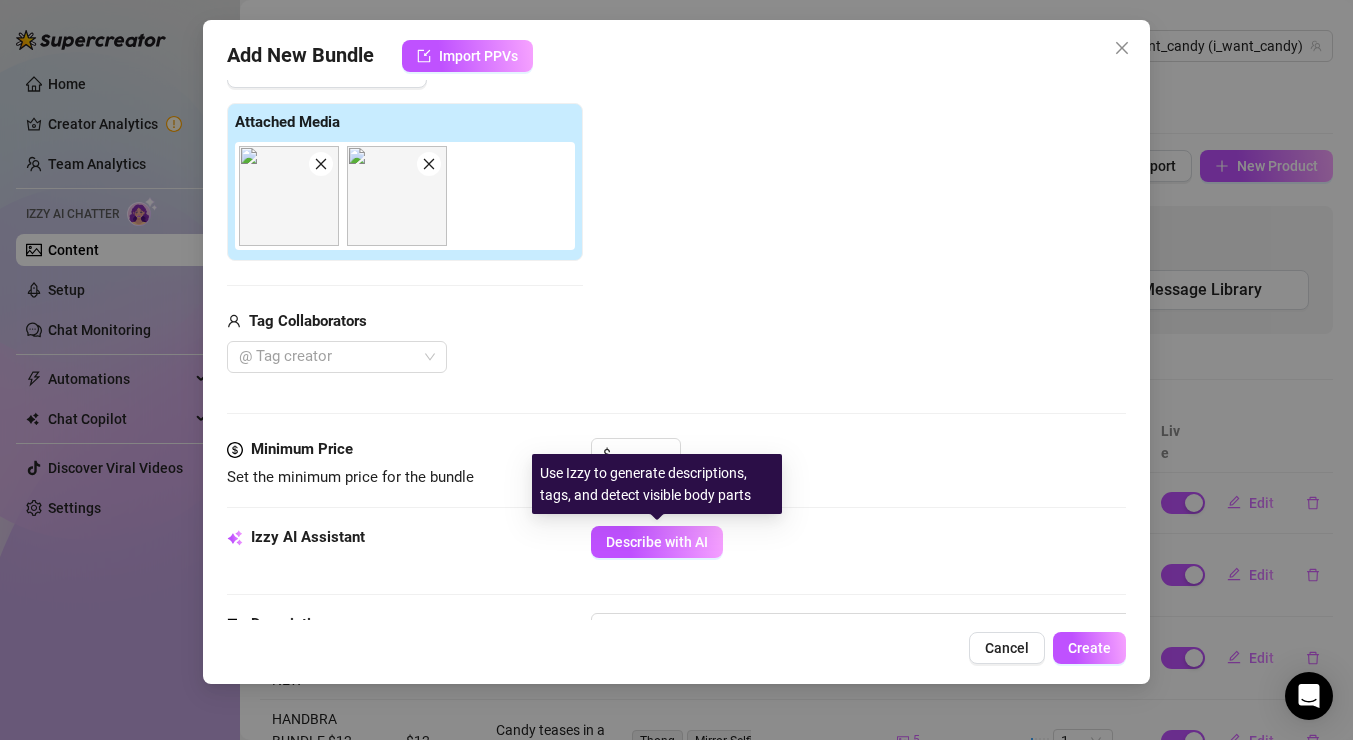drag, startPoint x: 672, startPoint y: 531, endPoint x: 775, endPoint y: 388, distance: 176.2328 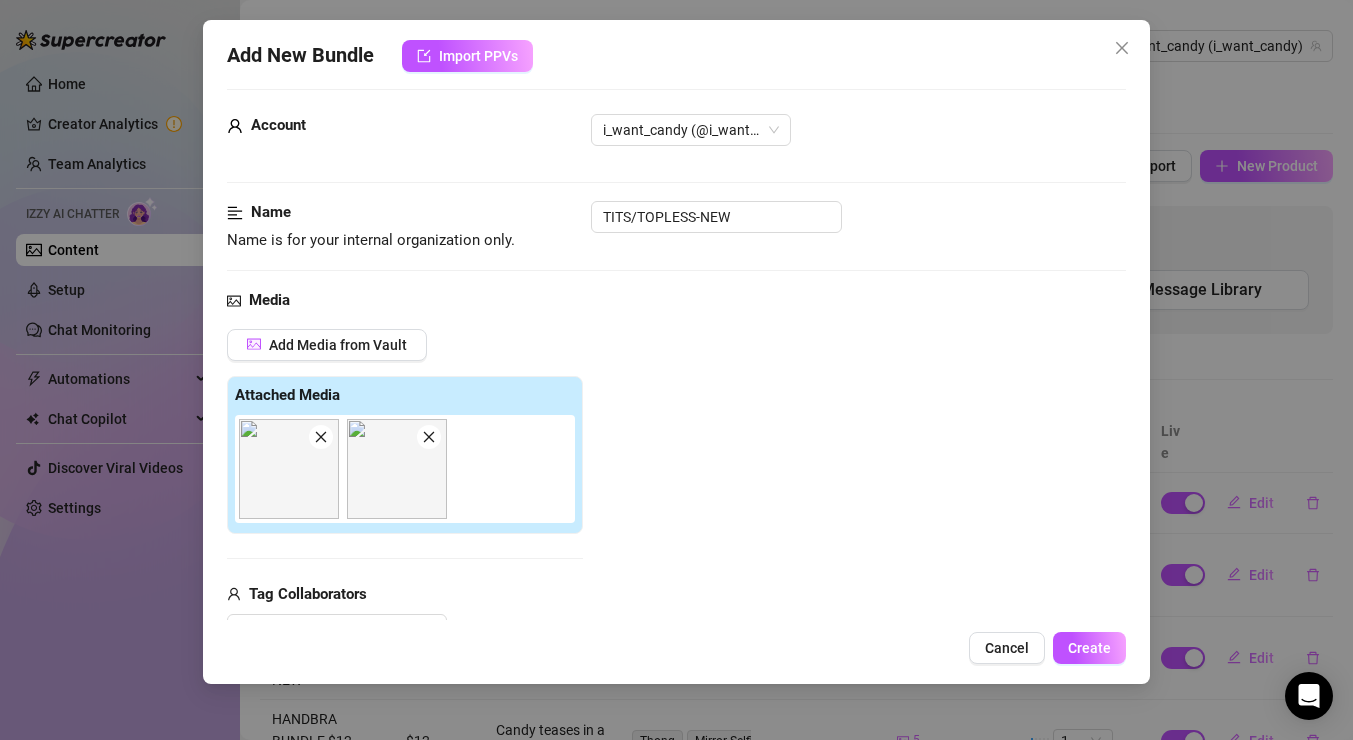 scroll, scrollTop: 0, scrollLeft: 0, axis: both 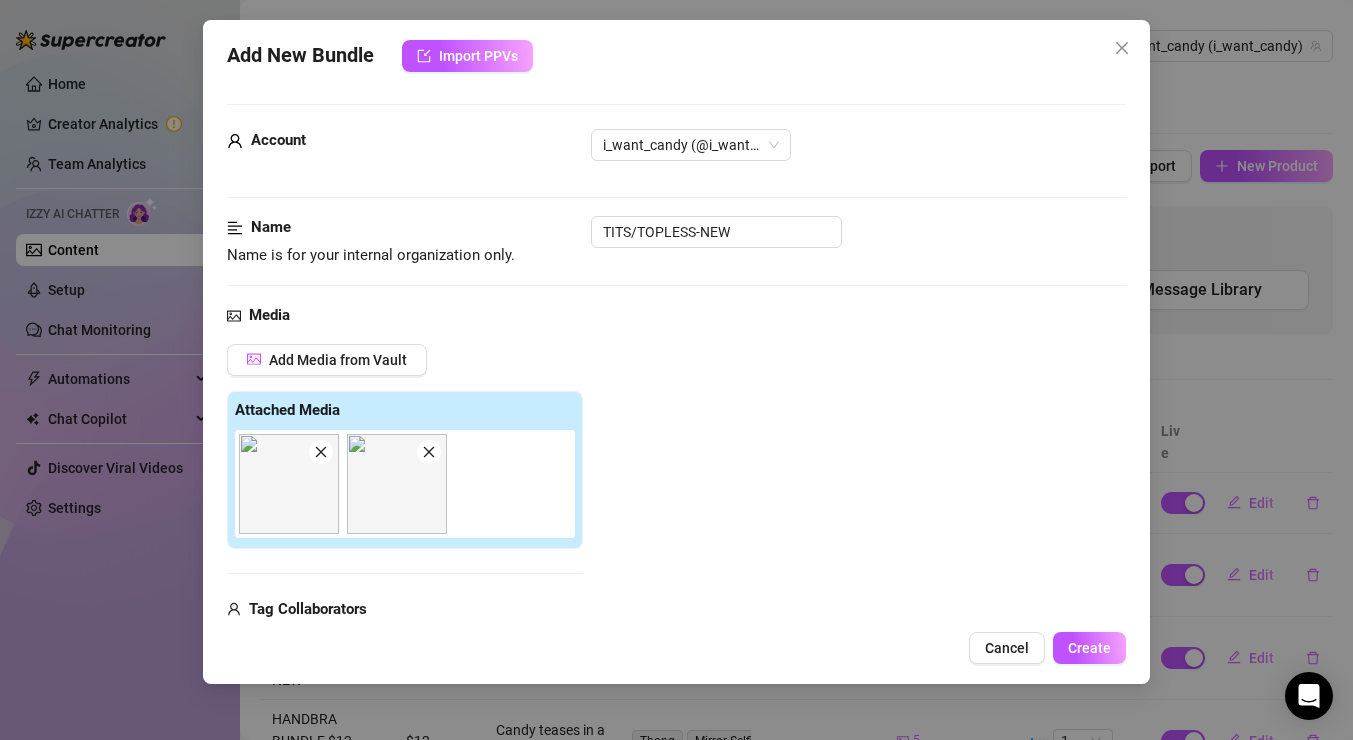 type on "[FIRST]" 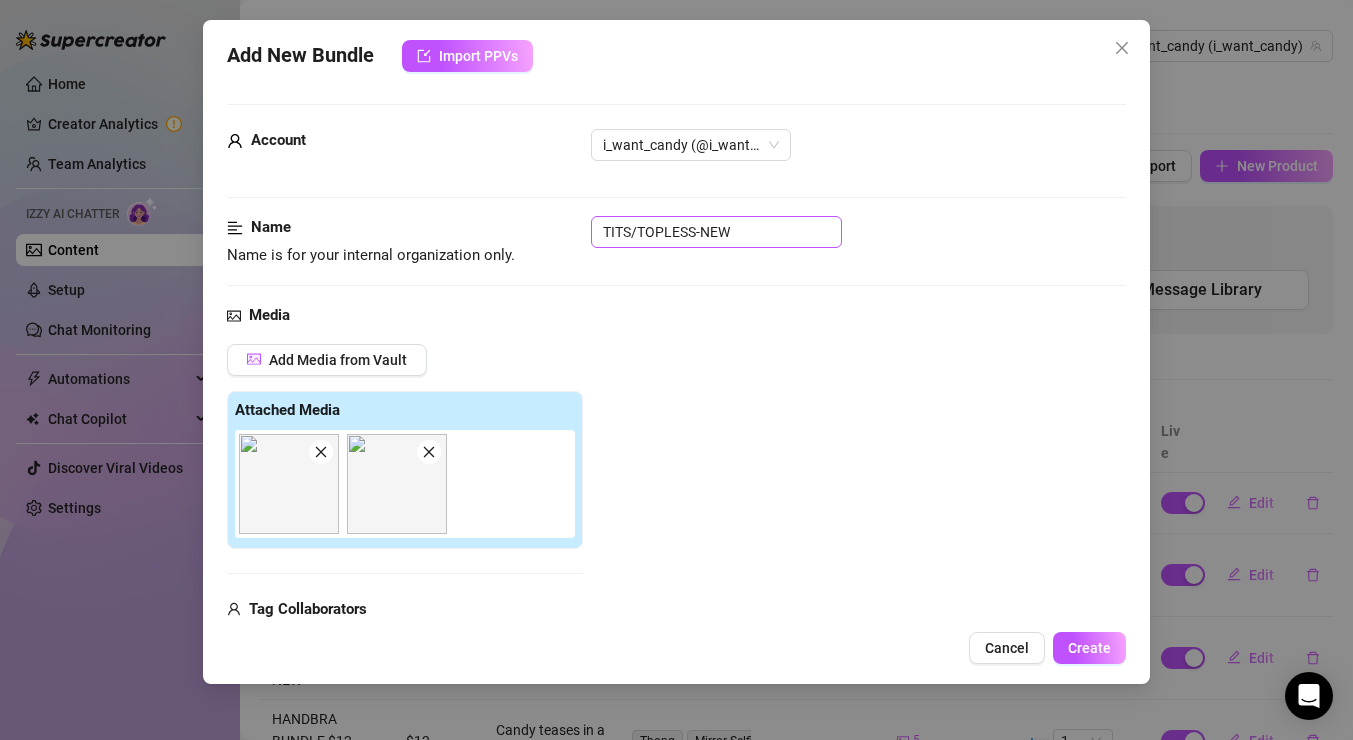 type on "Candy flaunts her" 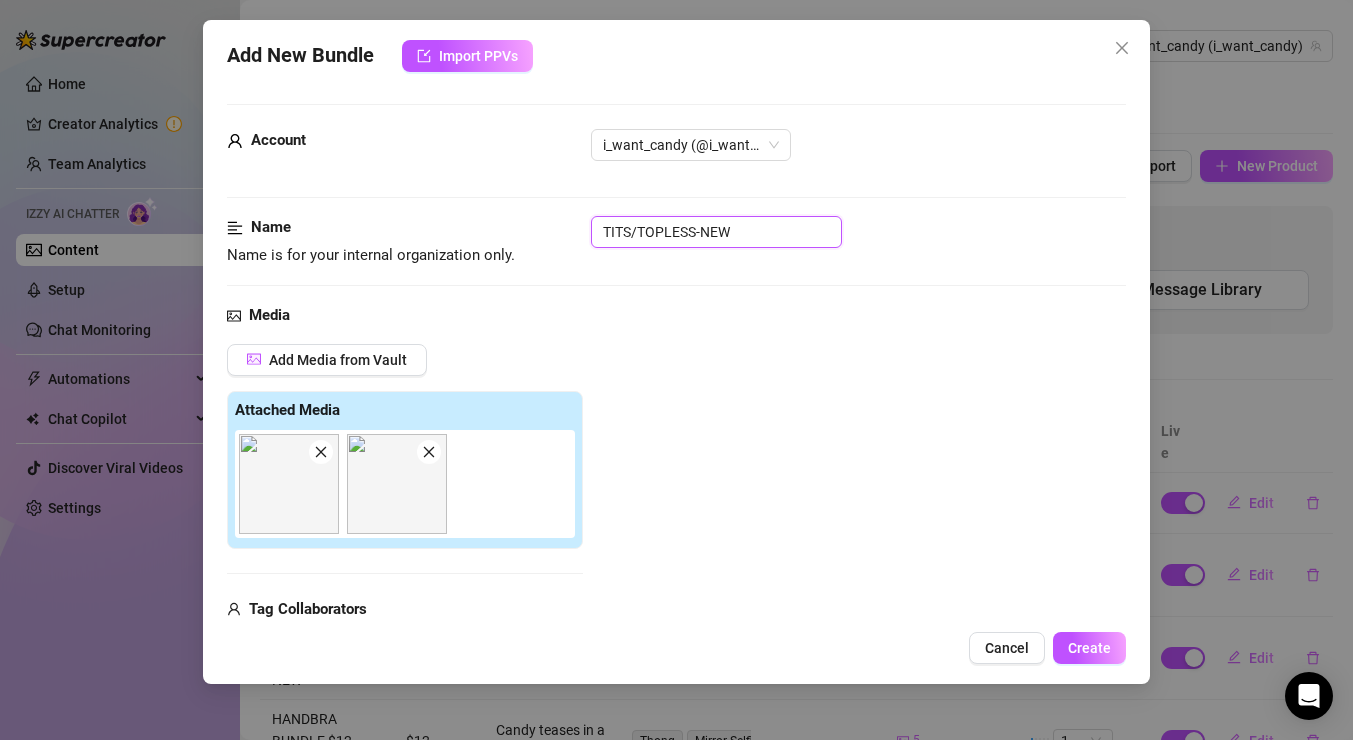 type on "Candy flaunts her sexy body" 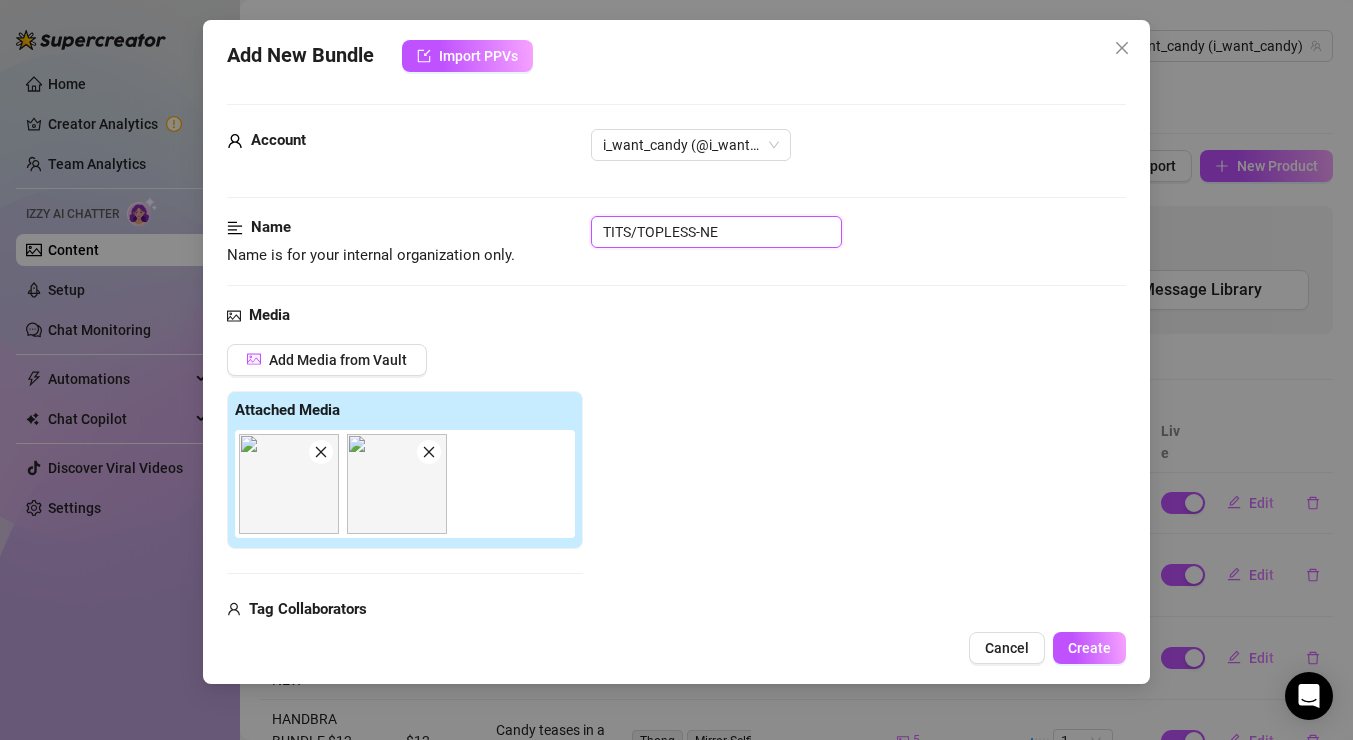 type on "[FIRST] flaunts her sexy body in a tiny white thong, teasing with her" 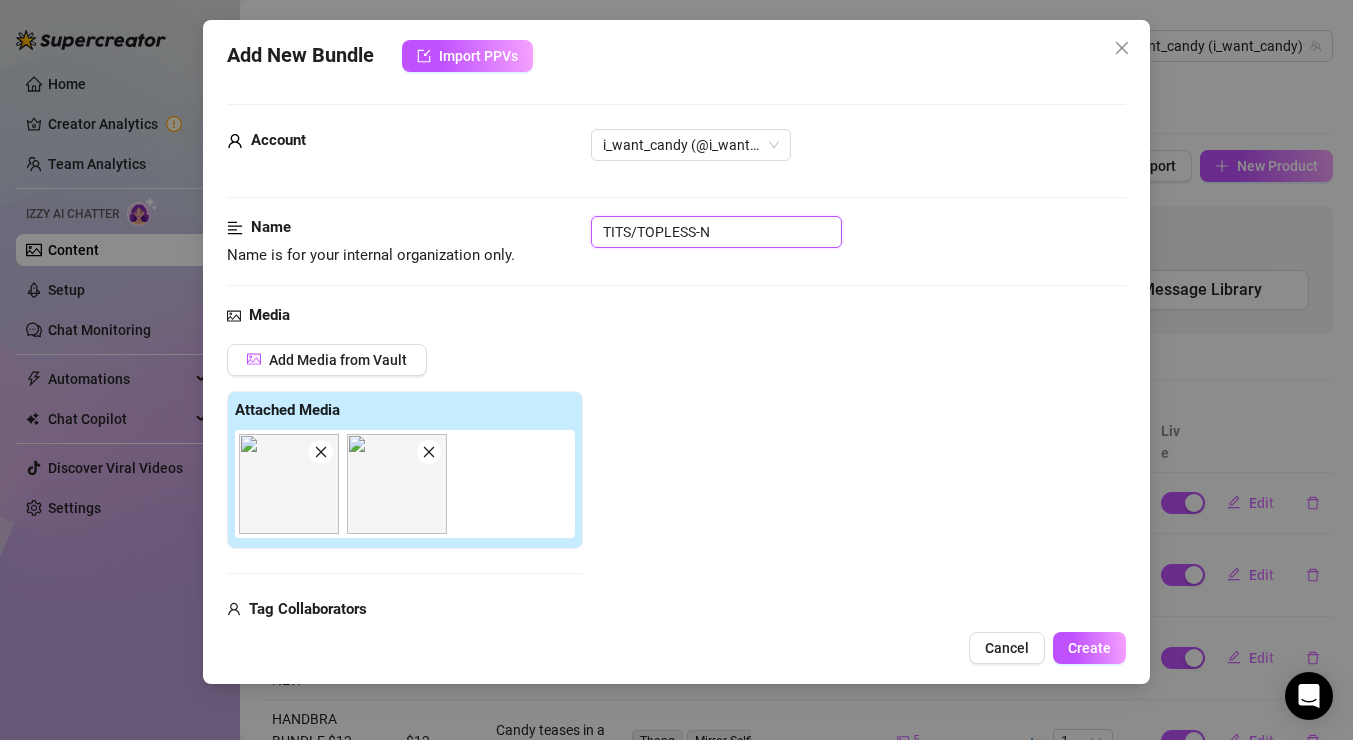 type on "[FIRST] flaunts her sexy body in a tiny white thong, teasing with her busty" 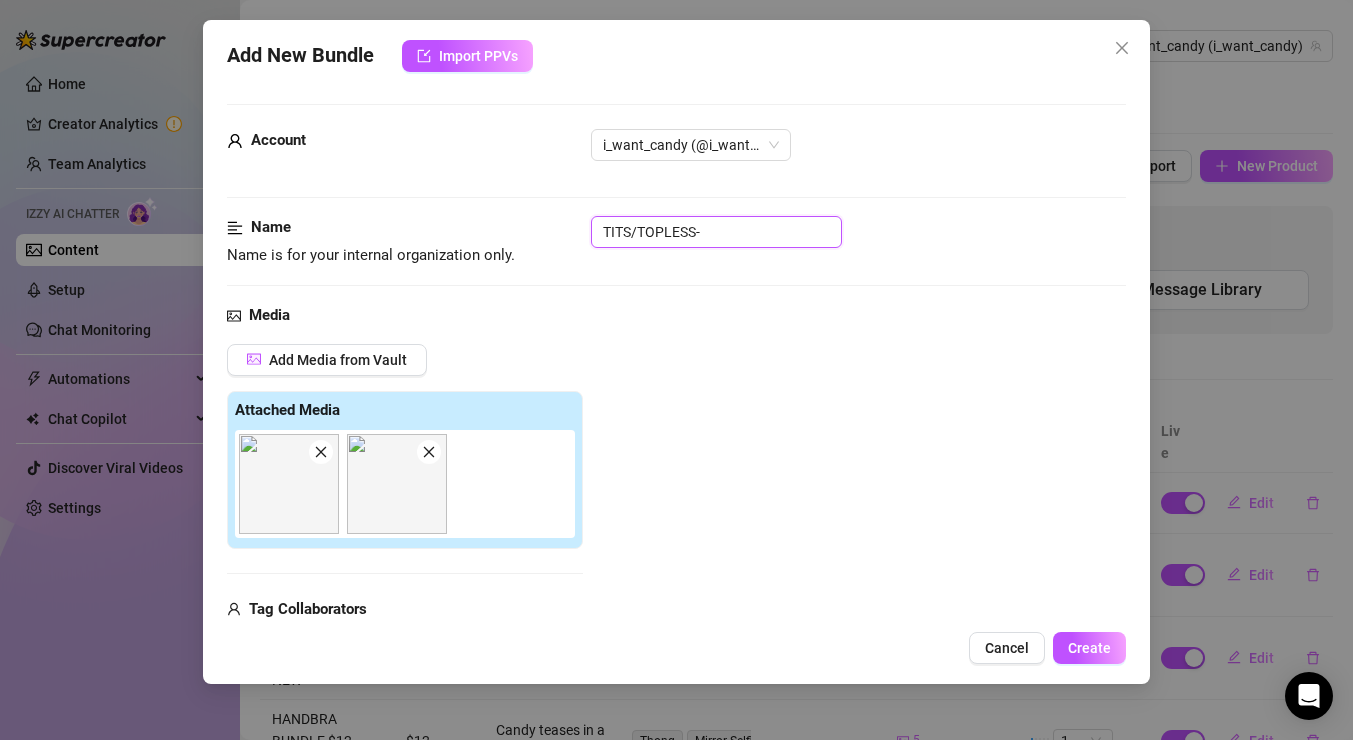 type on "[FIRST] flaunts her sexy body in a tiny white thong, teasing with her busty tits and nipples" 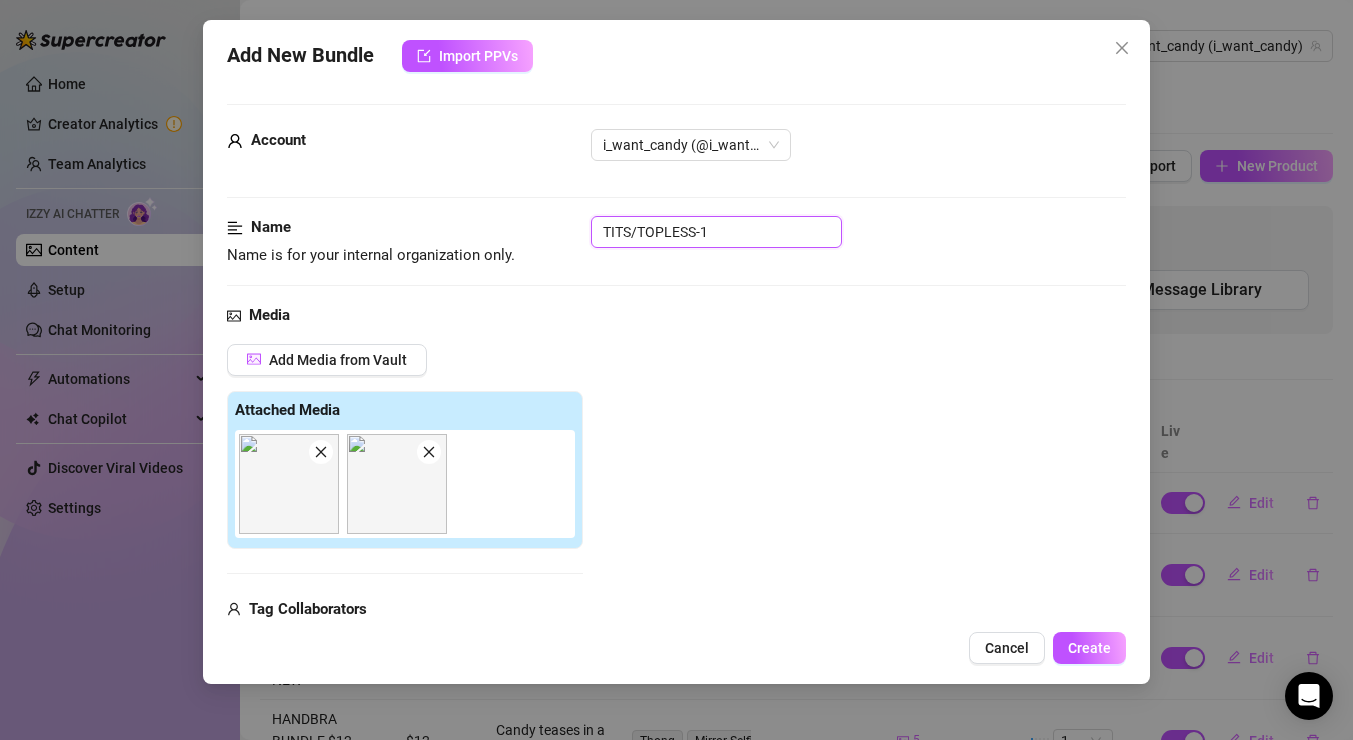 type on "[FIRST] flaunts her sexy body in a tiny white thong, teasing with her busty tits and nipples fully visible." 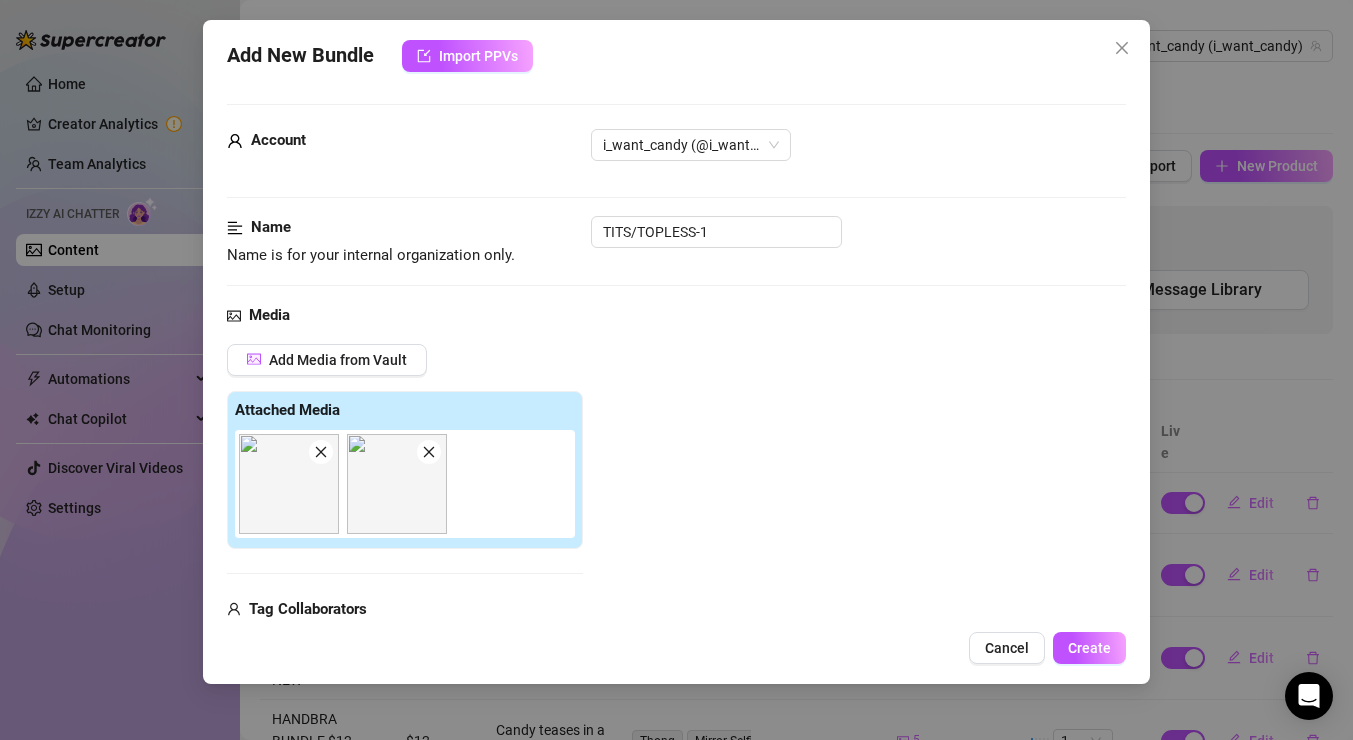 click on "Add Media from Vault Attached Media Tag Collaborators   @ Tag creator" at bounding box center [676, 503] 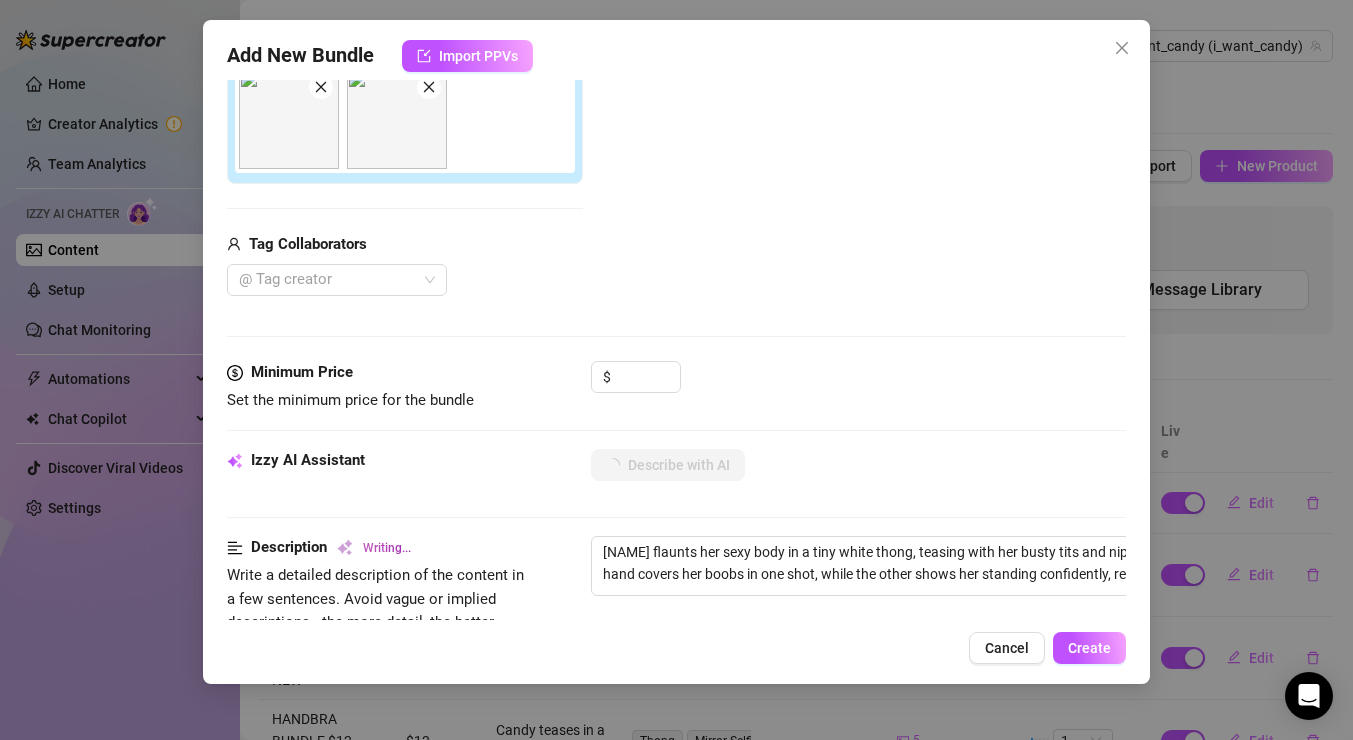 type on "Candy flaunts her sexy body in a tiny white thong, teasing with her busty tits and nipples fully visible. Her hand covers her boobs in one shot, while the other shows her standing confidently, revealing her" 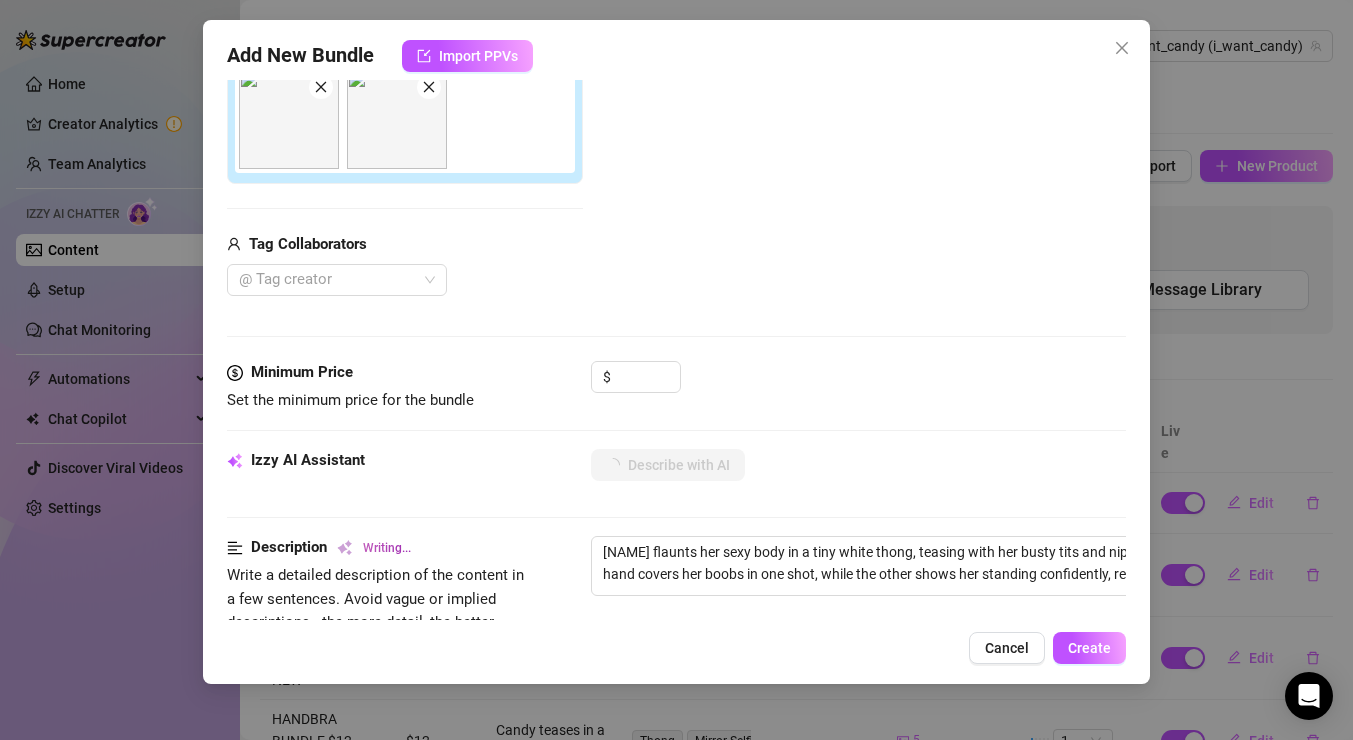 type on "Candy flaunts her sexy body in a tiny white thong, teasing with her busty tits and nipples fully visible. Her hand covers her boobs in one shot, while the other shows her standing confidently, revealing her toned" 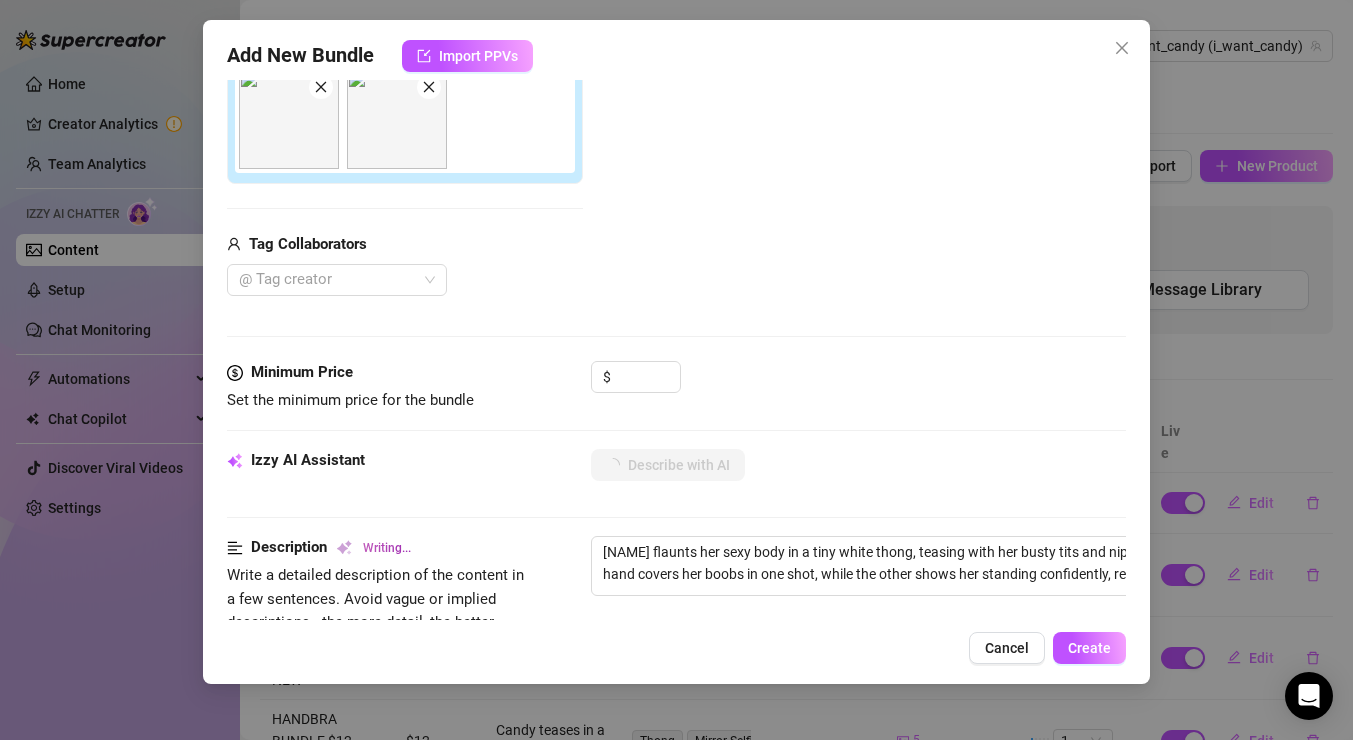 type on "Candy flaunts her sexy body in a tiny white thong, teasing with her busty tits and nipples fully visible. Her hand covers her boobs in one shot, while the other shows her standing confidently, revealing her toned legs" 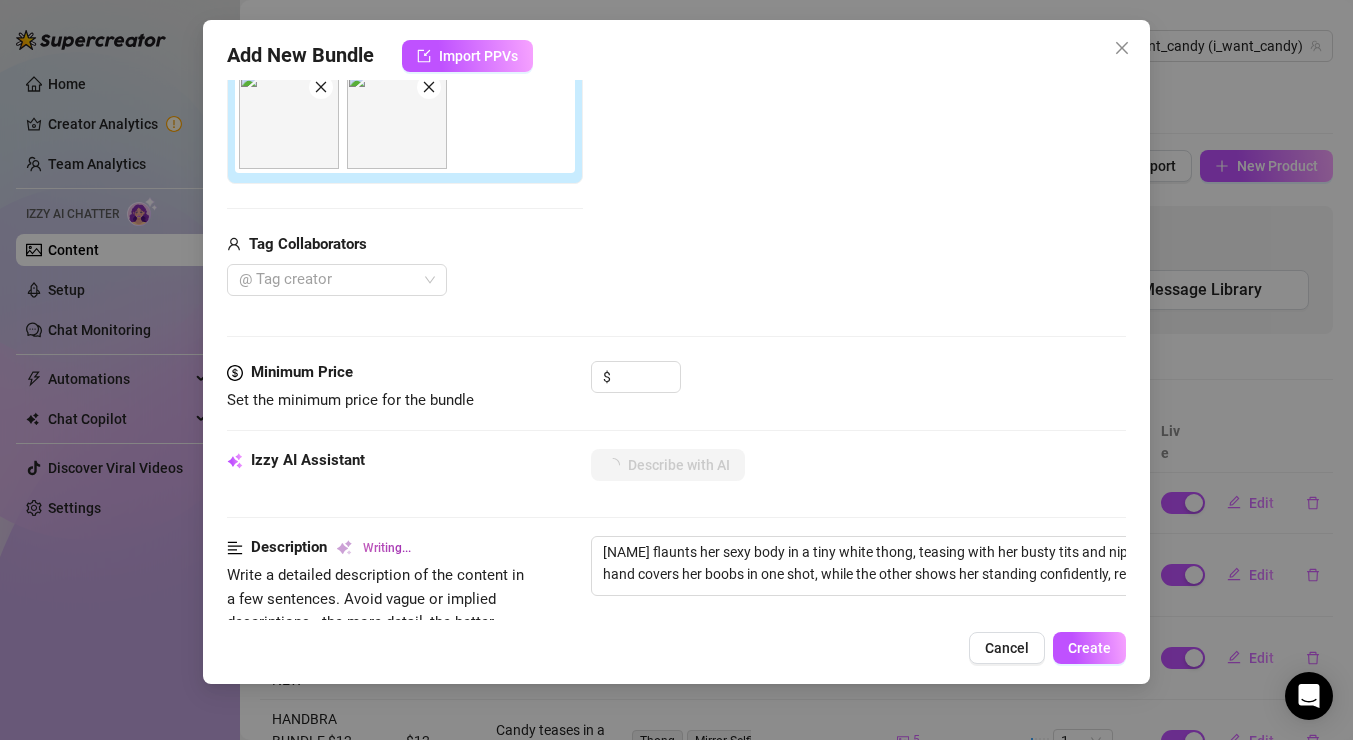 type on "Candy flaunts her sexy body in a tiny white thong, teasing with her busty tits and nipples fully visible. Her hand covers her boobs in one shot, while the other shows her standing confidently, revealing her toned legs" 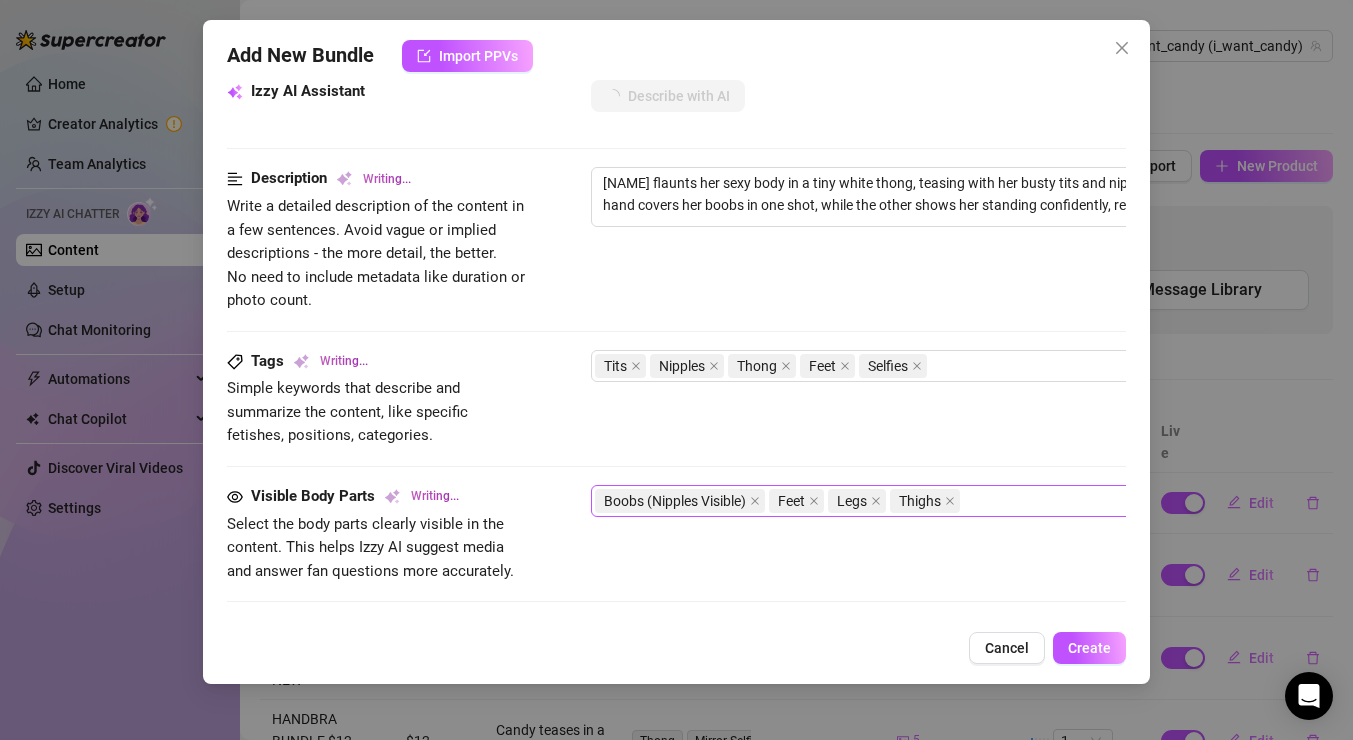 type on "Candy flaunts her sexy body in a tiny white thong, teasing with her busty tits and nipples fully visible. Her hand covers her boobs in one shot, while the other shows her standing confidently, revealing her toned legs and" 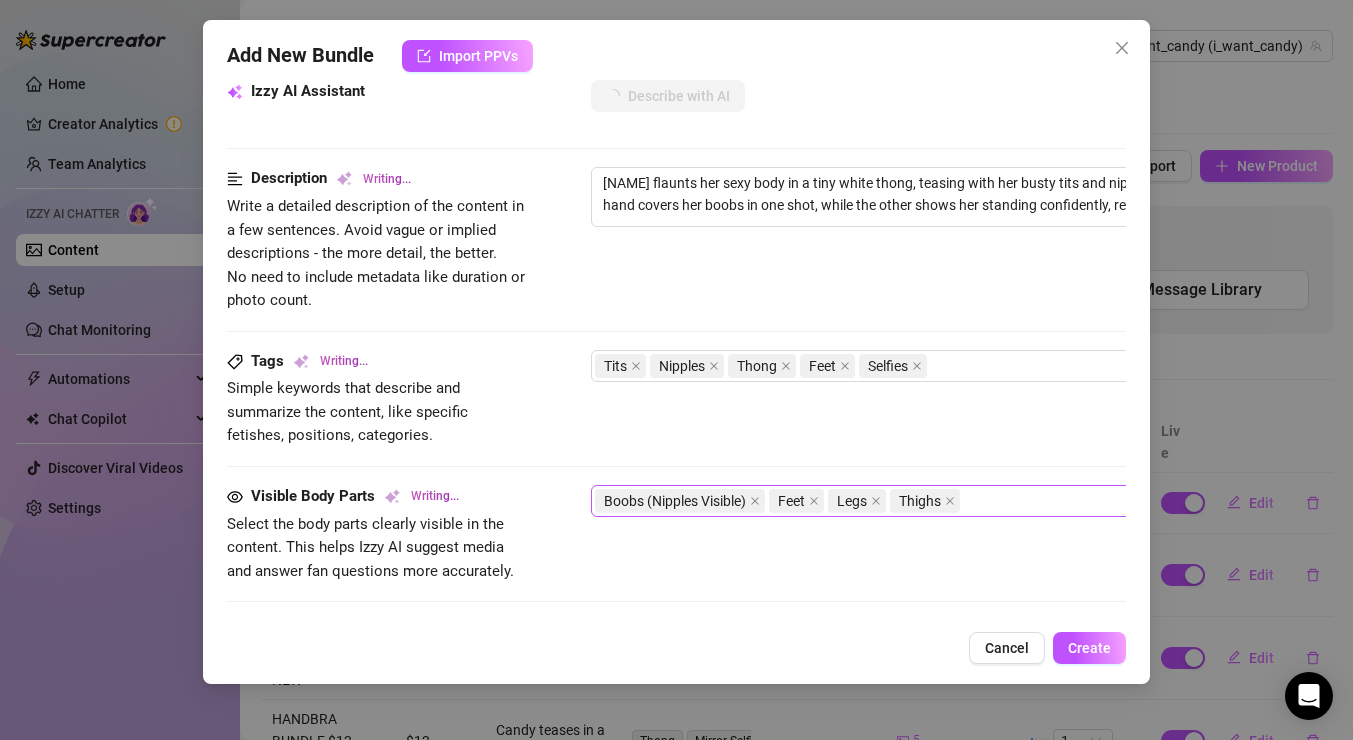 type on "Candy flaunts her sexy body in a tiny white thong, teasing with her busty tits and nipples fully visible. Her hand covers her boobs in one shot, while the other shows her standing confidently, revealing her toned legs and" 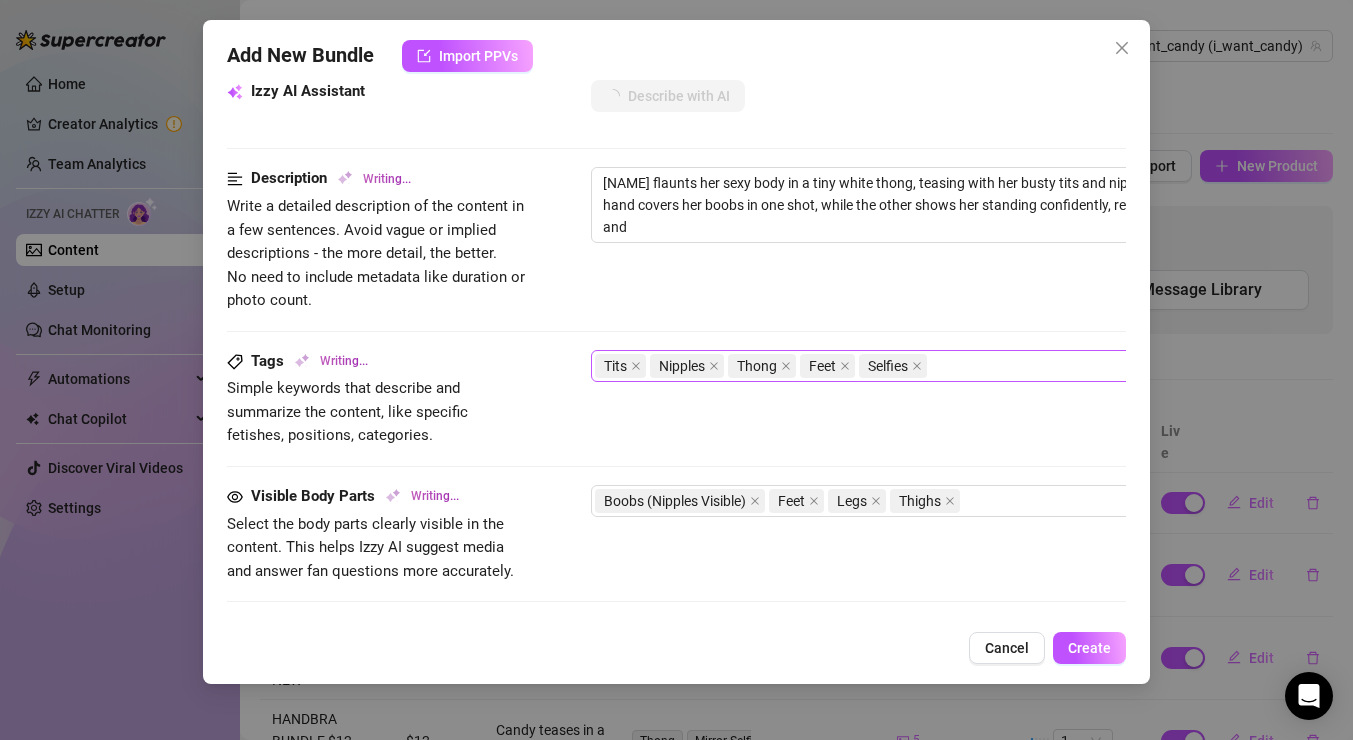 type on "Candy flaunts her sexy body in a tiny white thong, teasing with her busty tits and nipples fully visible. Her hand covers her boobs in one shot, while the other shows her standing confidently, revealing her toned legs and feet." 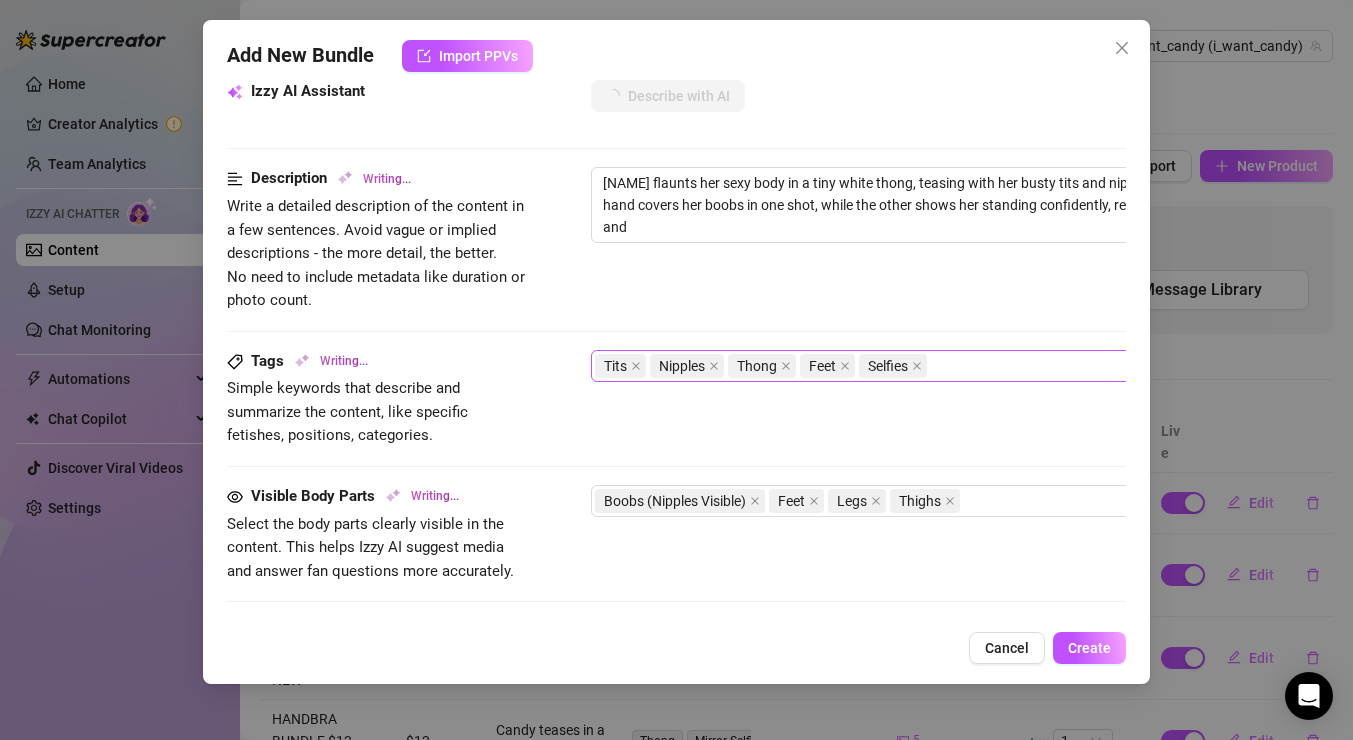 type on "Candy flaunts her sexy body in a tiny white thong, teasing with her busty tits and nipples fully visible. Her hand covers her boobs in one shot, while the other shows her standing confidently, revealing her toned legs and feet." 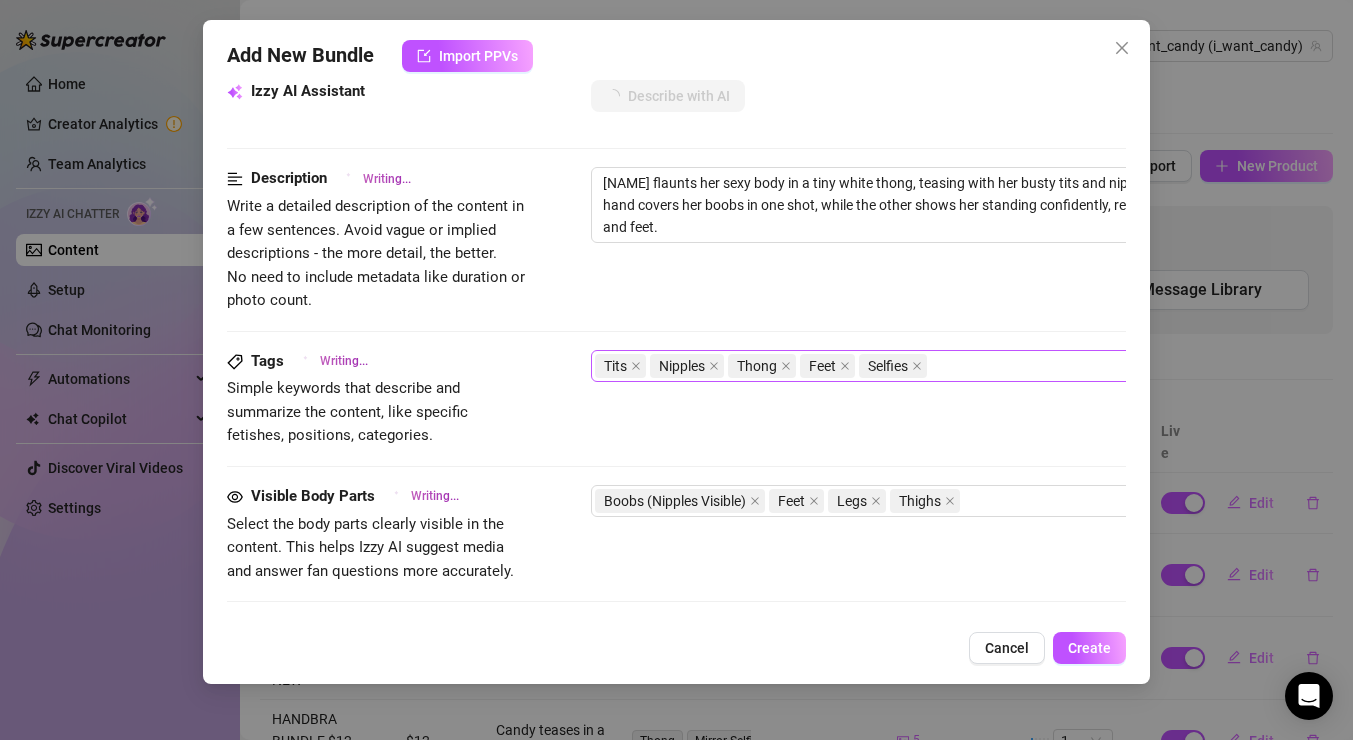 type on "Candy flaunts her sexy body in a tiny white thong, teasing with her busty tits and nipples fully visible. Her hand covers her boobs in one shot, while the other shows her standing confidently, revealing her toned legs and feet. The" 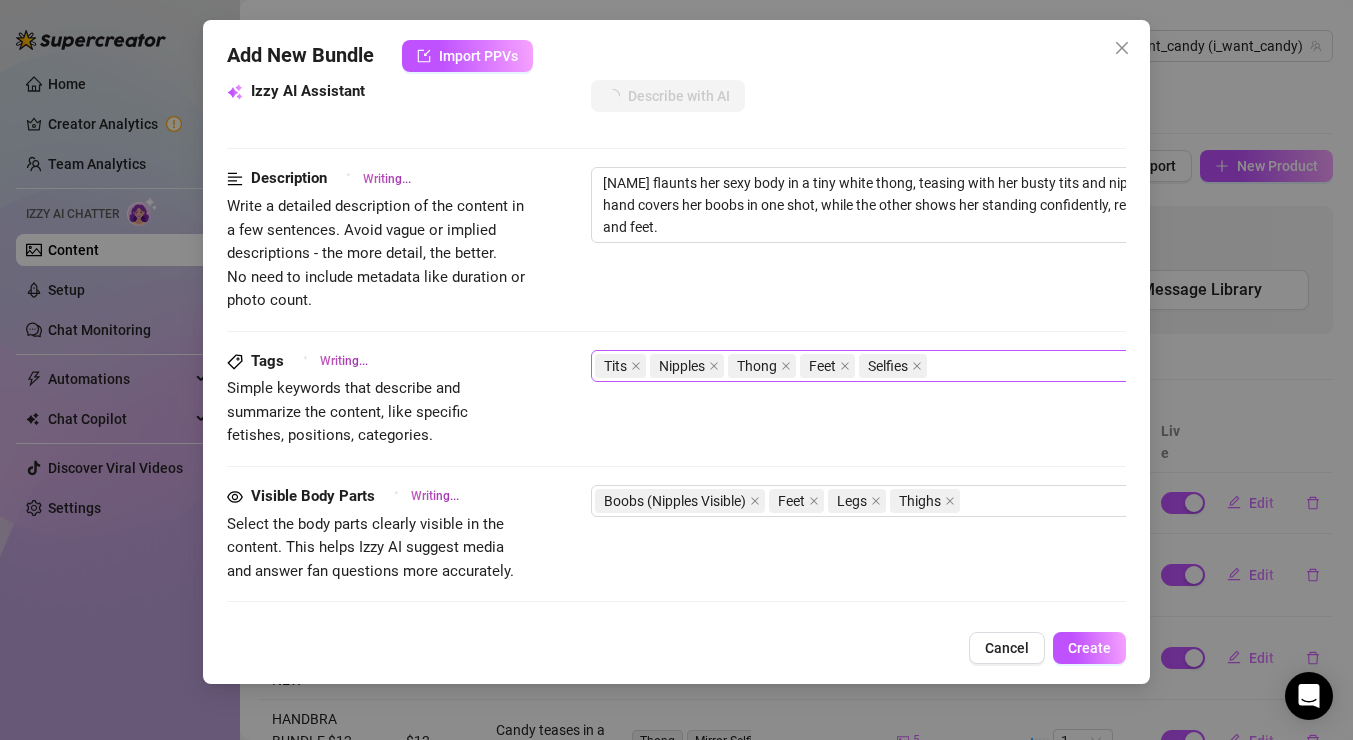 type on "Candy flaunts her sexy body in a tiny white thong, teasing with her busty tits and nipples fully visible. Her hand covers her boobs in one shot, while the other shows her standing confidently, revealing her toned legs and feet. The" 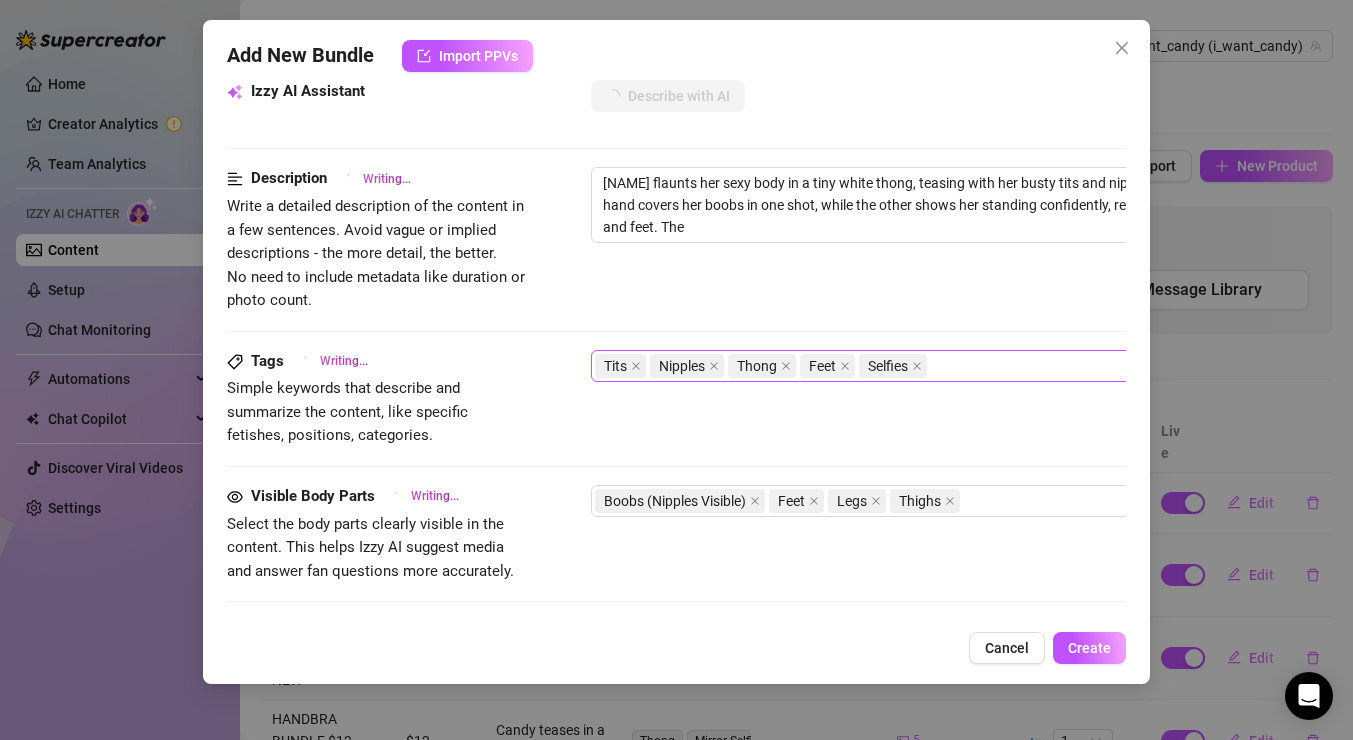 type on "Candy flaunts her sexy body in a tiny white thong, teasing with her busty tits and nipples fully visible. Her hand covers her boobs in one shot, while the other shows her standing confidently, revealing her toned legs and feet. The intimate" 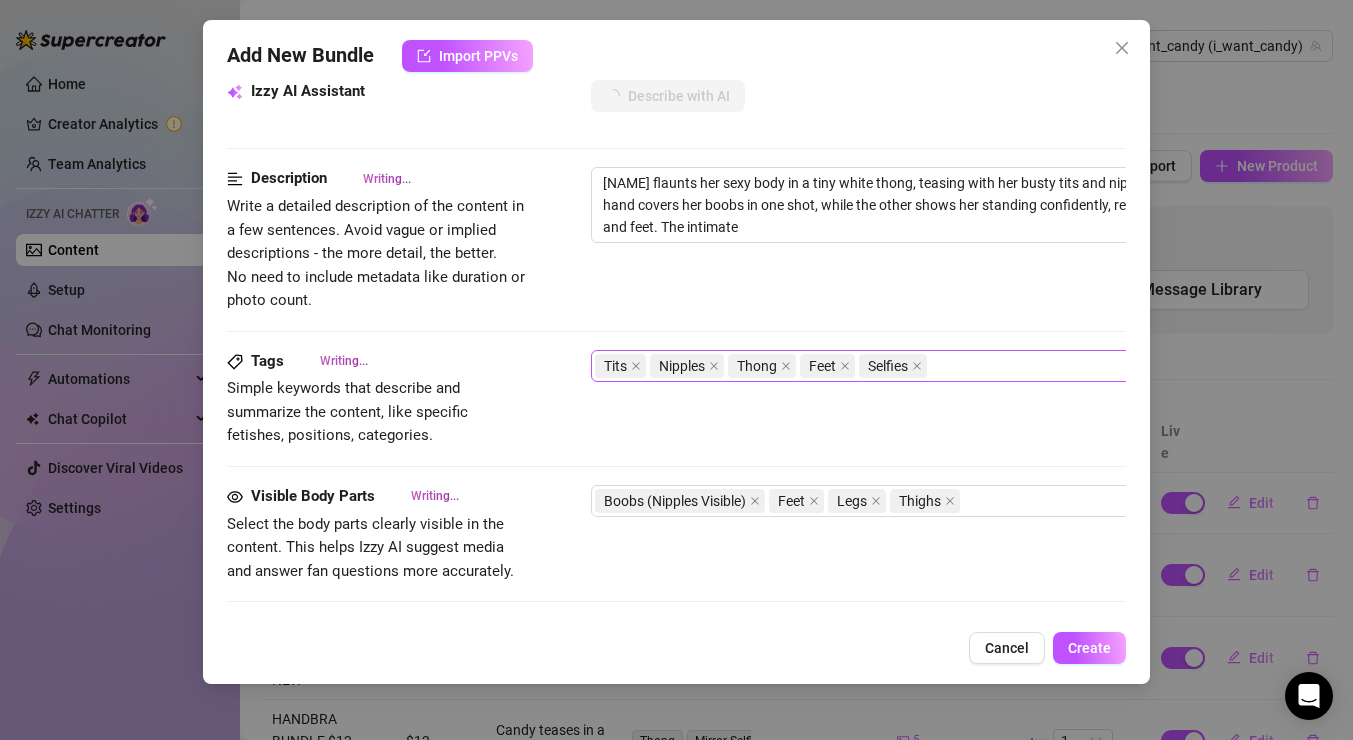 type on "Candy flaunts her sexy body in a tiny white thong, teasing with her busty tits and nipples fully visible. Her hand covers her boobs in one shot, while the other shows her standing confidently, revealing her toned legs and feet. The intimate bathroom" 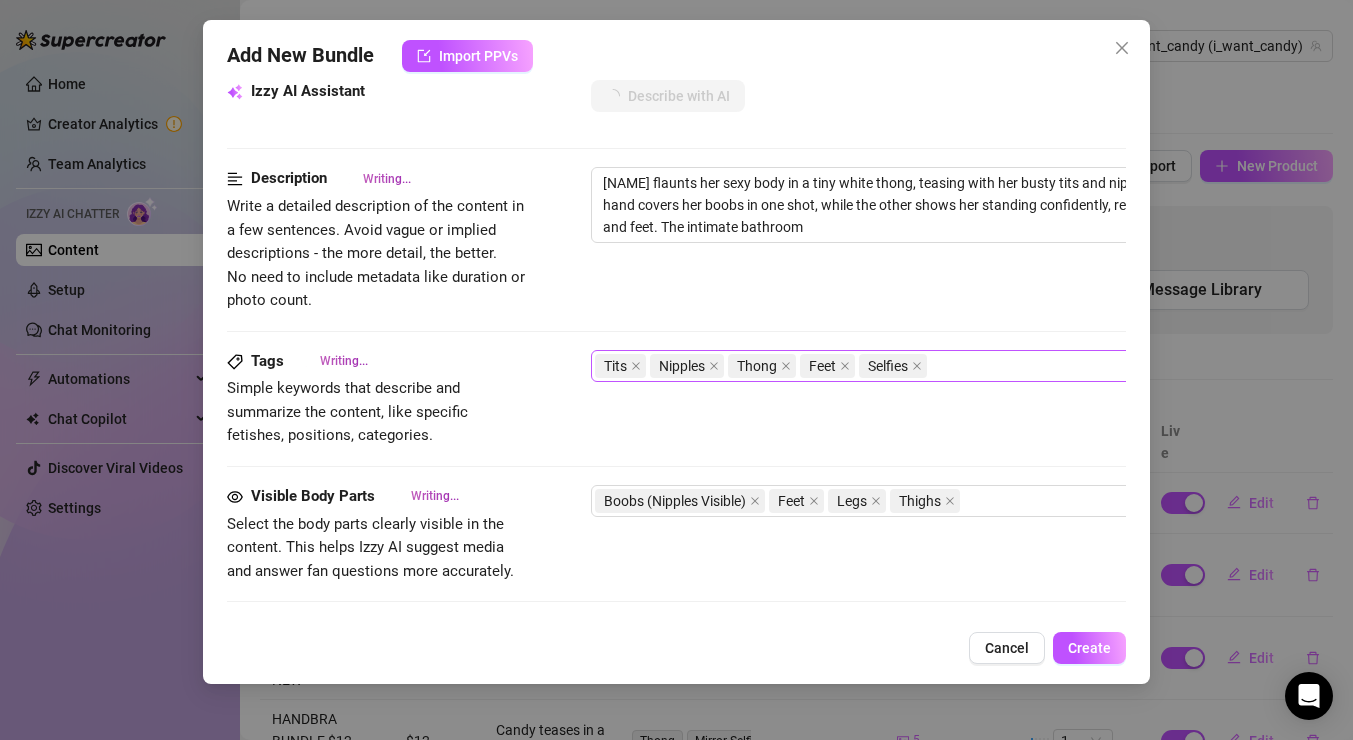 type on "Candy flaunts her sexy body in a tiny white thong, teasing with her busty tits and nipples fully visible. Her hand covers her boobs in one shot, while the other shows her standing confidently, revealing her toned legs and feet. The intimate bathroom setting" 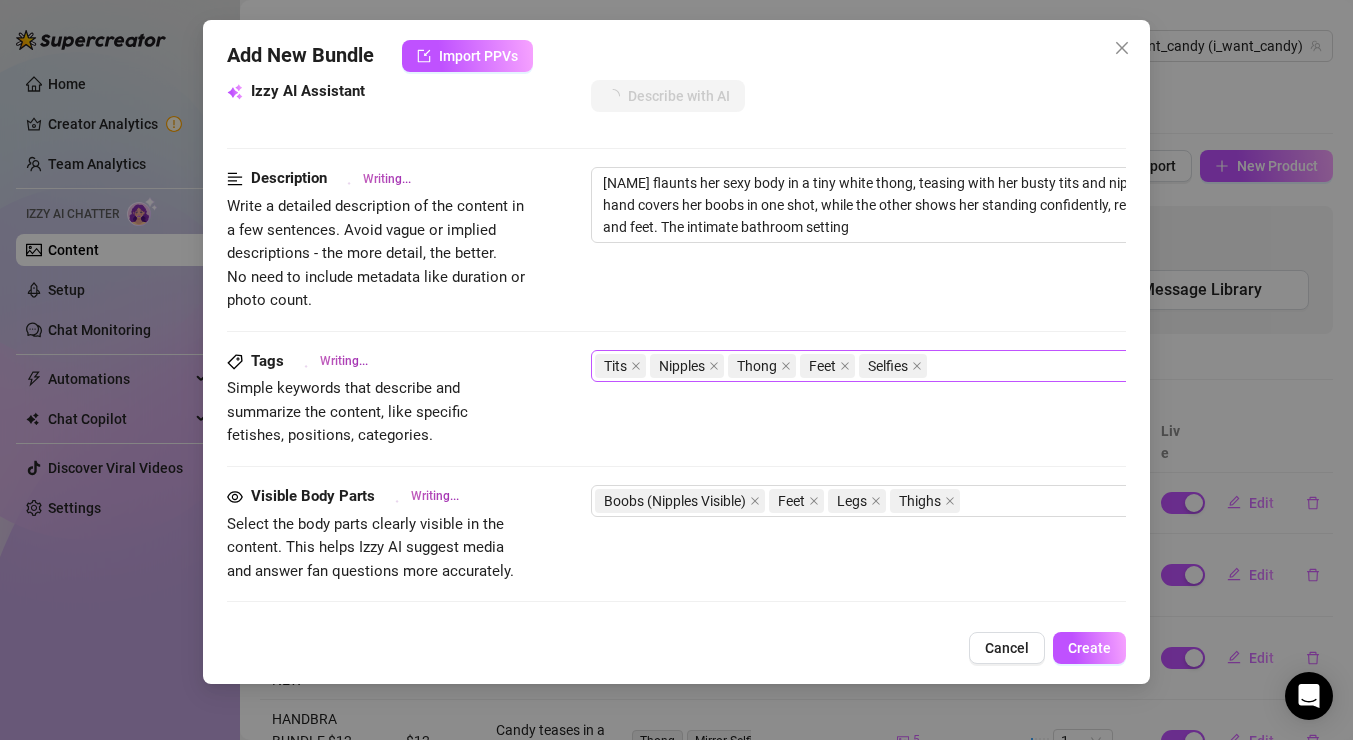 type on "Candy flaunts her sexy body in a tiny white thong, teasing with her busty tits and nipples fully visible. Her hand covers her boobs in one shot, while the other shows her standing confidently, revealing her toned legs and feet. The intimate bathroom setting adds" 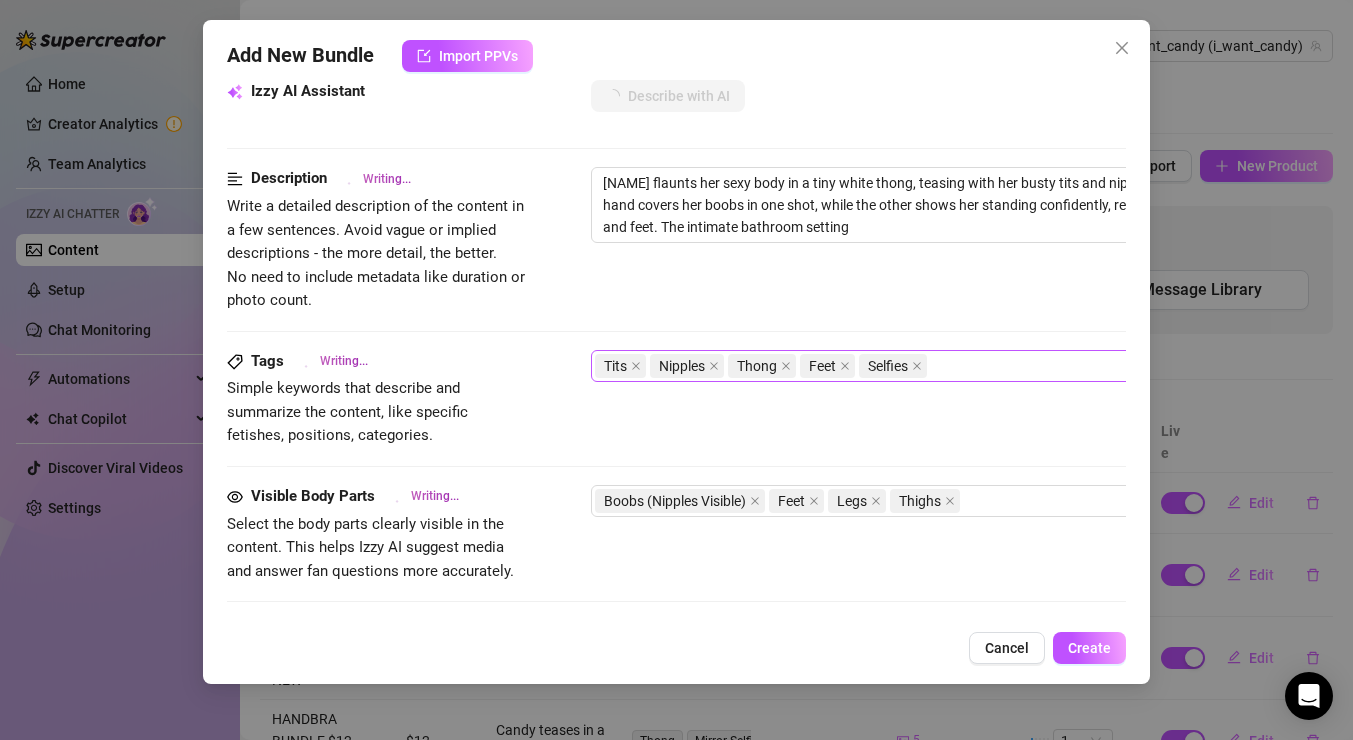 type on "Candy flaunts her sexy body in a tiny white thong, teasing with her busty tits and nipples fully visible. Her hand covers her boobs in one shot, while the other shows her standing confidently, revealing her toned legs and feet. The intimate bathroom setting adds" 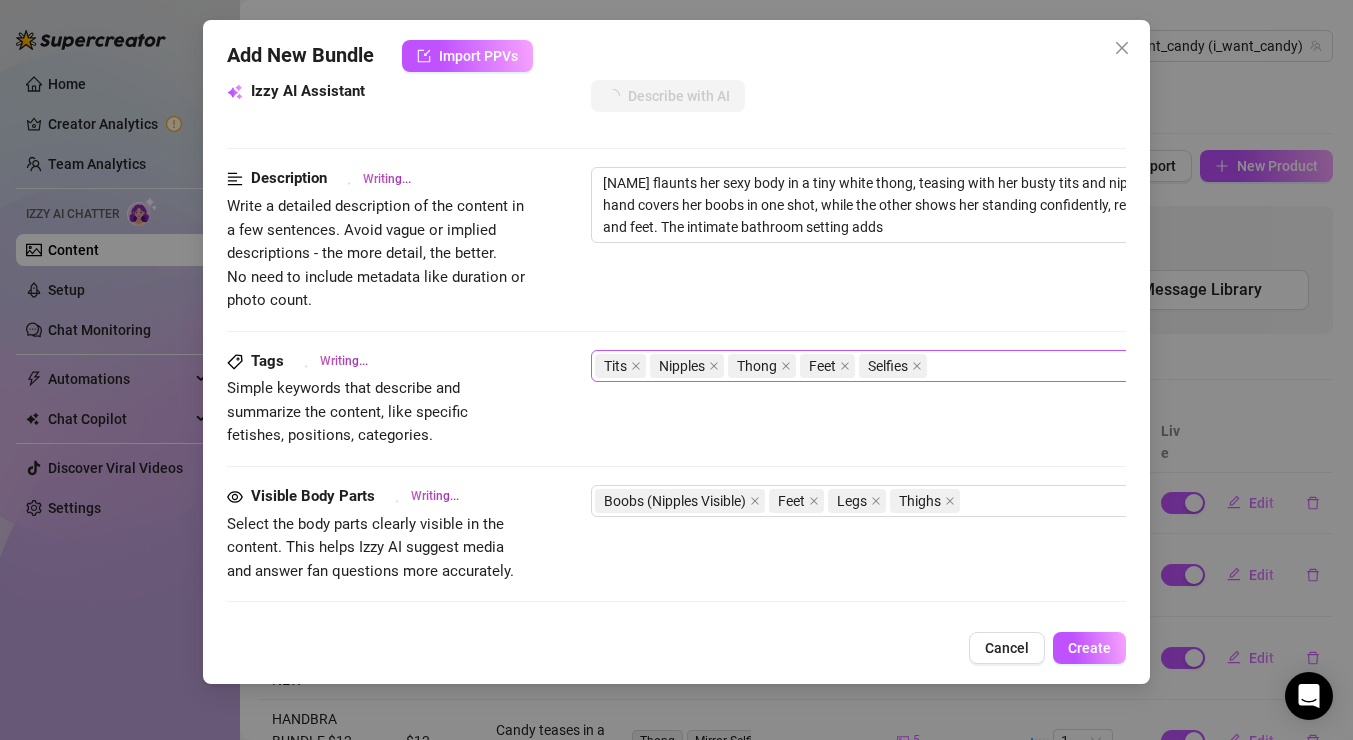 type on "Candy flaunts her sexy body in a tiny white thong, teasing with her busty tits and nipples fully visible. Her hand covers her boobs in one shot, while the other shows her standing confidently, revealing her toned legs and feet. The intimate bathroom setting adds a" 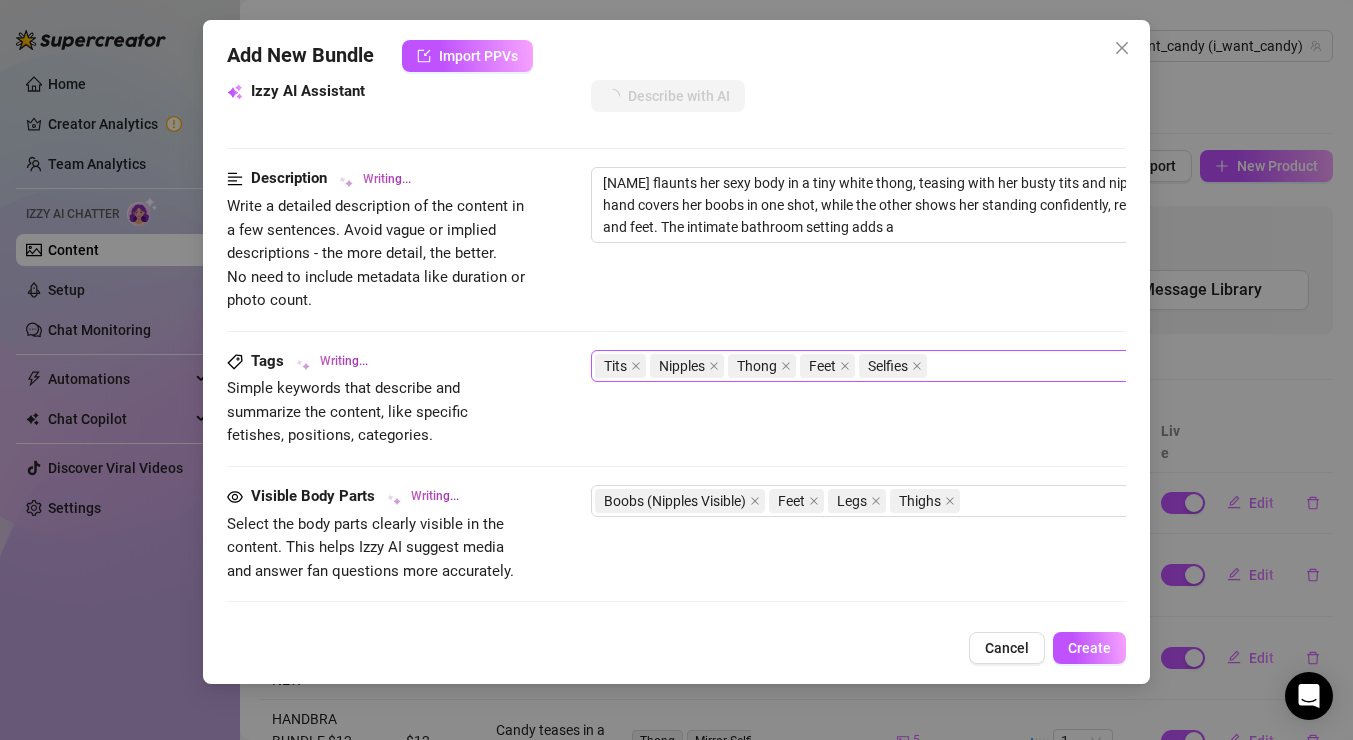 type on "Candy flaunts her sexy body in a tiny white thong, teasing with her busty tits and nipples fully visible. Her hand covers her boobs in one shot, while the other shows her standing confidently, revealing her toned legs and feet. The intimate bathroom setting adds a personal" 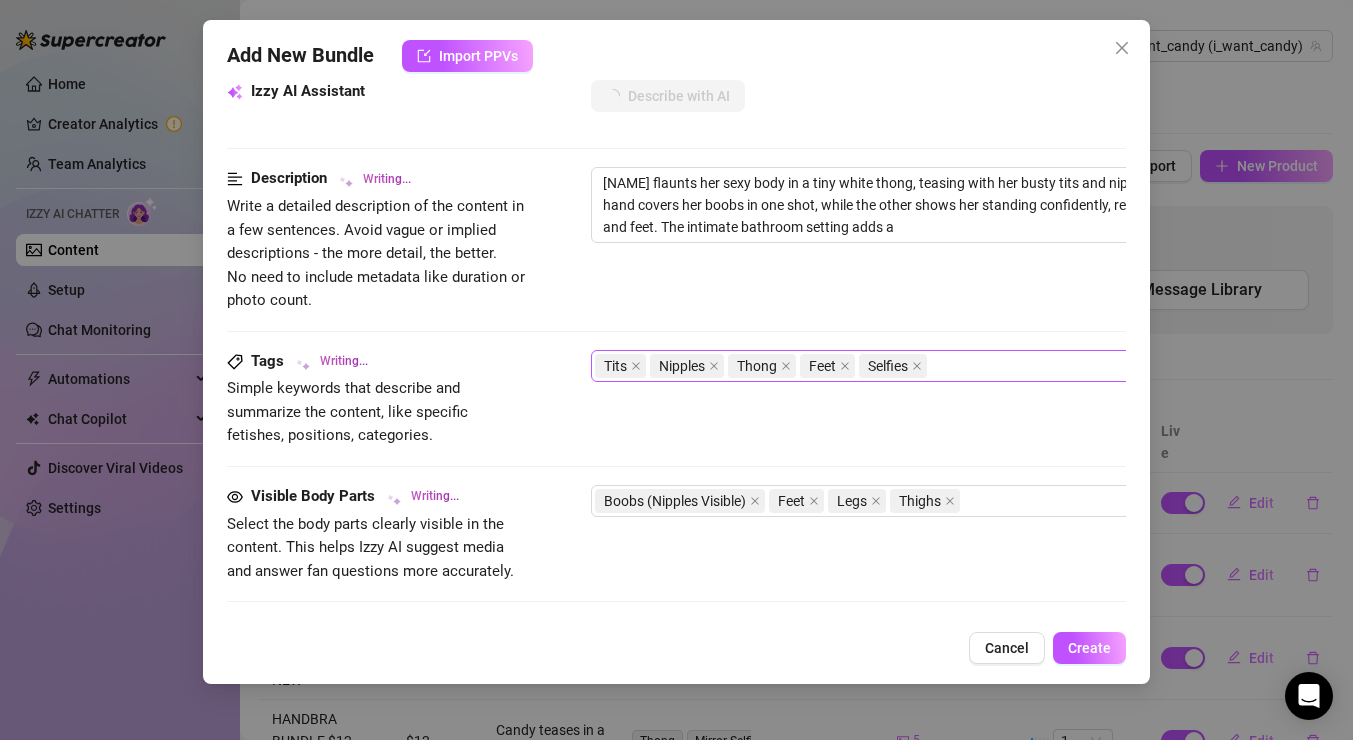 type on "Candy flaunts her sexy body in a tiny white thong, teasing with her busty tits and nipples fully visible. Her hand covers her boobs in one shot, while the other shows her standing confidently, revealing her toned legs and feet. The intimate bathroom setting adds a personal" 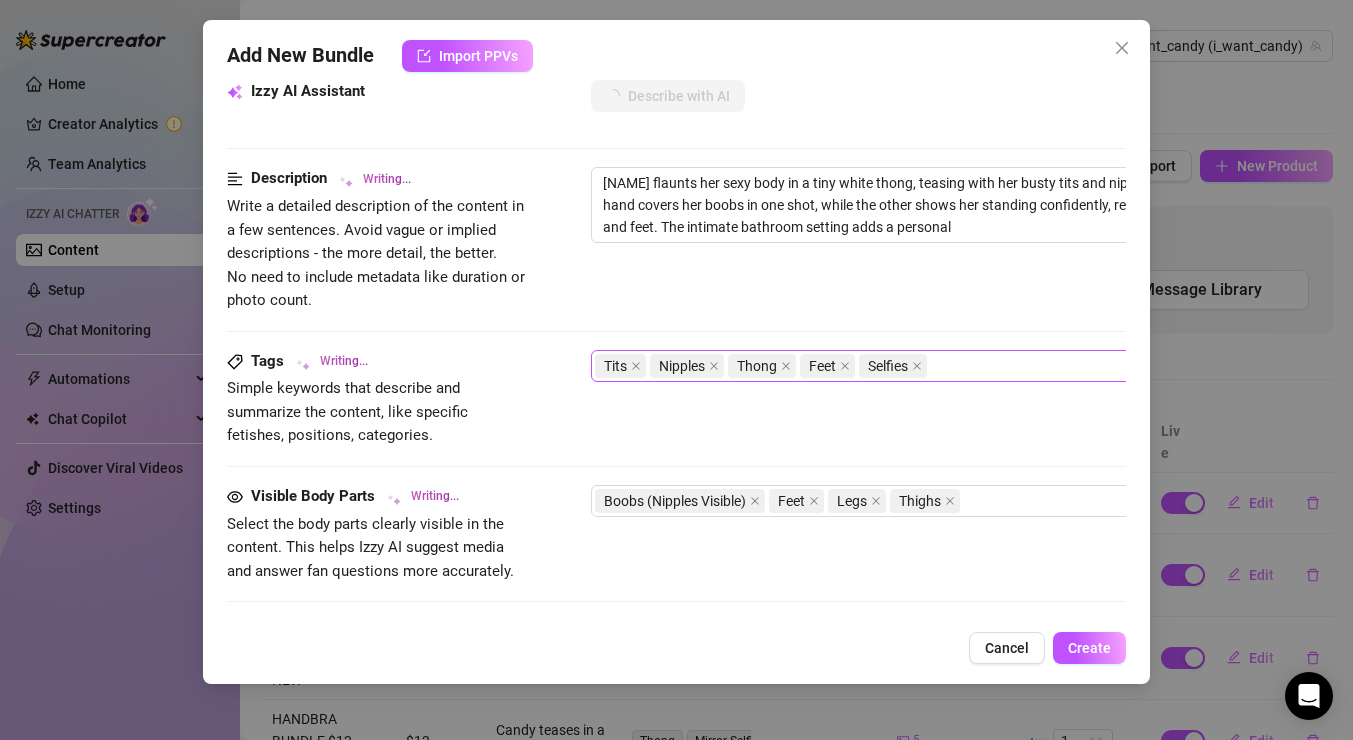 type on "Candy flaunts her sexy body in a tiny white thong, teasing with her busty tits and nipples fully visible. Her hand covers her boobs in one shot, while the other shows her standing confidently, revealing her toned legs and feet. The intimate bathroom setting adds a personal touch" 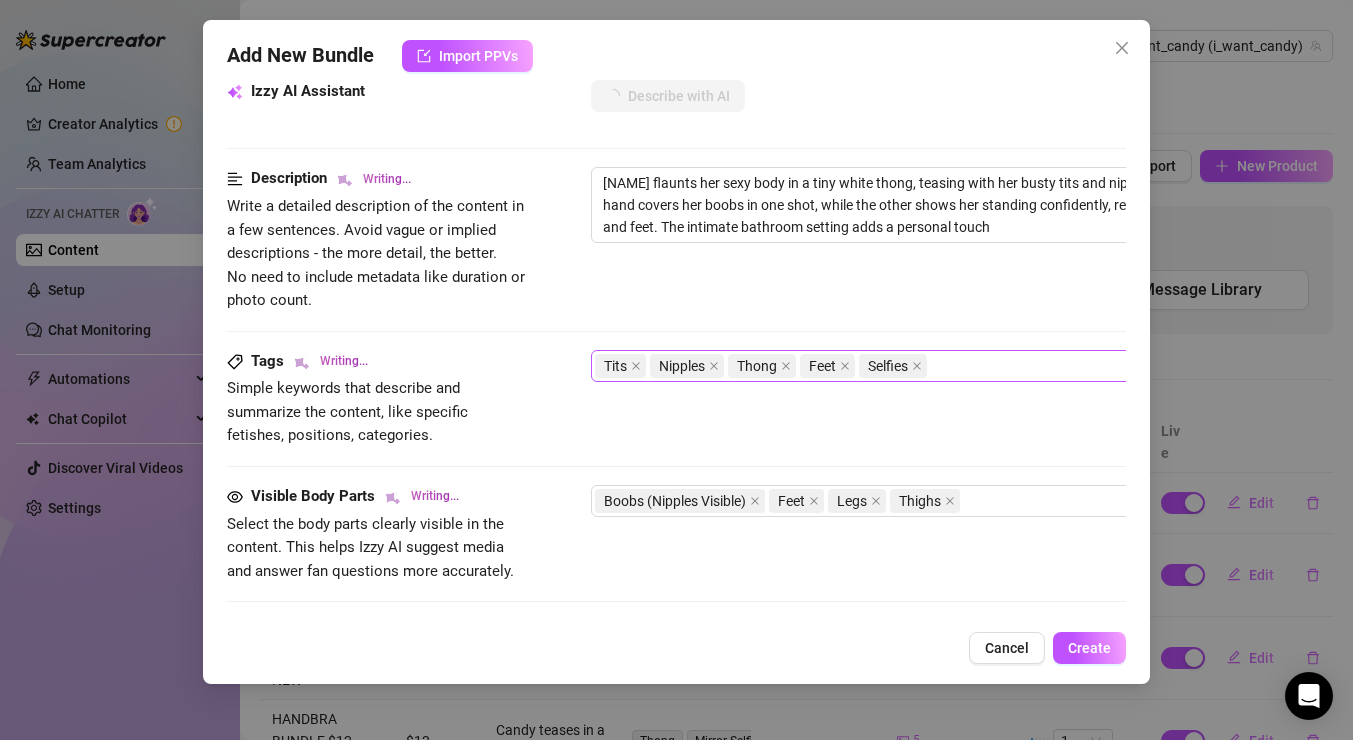 type on "Candy flaunts her sexy body in a tiny white thong, teasing with her busty tits and nipples fully visible. Her hand covers her boobs in one shot, while the other shows her standing confidently, revealing her toned legs and feet. The intimate bathroom setting adds a personal touch to" 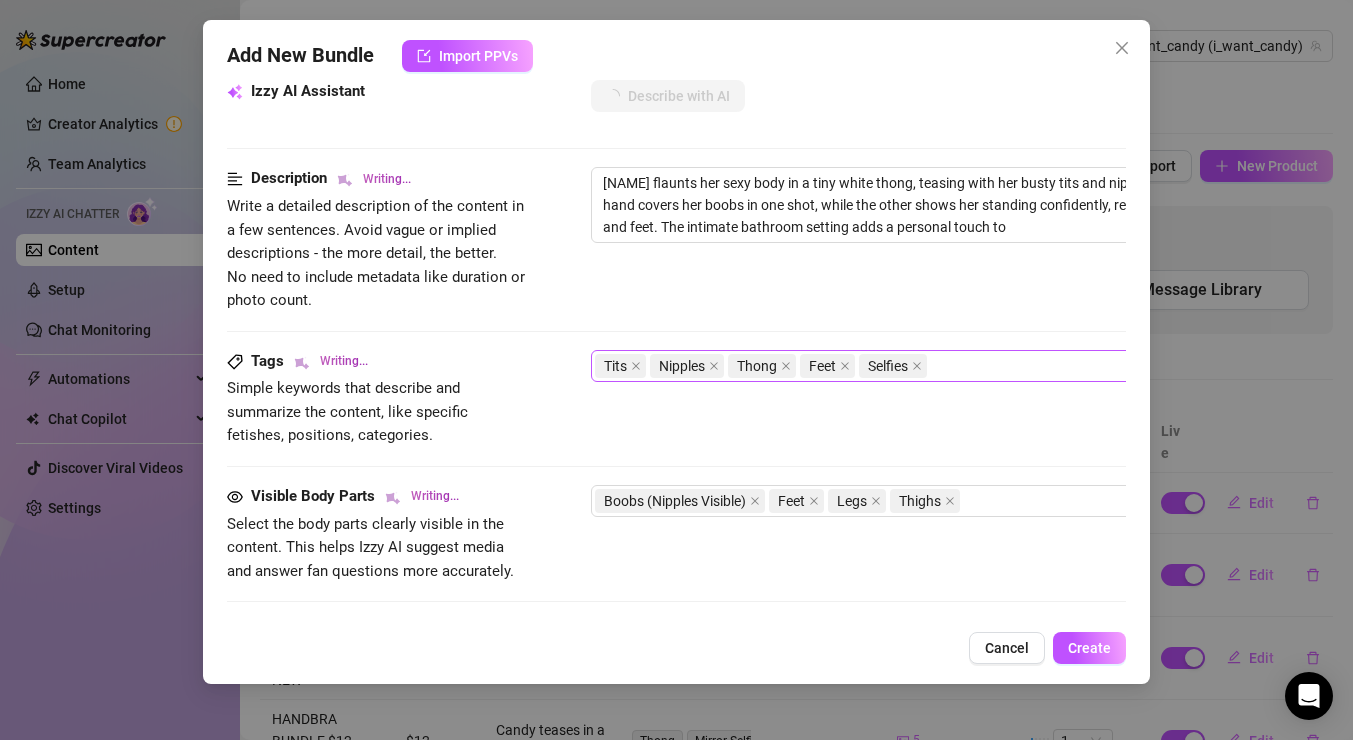 type on "Candy flaunts her sexy body in a tiny white thong, teasing with her busty tits and nipples fully visible. Her hand covers her boobs in one shot, while the other shows her standing confidently, revealing her toned legs and feet. The intimate bathroom setting adds a personal touch to these" 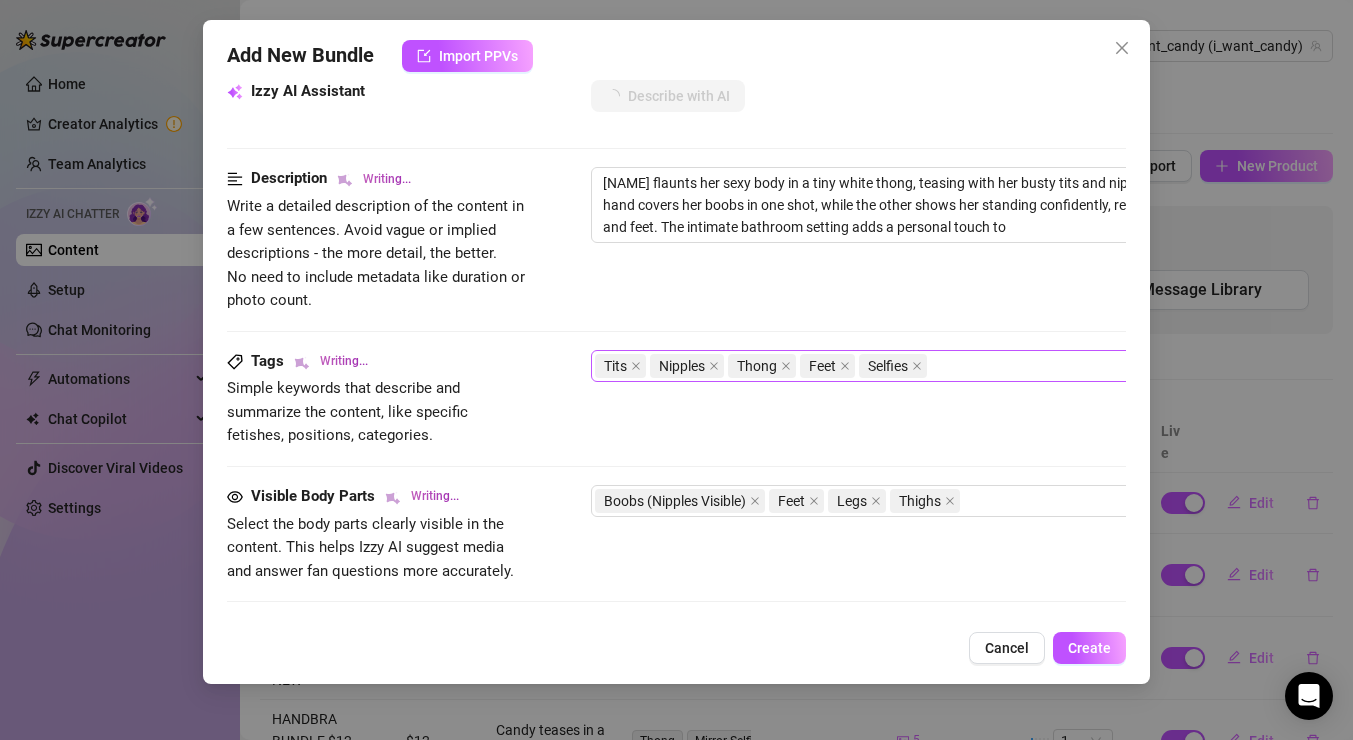 type on "Candy flaunts her sexy body in a tiny white thong, teasing with her busty tits and nipples fully visible. Her hand covers her boobs in one shot, while the other shows her standing confidently, revealing her toned legs and feet. The intimate bathroom setting adds a personal touch to these" 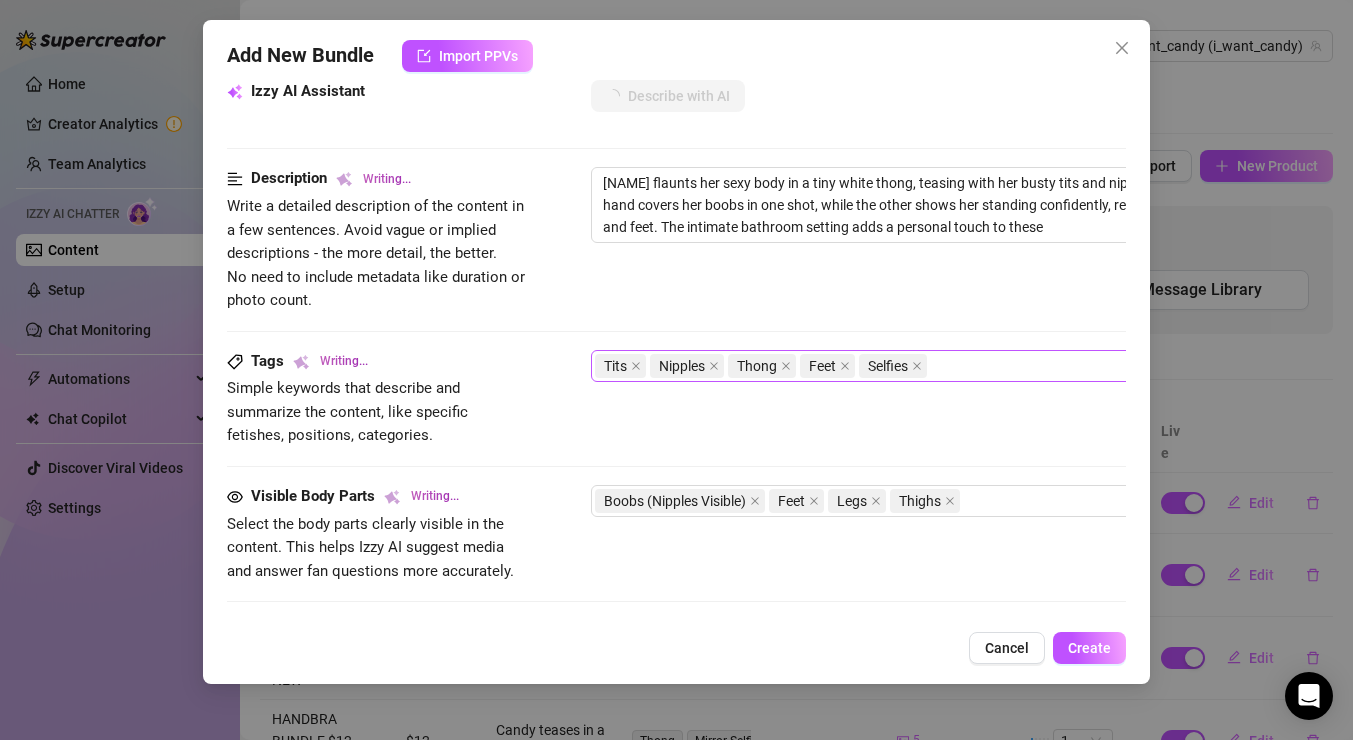 type on "Candy flaunts her sexy body in a tiny white thong, teasing with her busty tits and nipples fully visible. Her hand covers her boobs in one shot, while the other shows her standing confidently, revealing her toned legs and feet. The intimate bathroom setting adds a personal touch to these steamy" 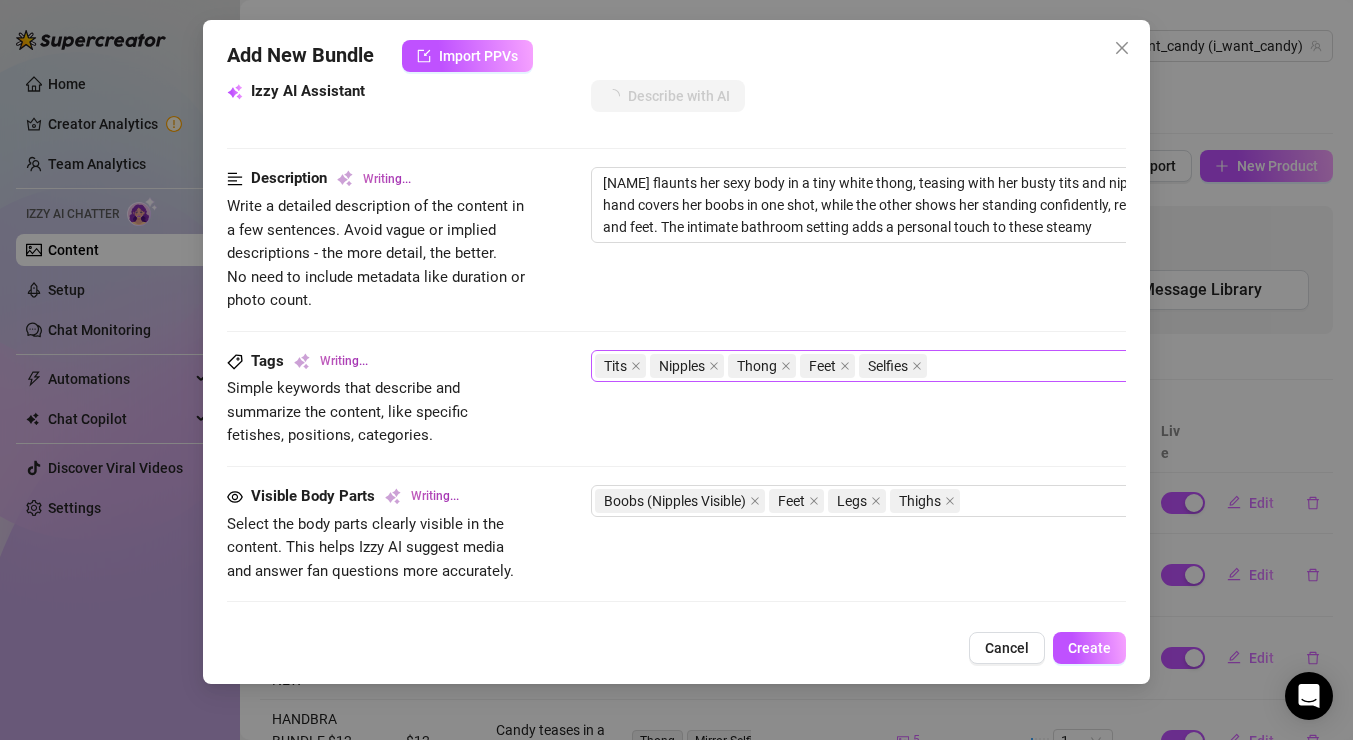 type on "Candy flaunts her sexy body in a tiny white thong, teasing with her busty tits and nipples fully visible. Her hand covers her boobs in one shot, while the other shows her standing confidently, revealing her toned legs and feet. The intimate bathroom setting adds a personal touch to these steamy selfies." 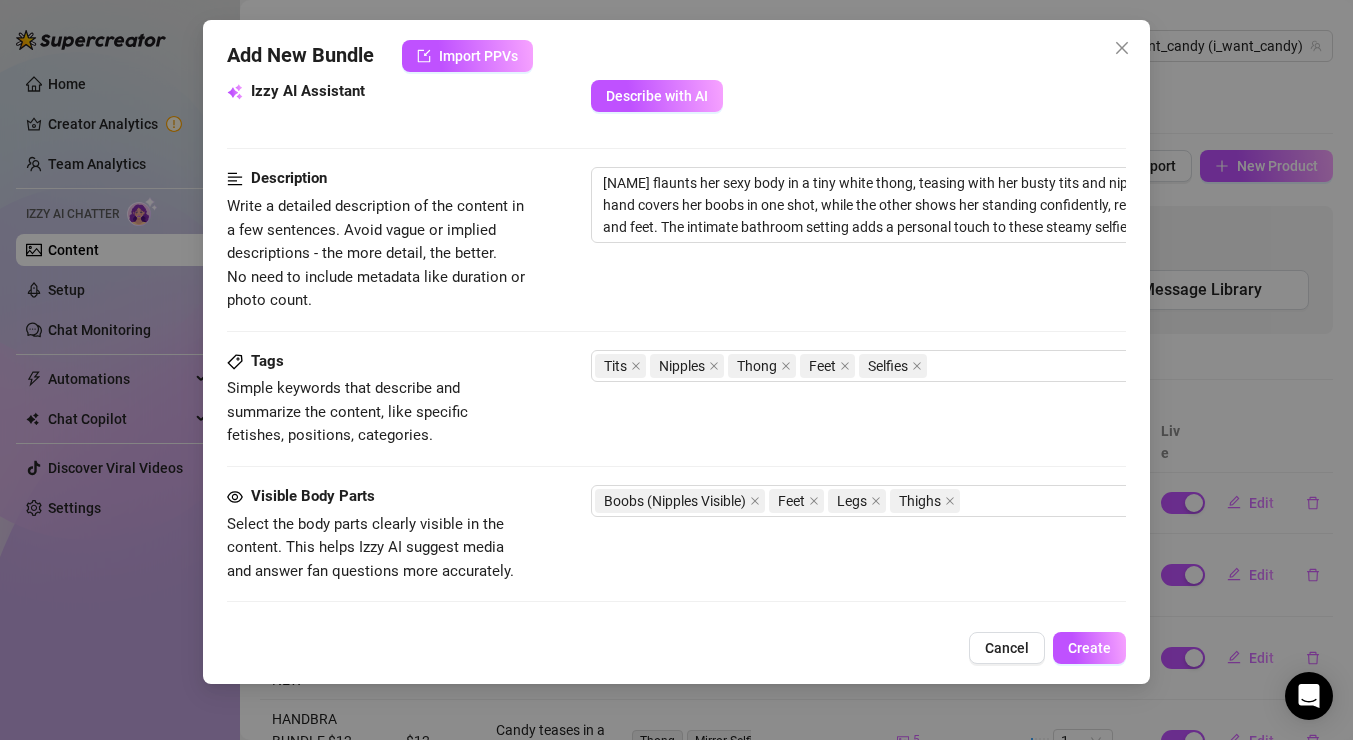 scroll, scrollTop: 763, scrollLeft: 64, axis: both 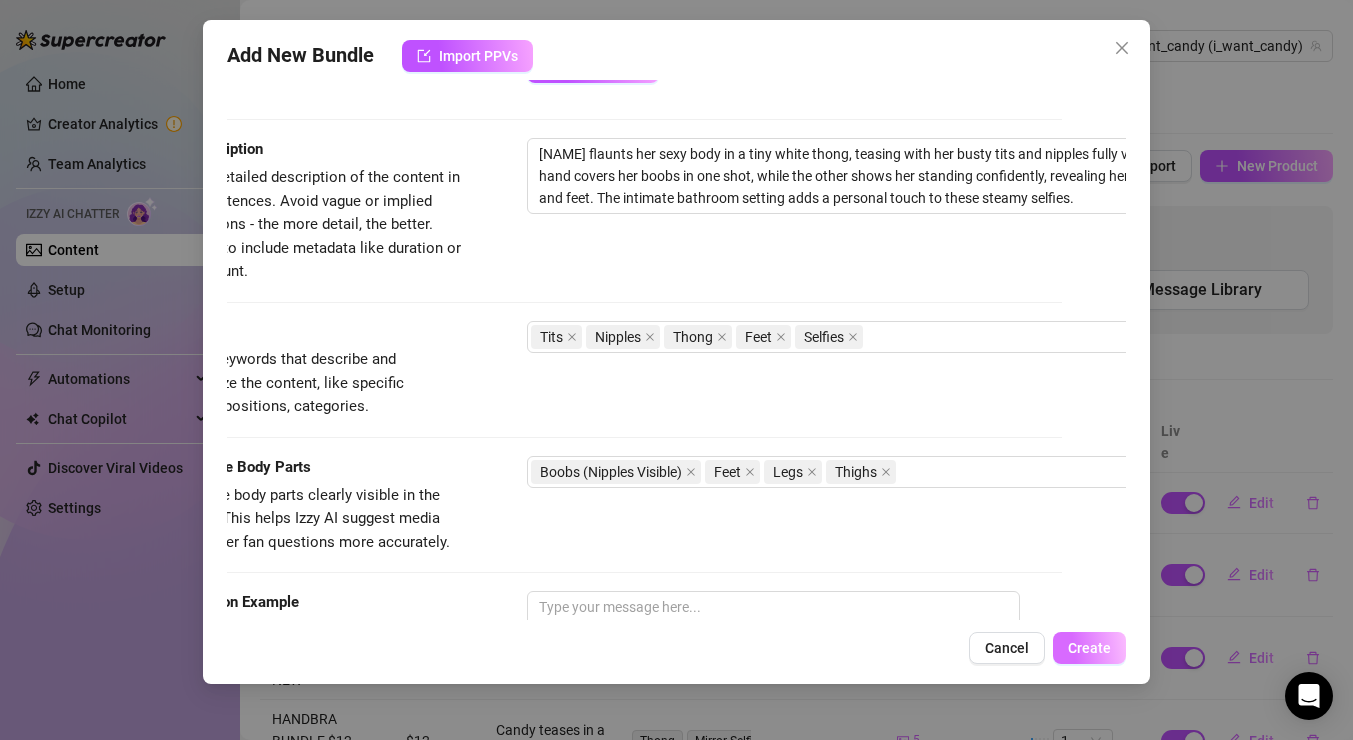 click on "Create" at bounding box center (1089, 648) 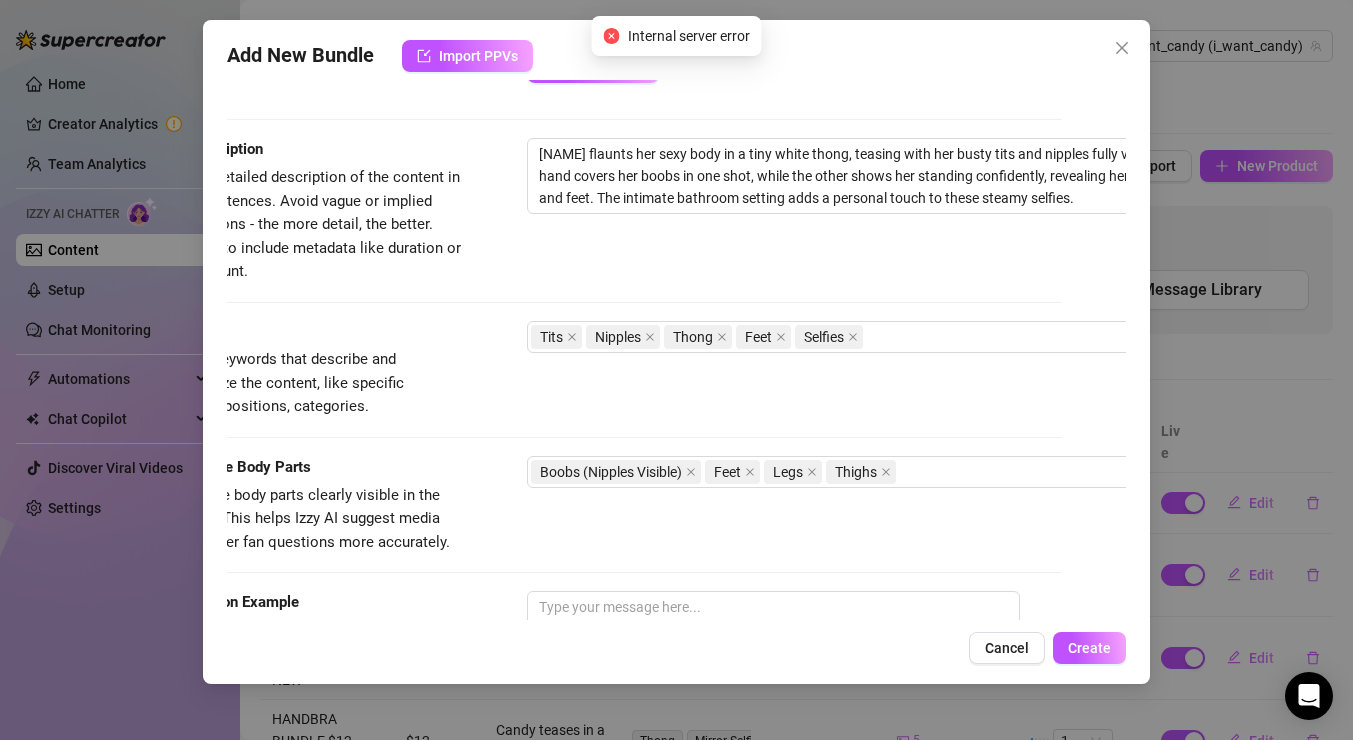 click 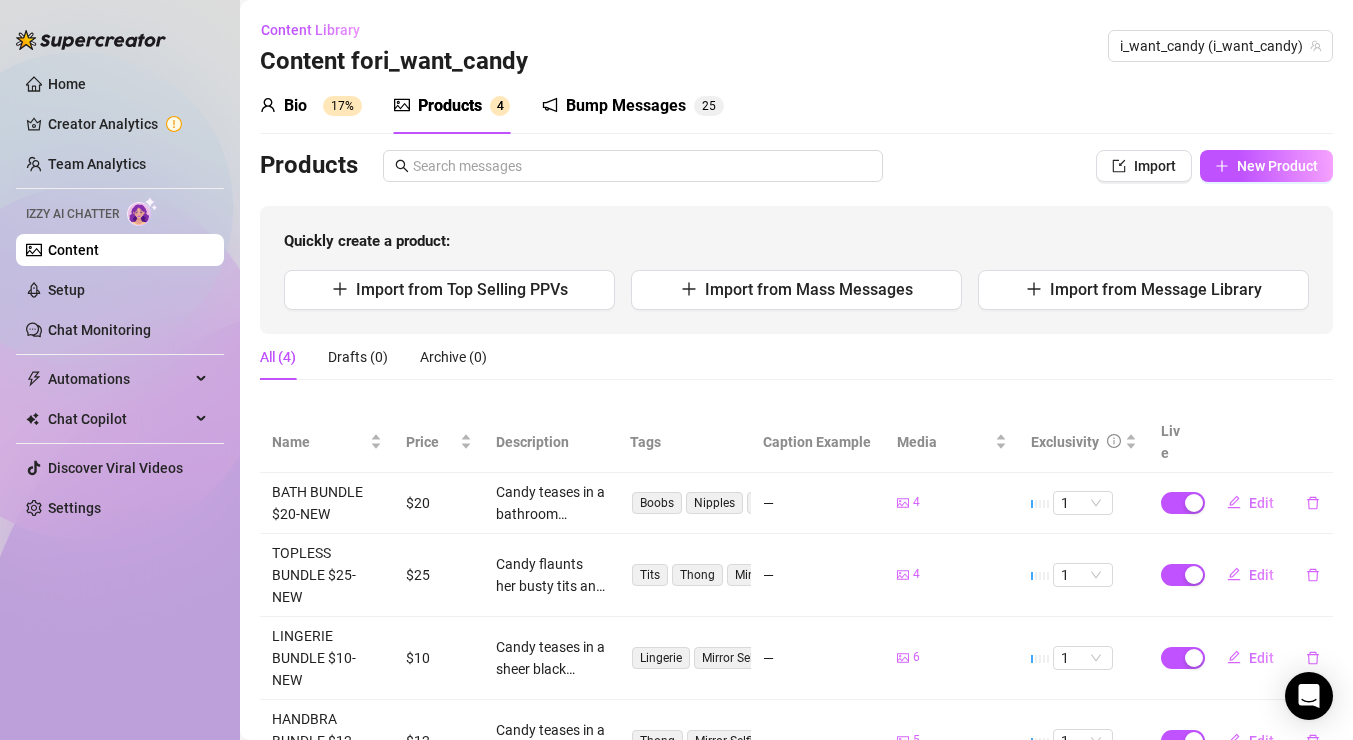 scroll, scrollTop: 29, scrollLeft: 0, axis: vertical 